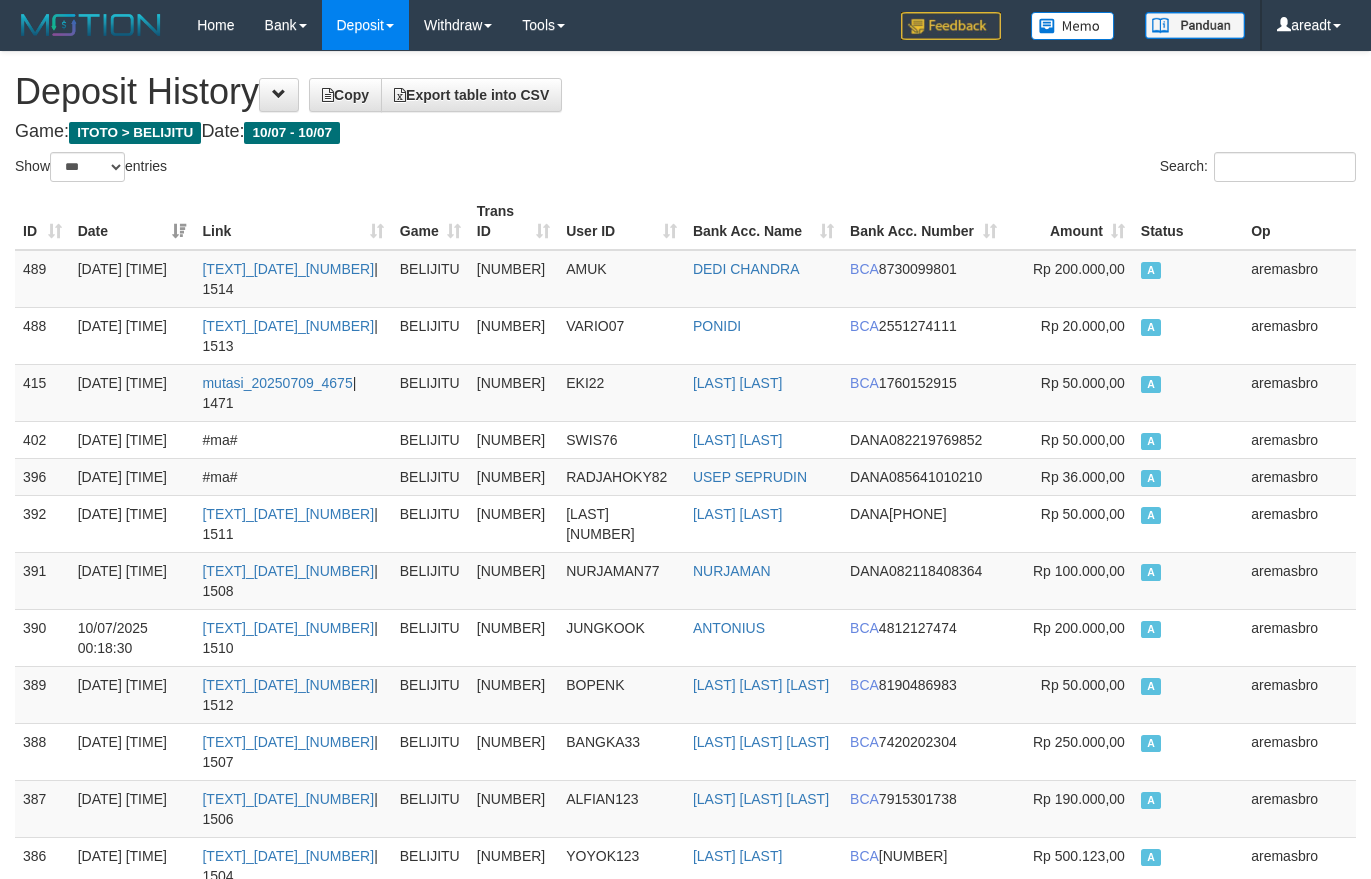 select on "***" 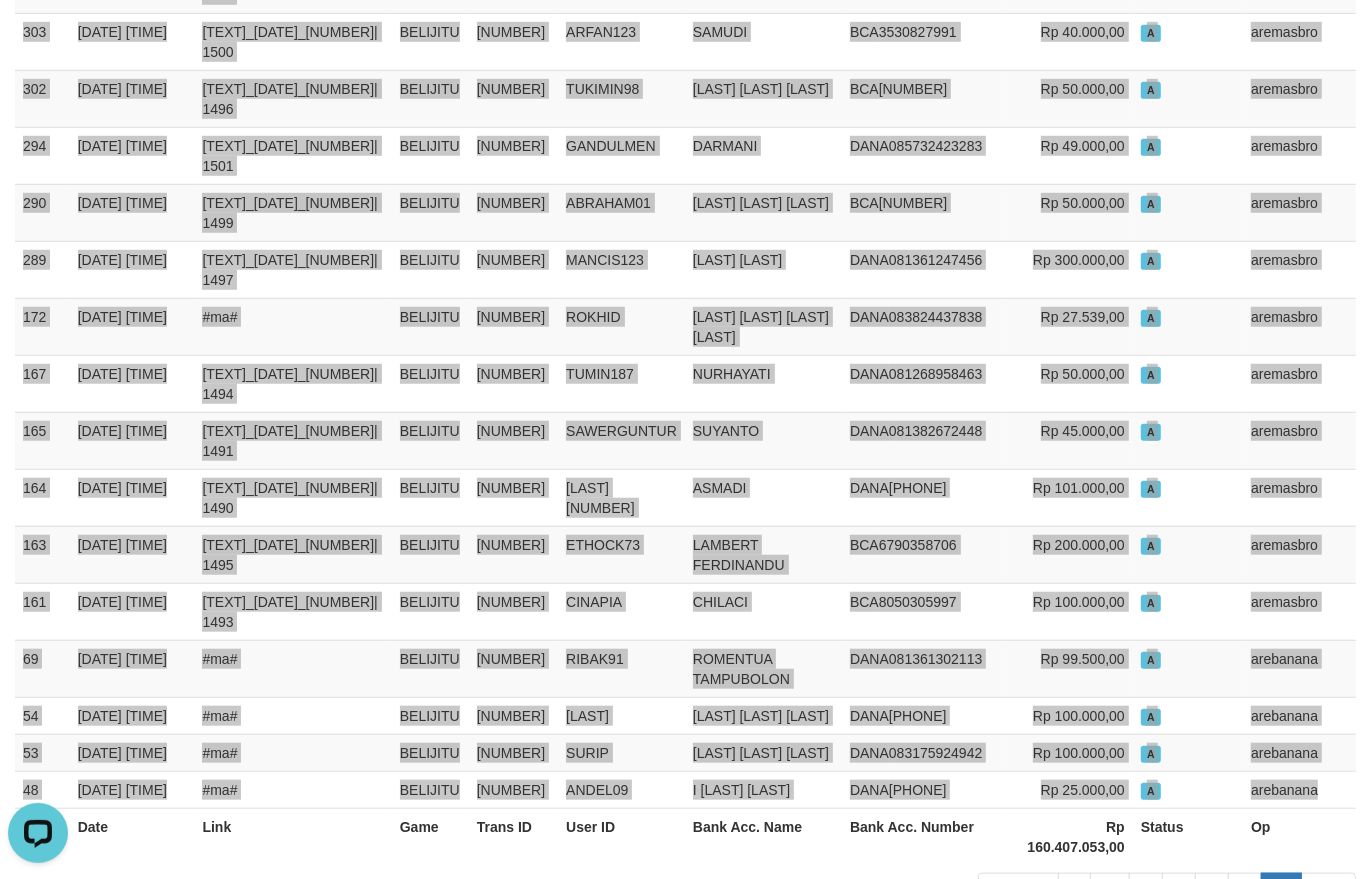 scroll, scrollTop: 0, scrollLeft: 0, axis: both 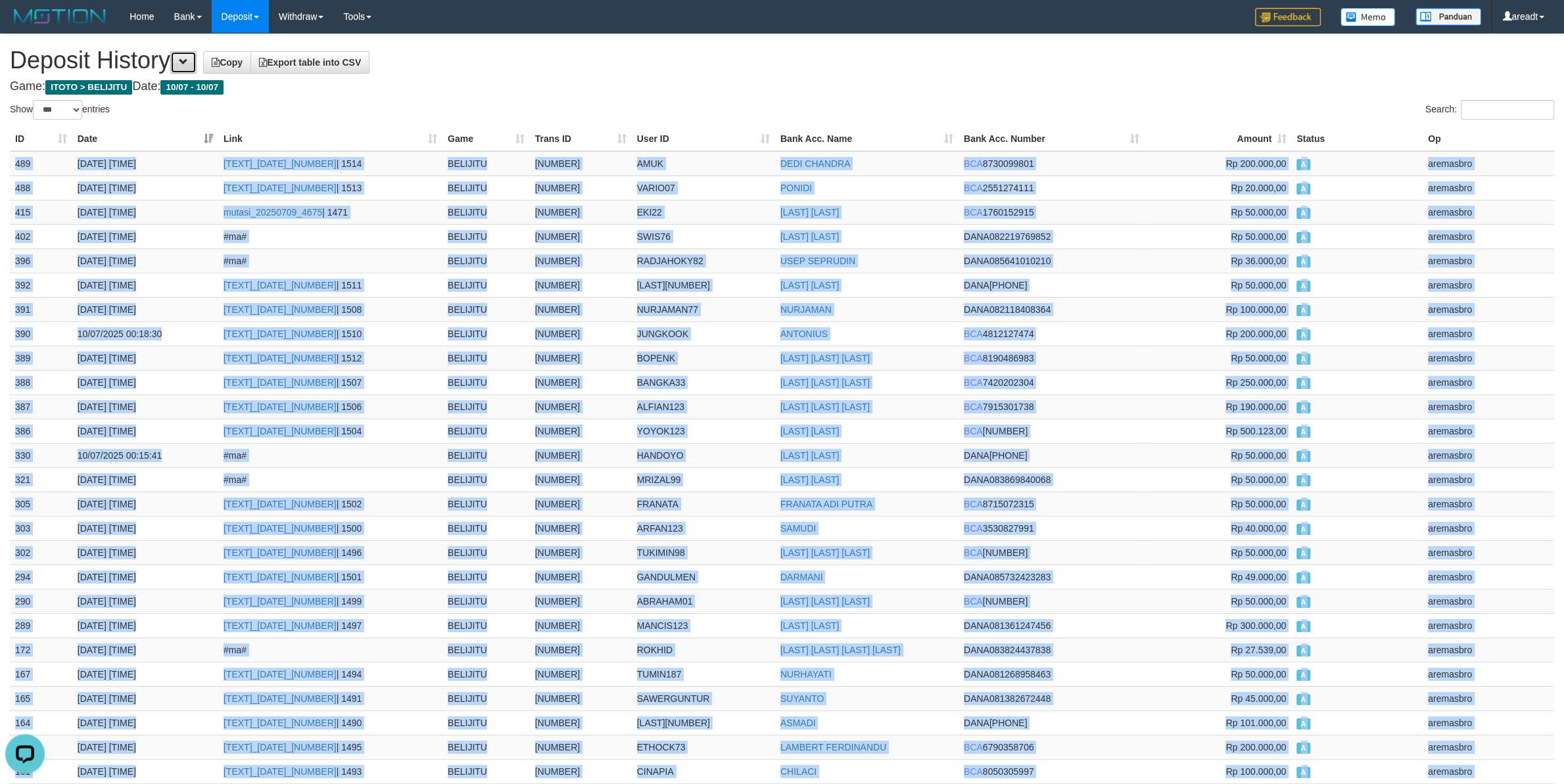 click at bounding box center [183, 62] 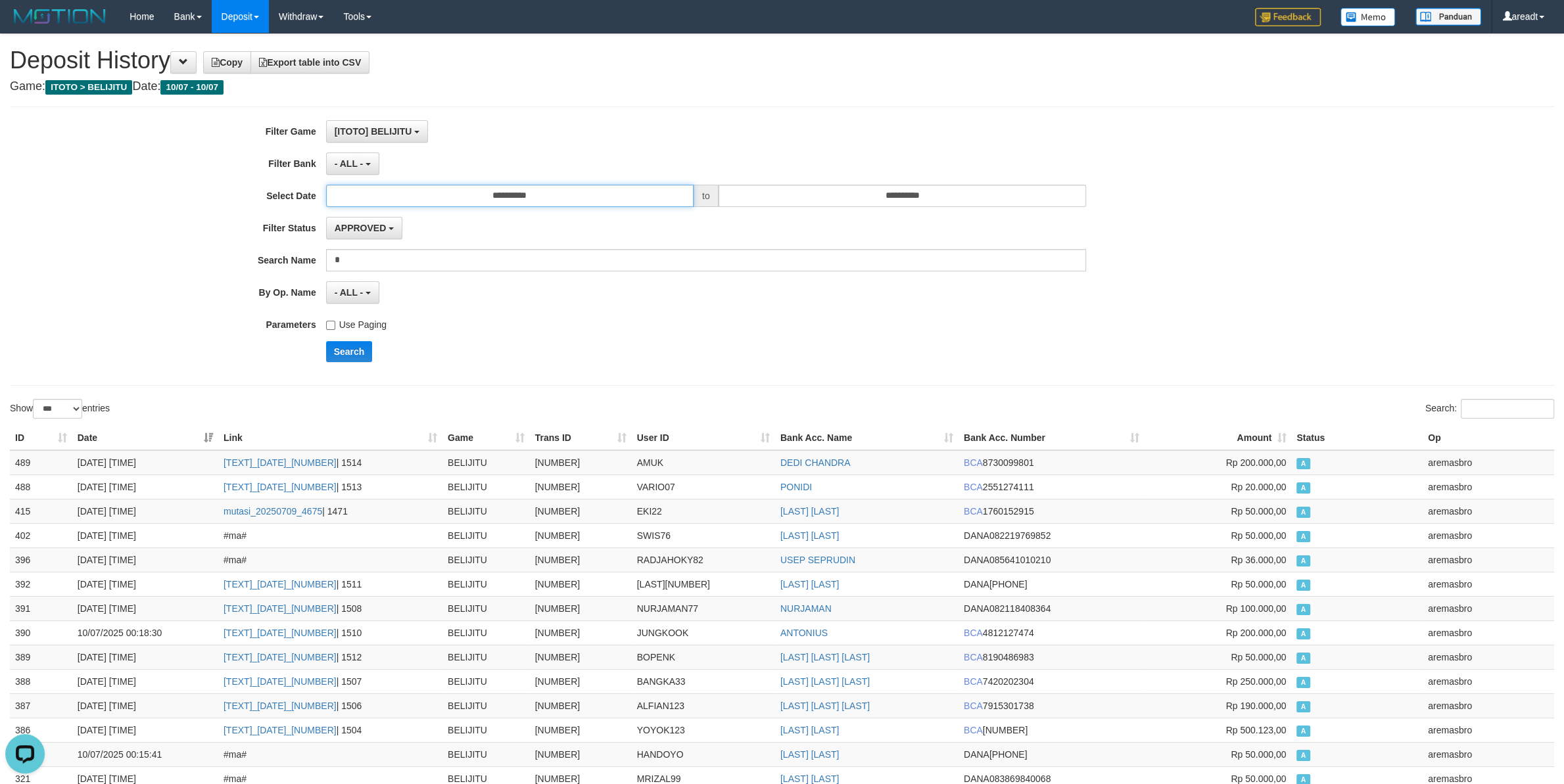 click on "**********" at bounding box center (509, 196) 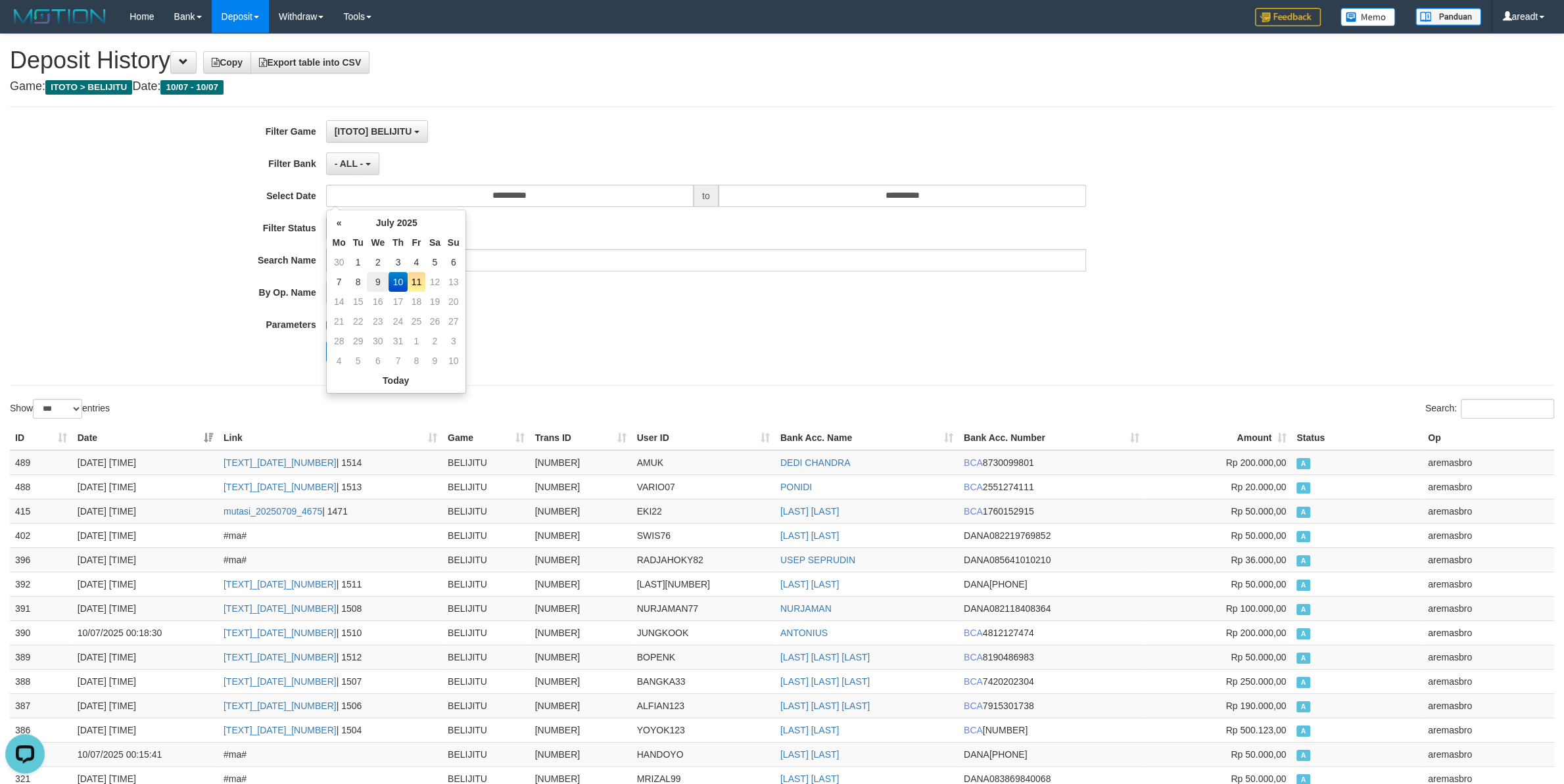 click on "9" at bounding box center [377, 282] 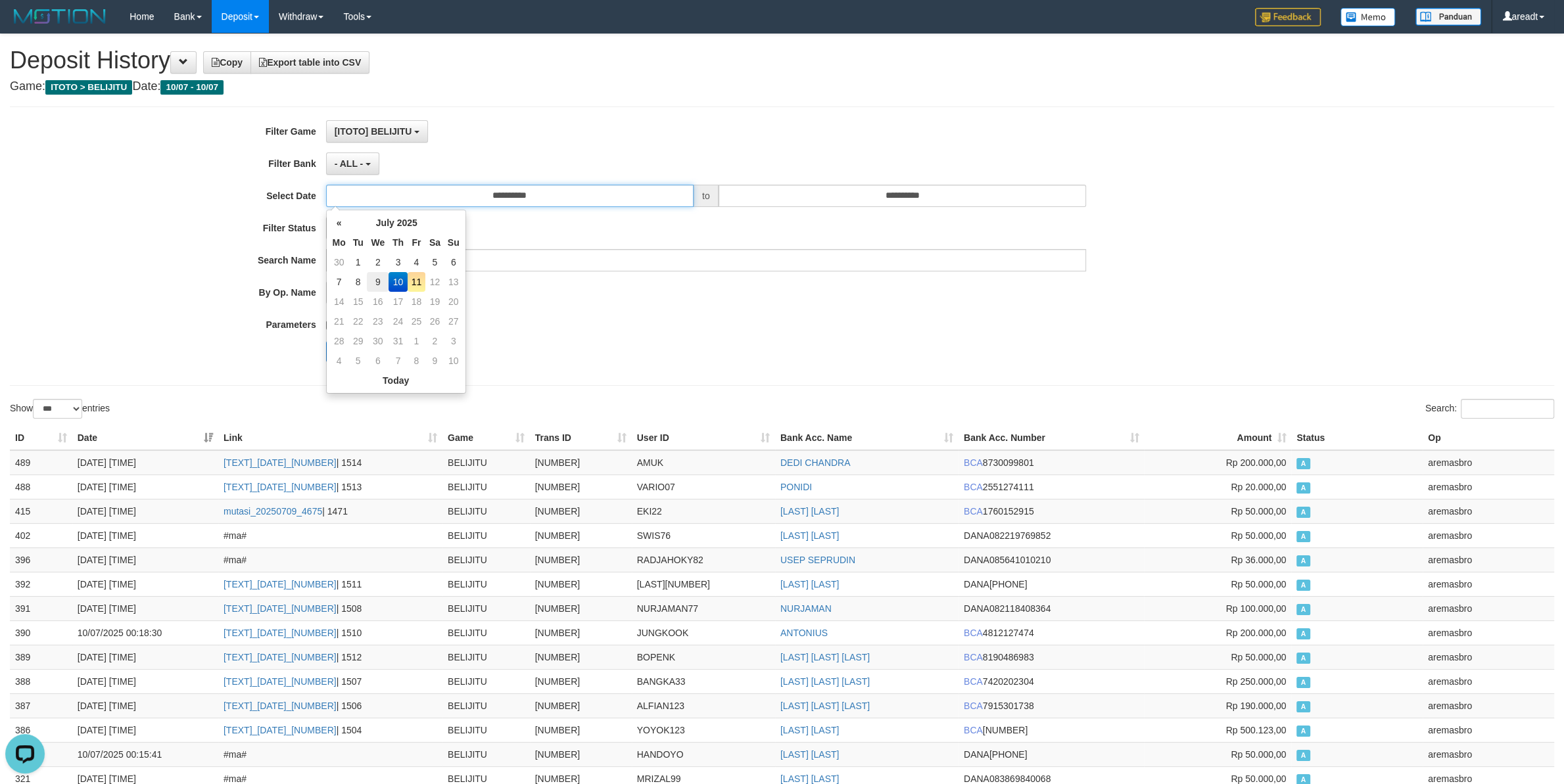 type on "**********" 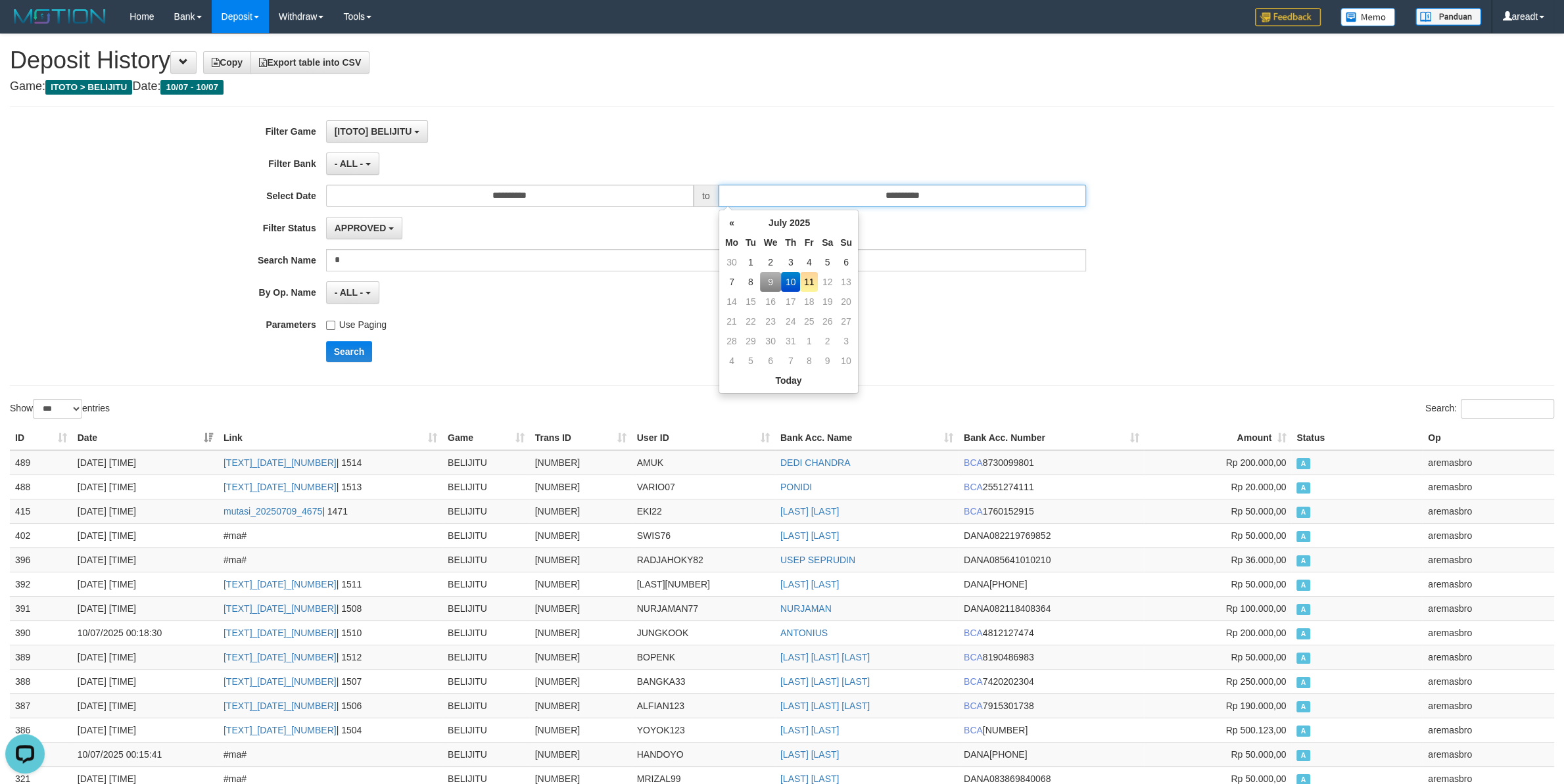click on "**********" at bounding box center (902, 196) 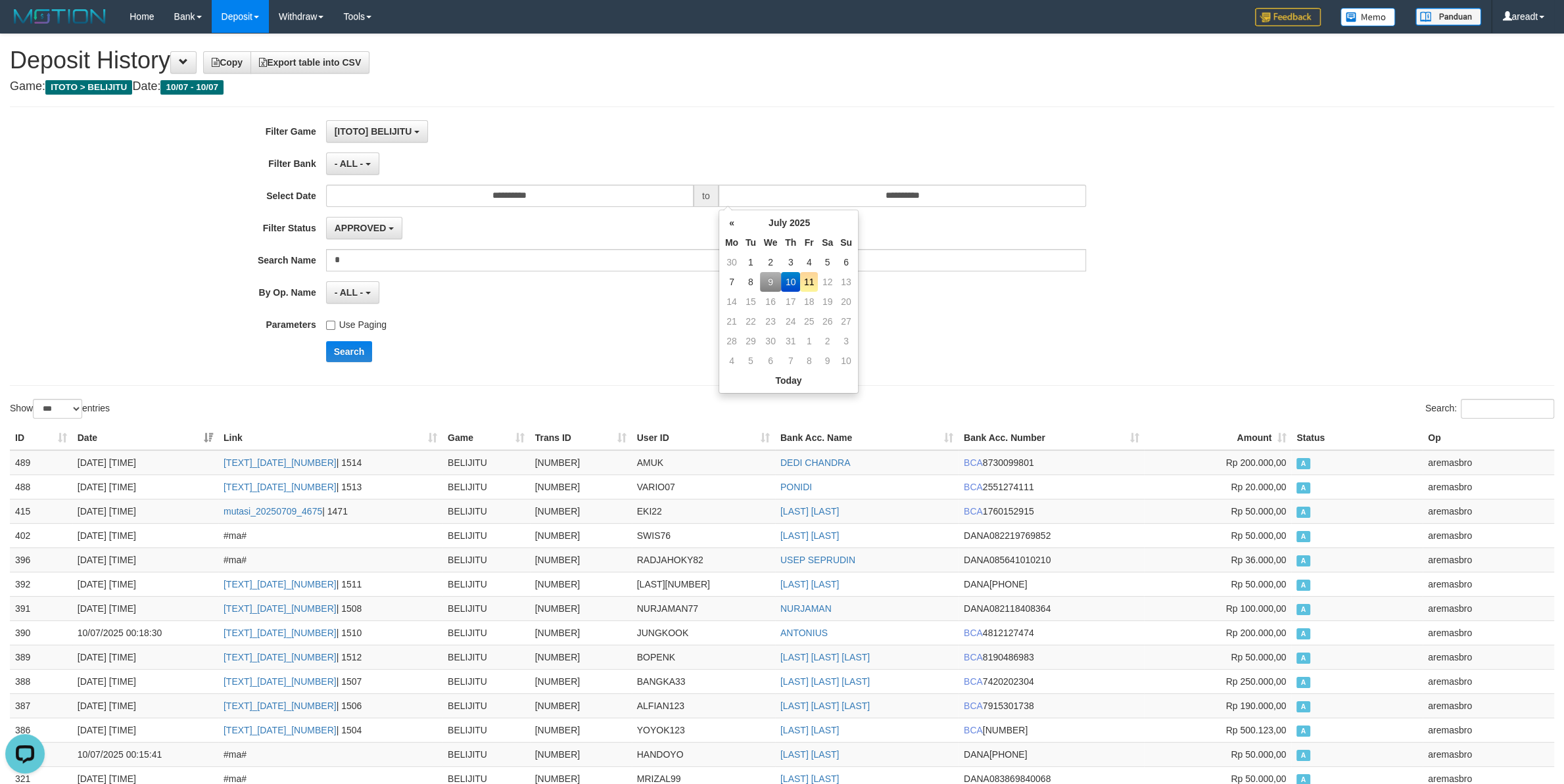 click on "11" at bounding box center [809, 282] 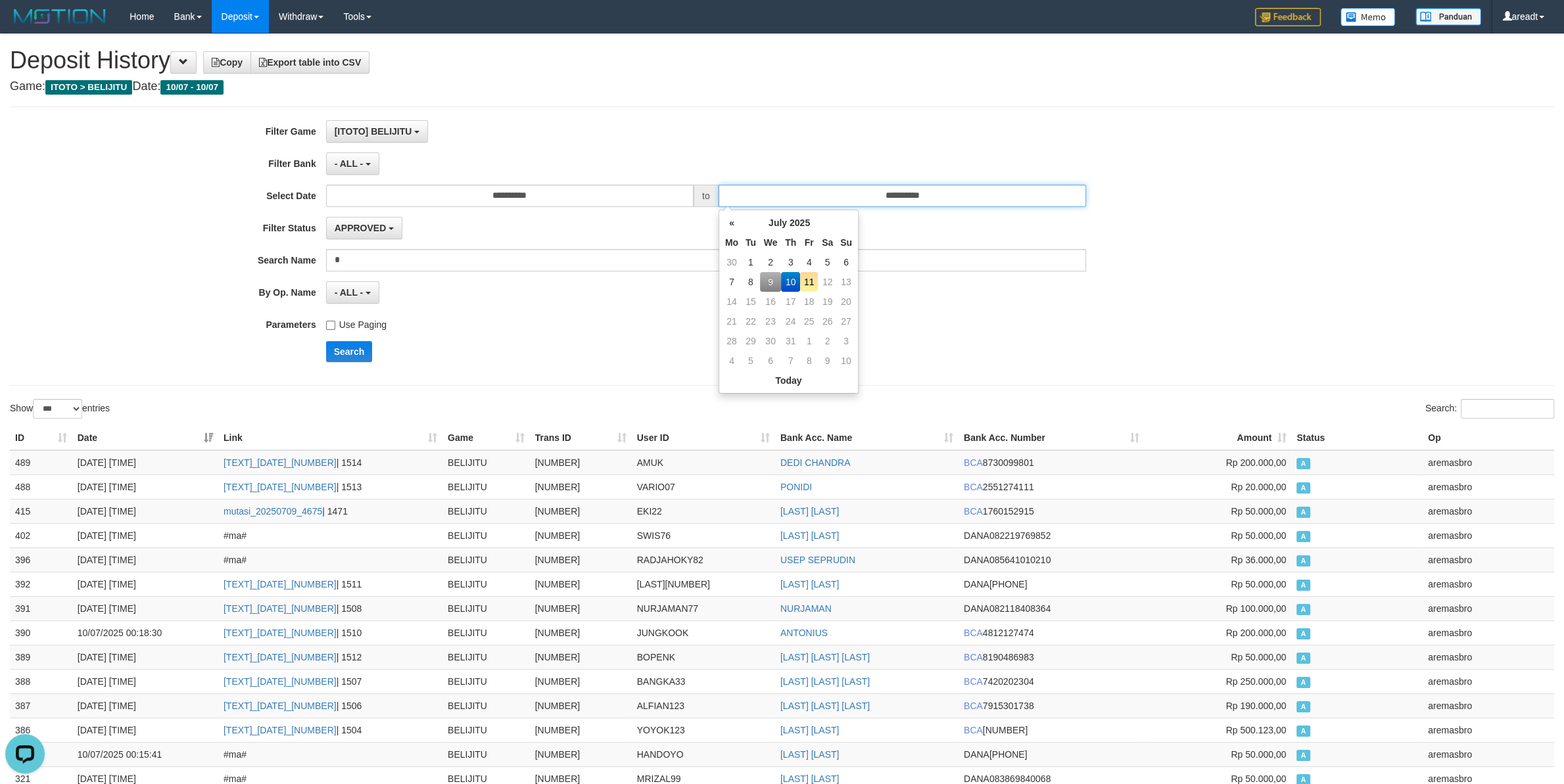 type on "**********" 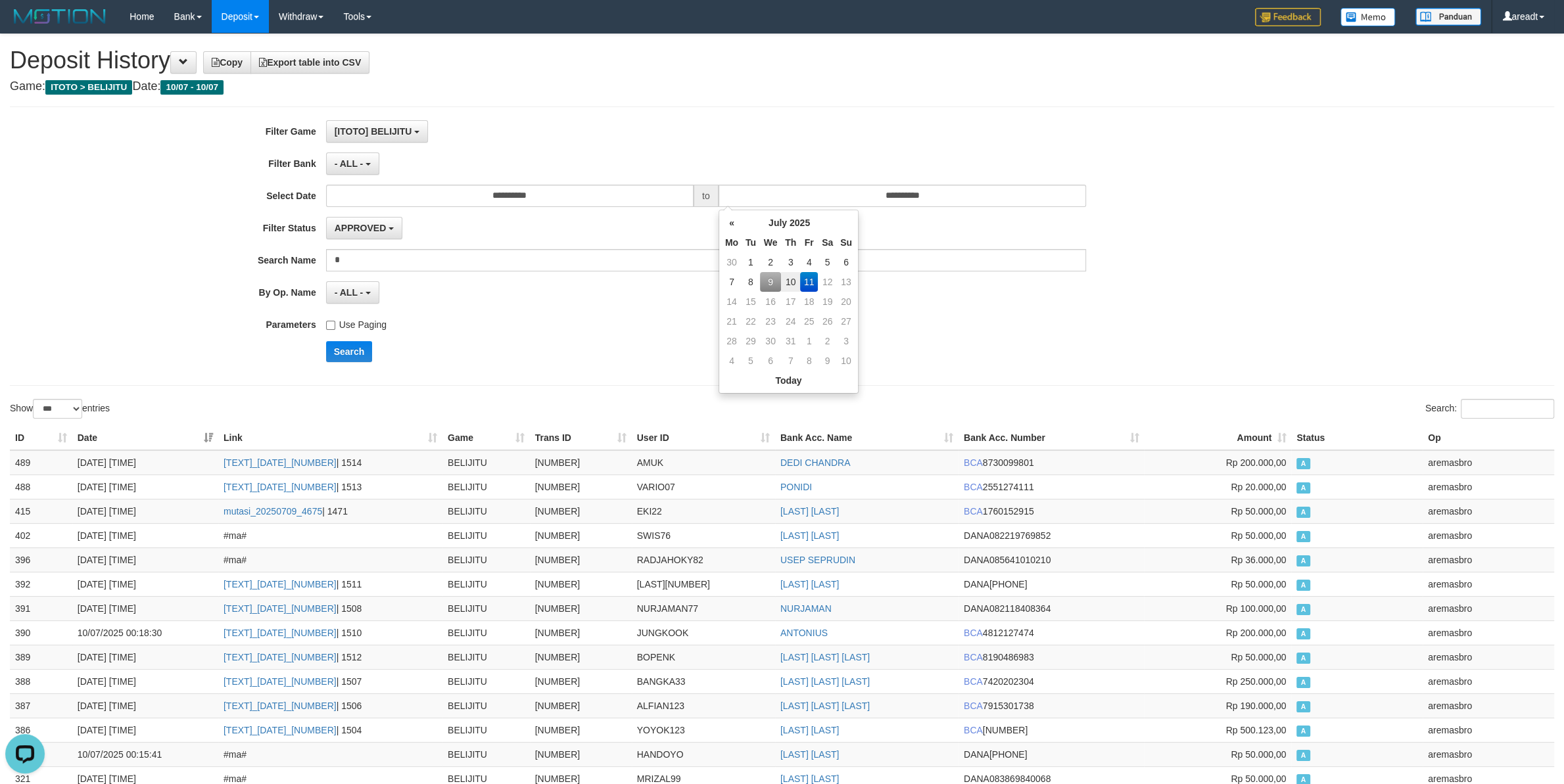 click on "Search" at bounding box center (815, 352) 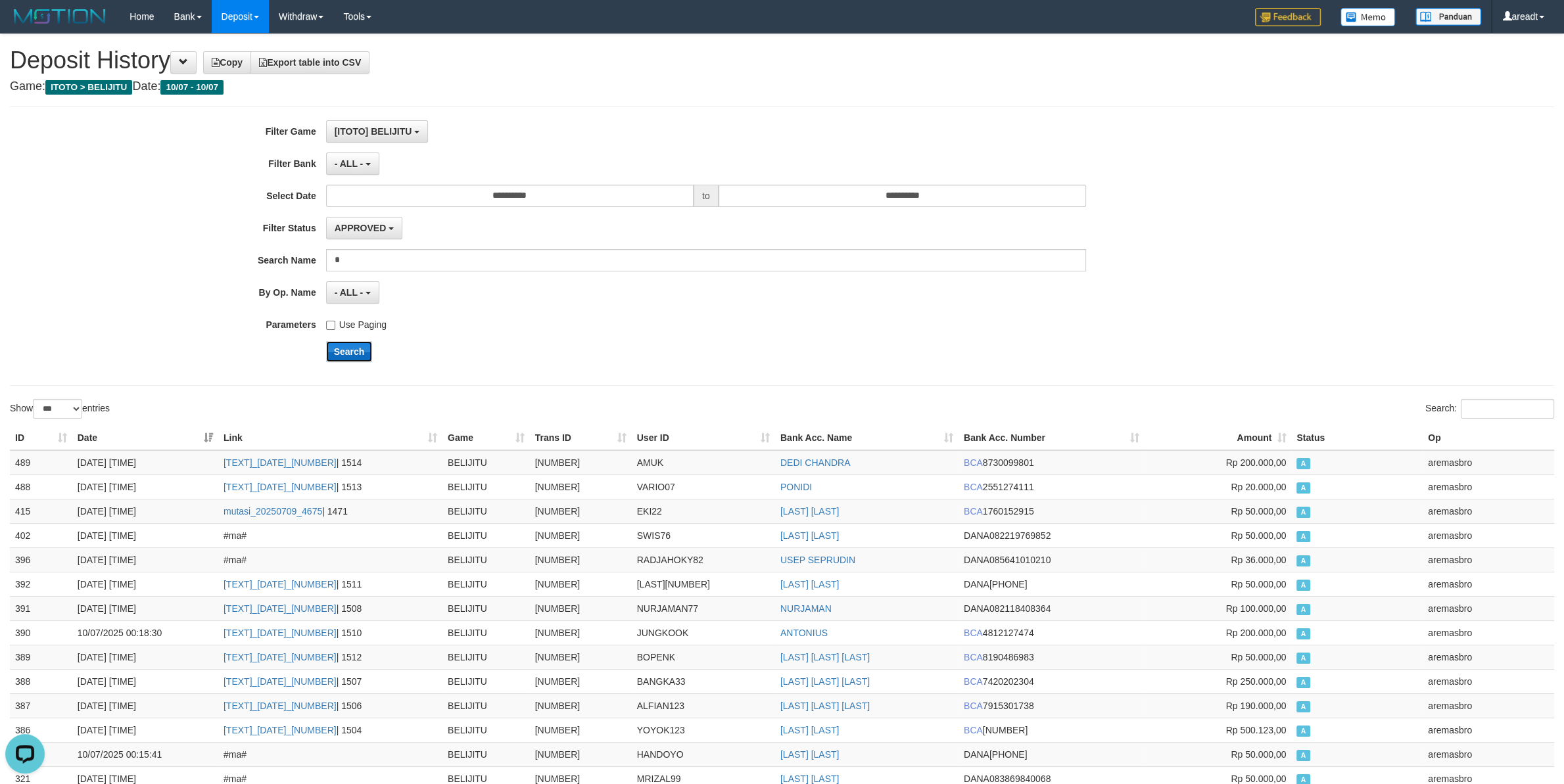 click on "Search" at bounding box center (349, 352) 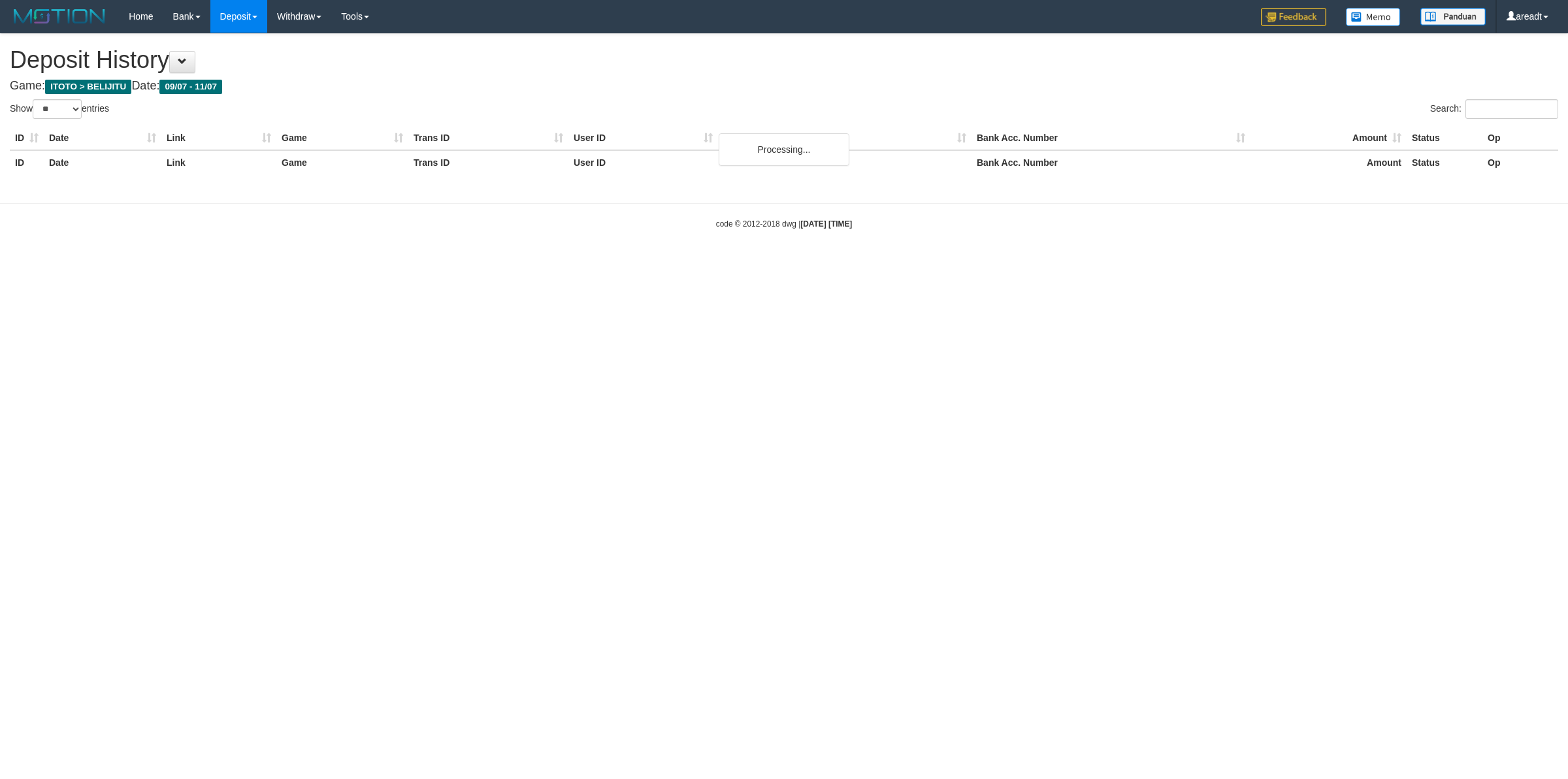 select on "**" 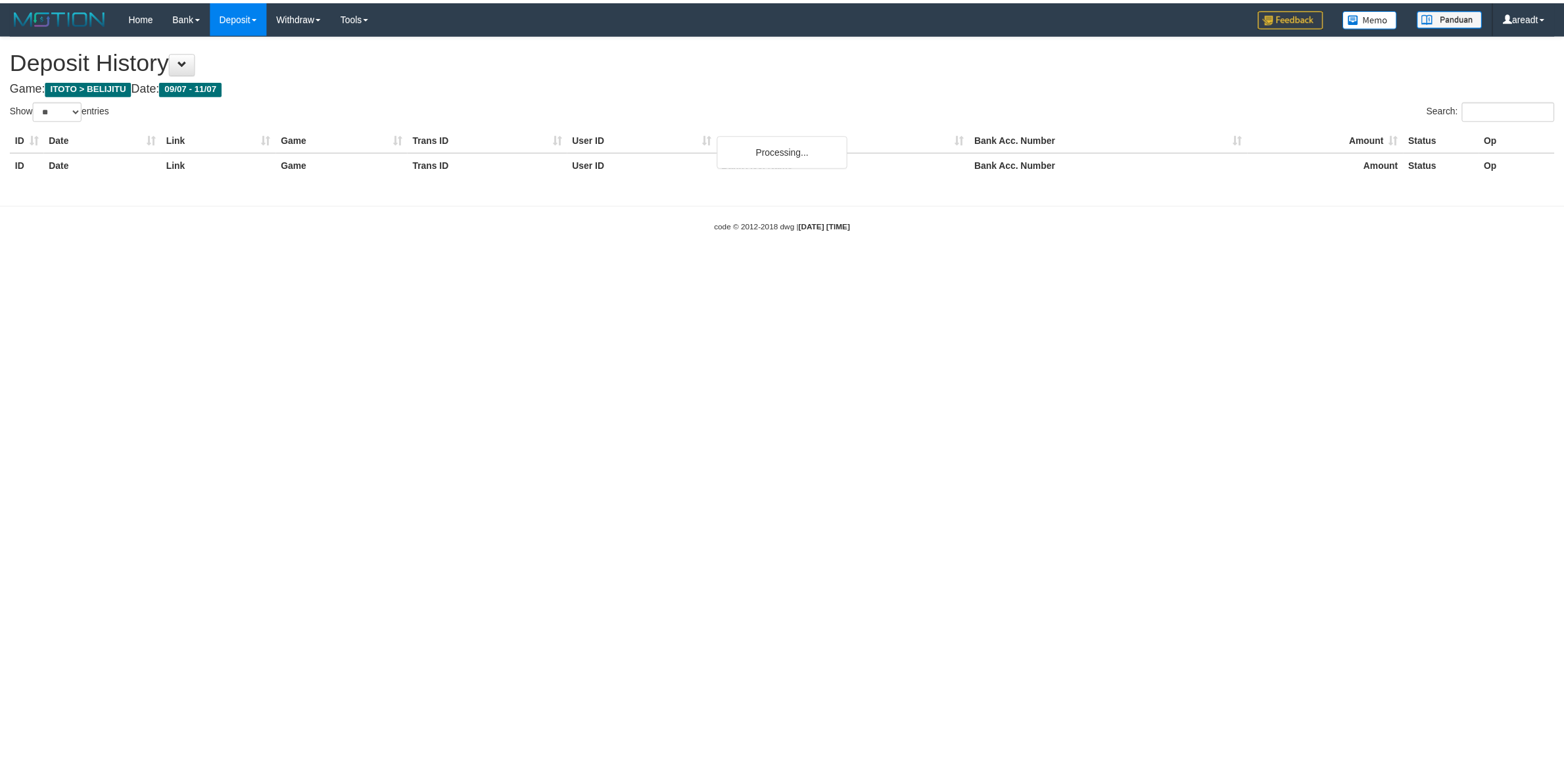 scroll, scrollTop: 0, scrollLeft: 0, axis: both 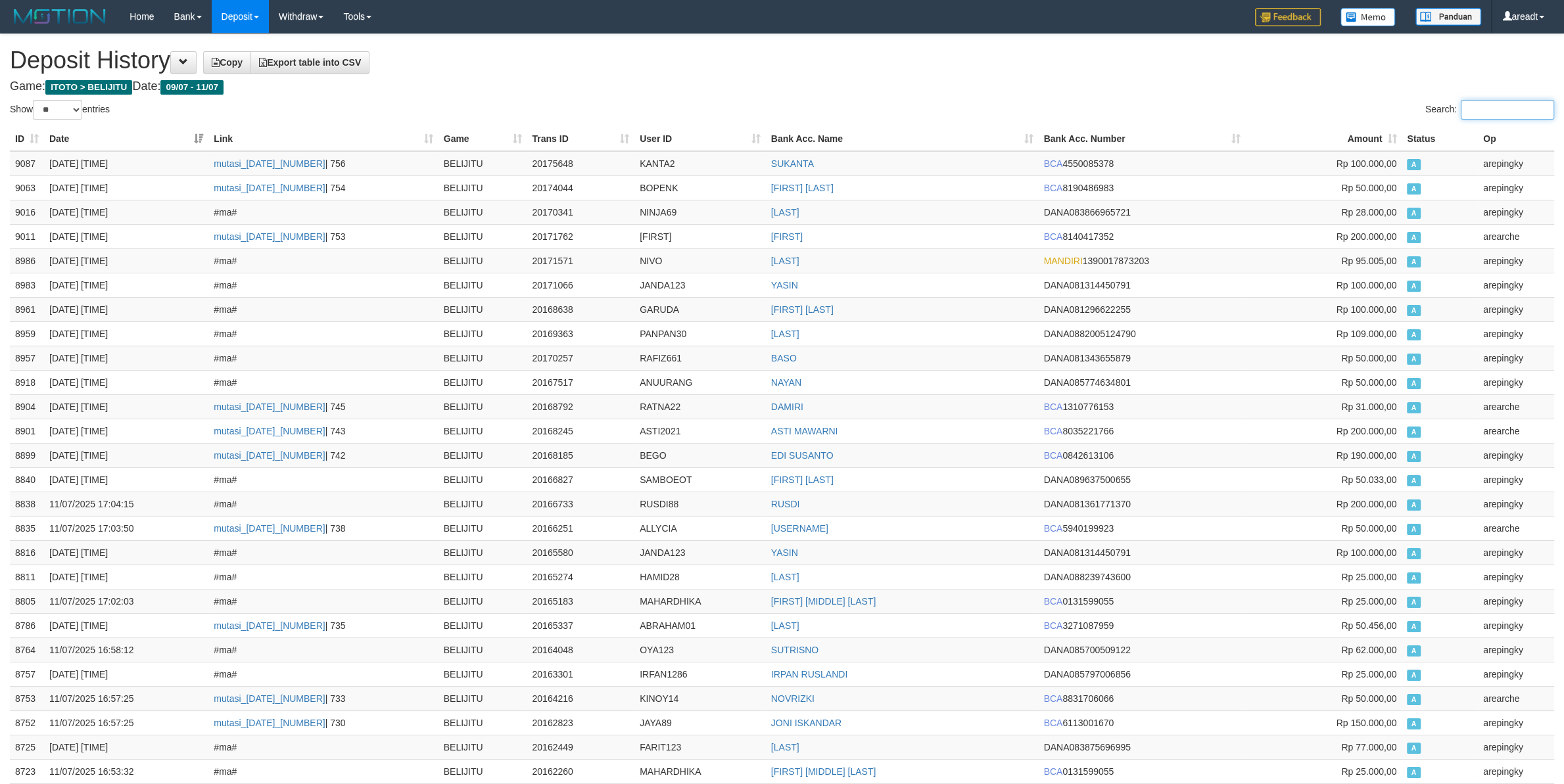 click on "Search:" at bounding box center (1507, 110) 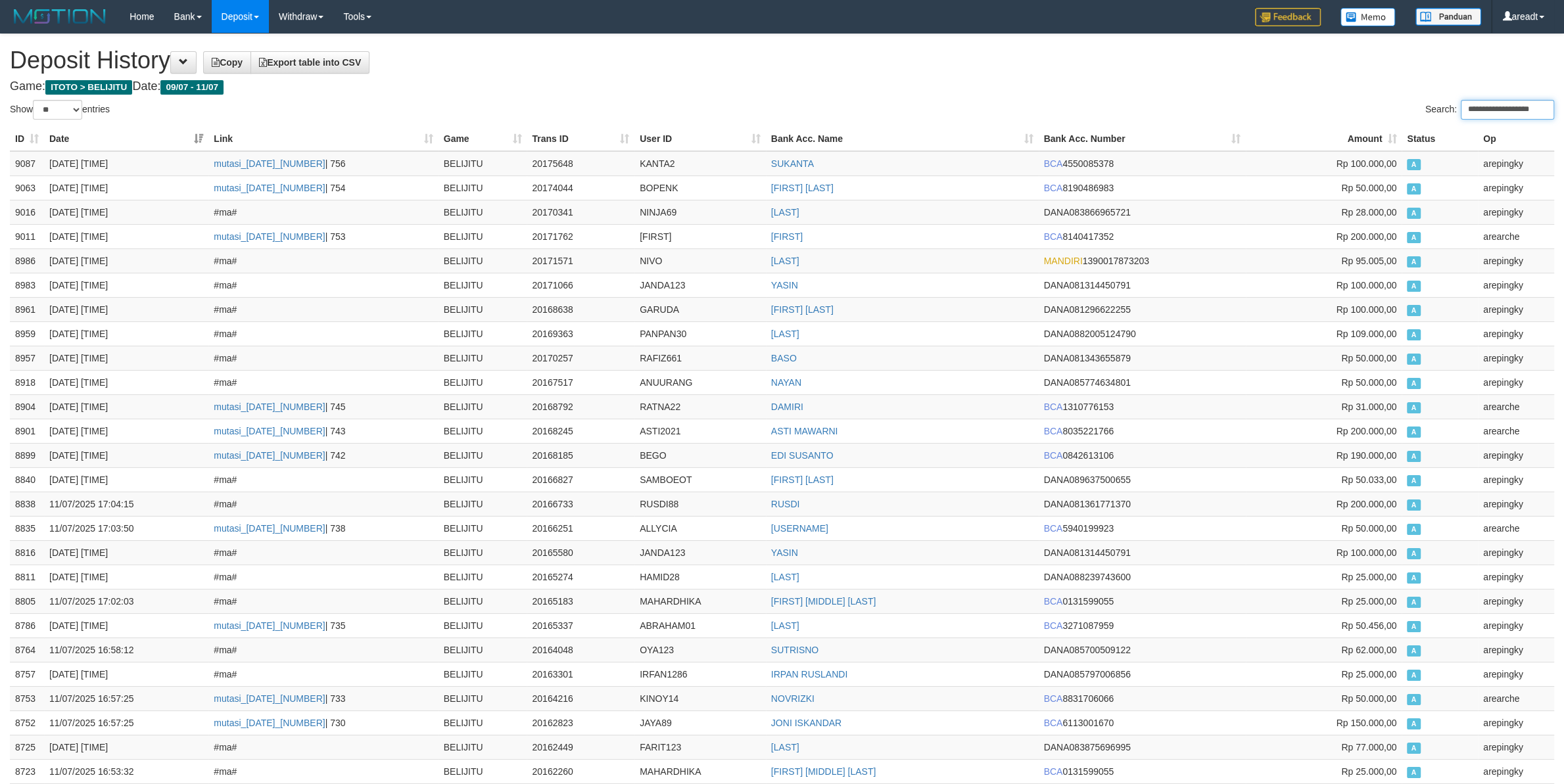 scroll, scrollTop: 0, scrollLeft: 9, axis: horizontal 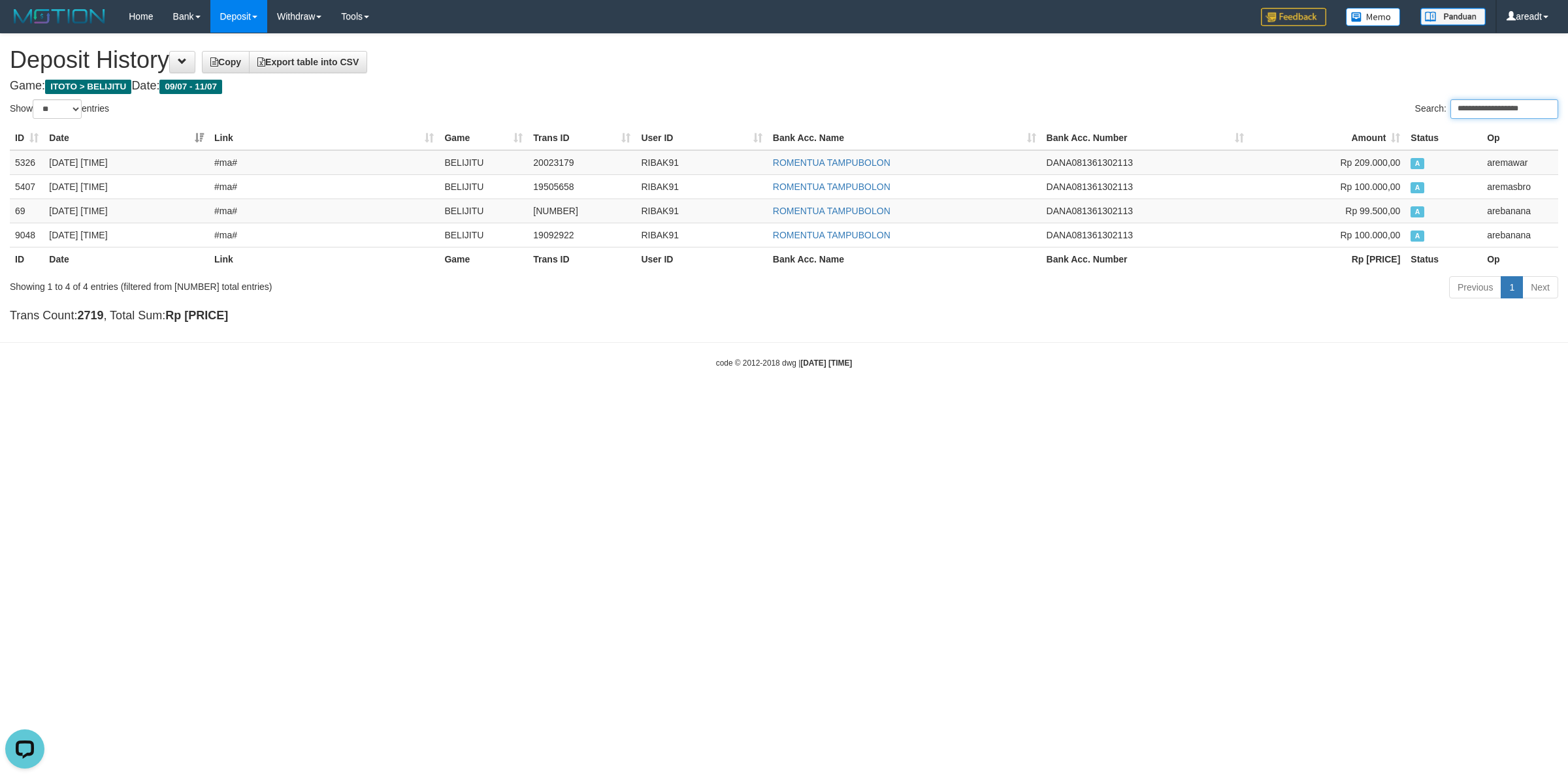 click on "**********" at bounding box center [1504, 109] 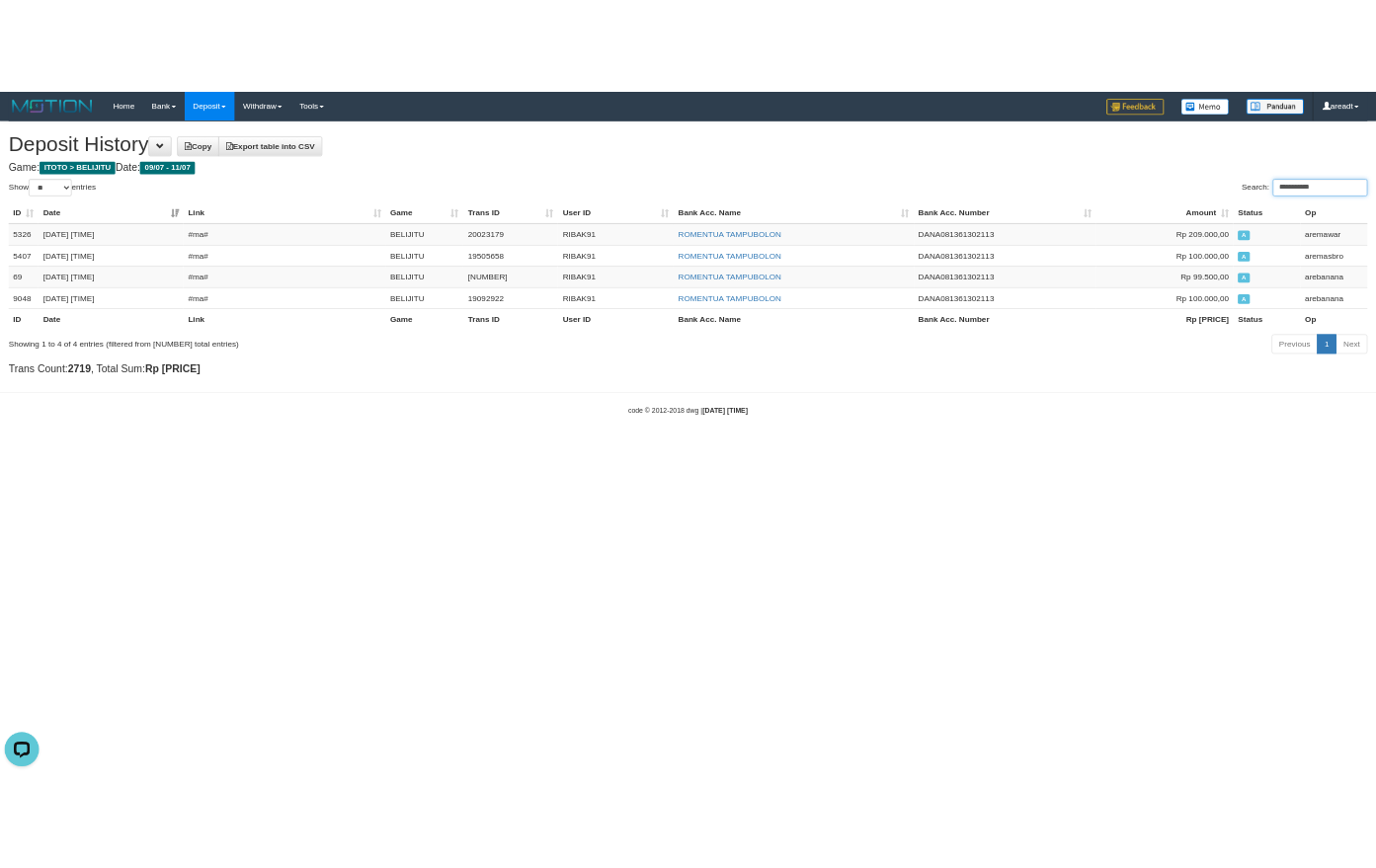scroll, scrollTop: 0, scrollLeft: 0, axis: both 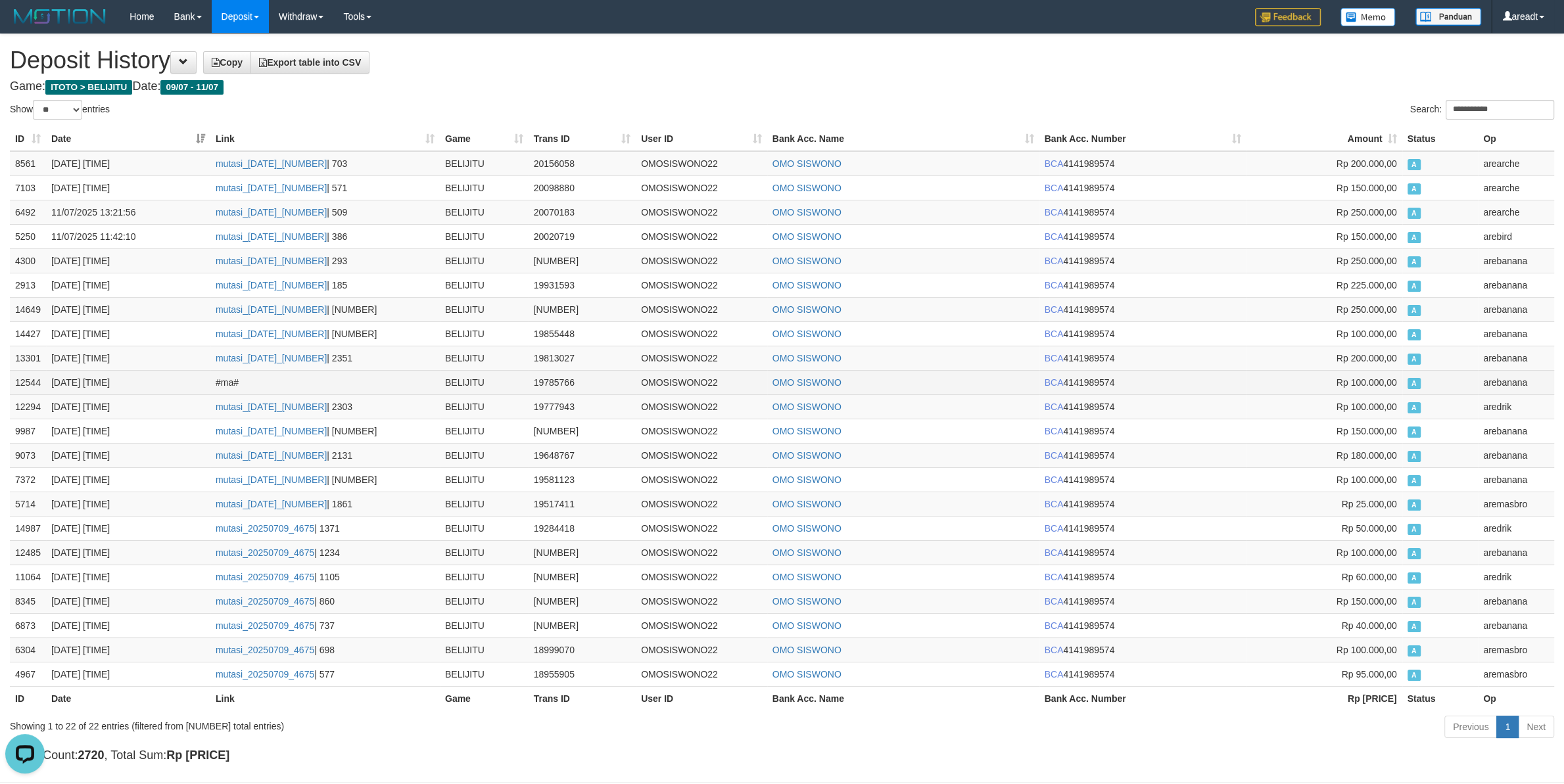 click on "OMOSISWONO22" at bounding box center (701, 382) 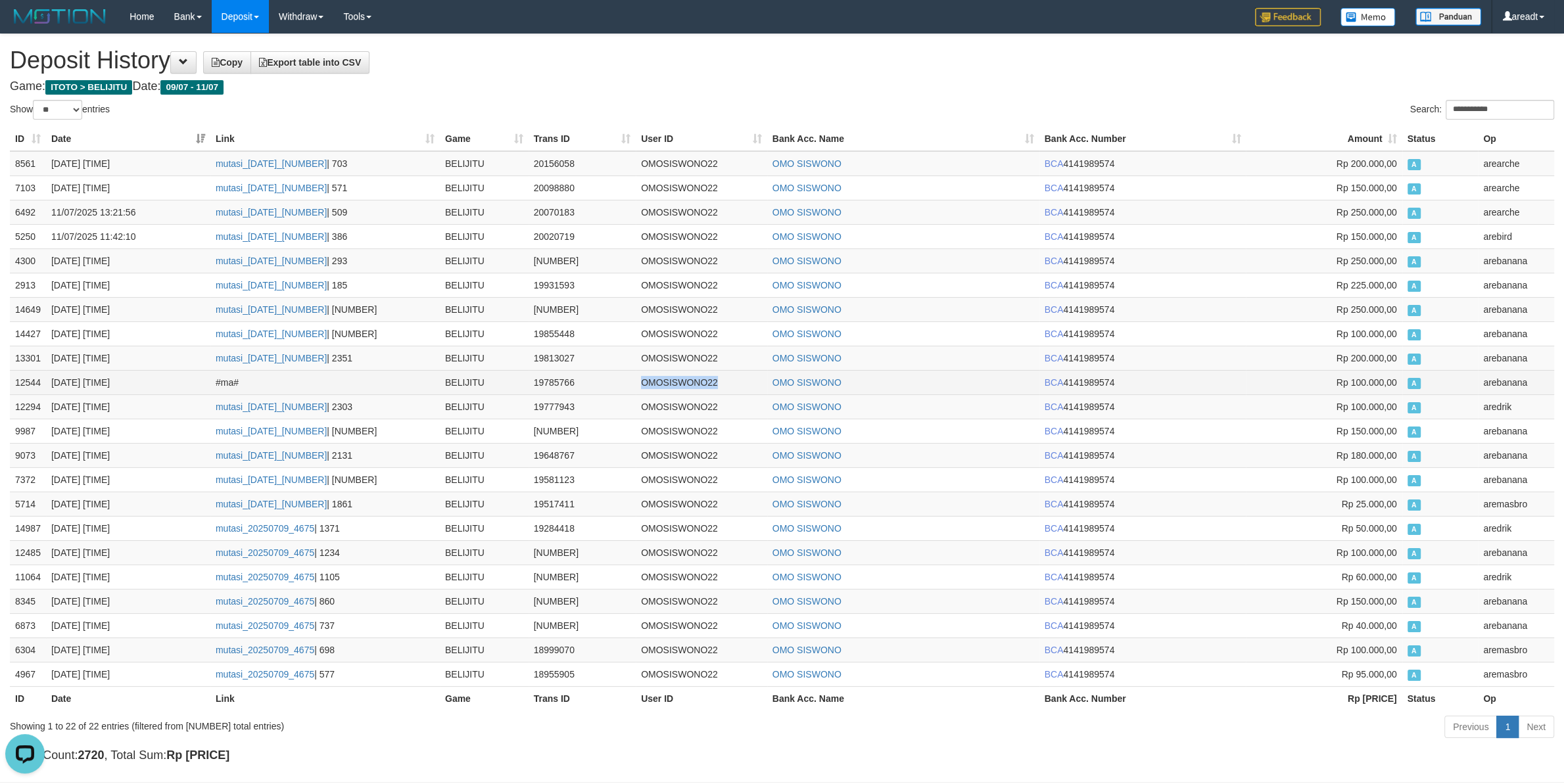 click on "OMOSISWONO22" at bounding box center [701, 382] 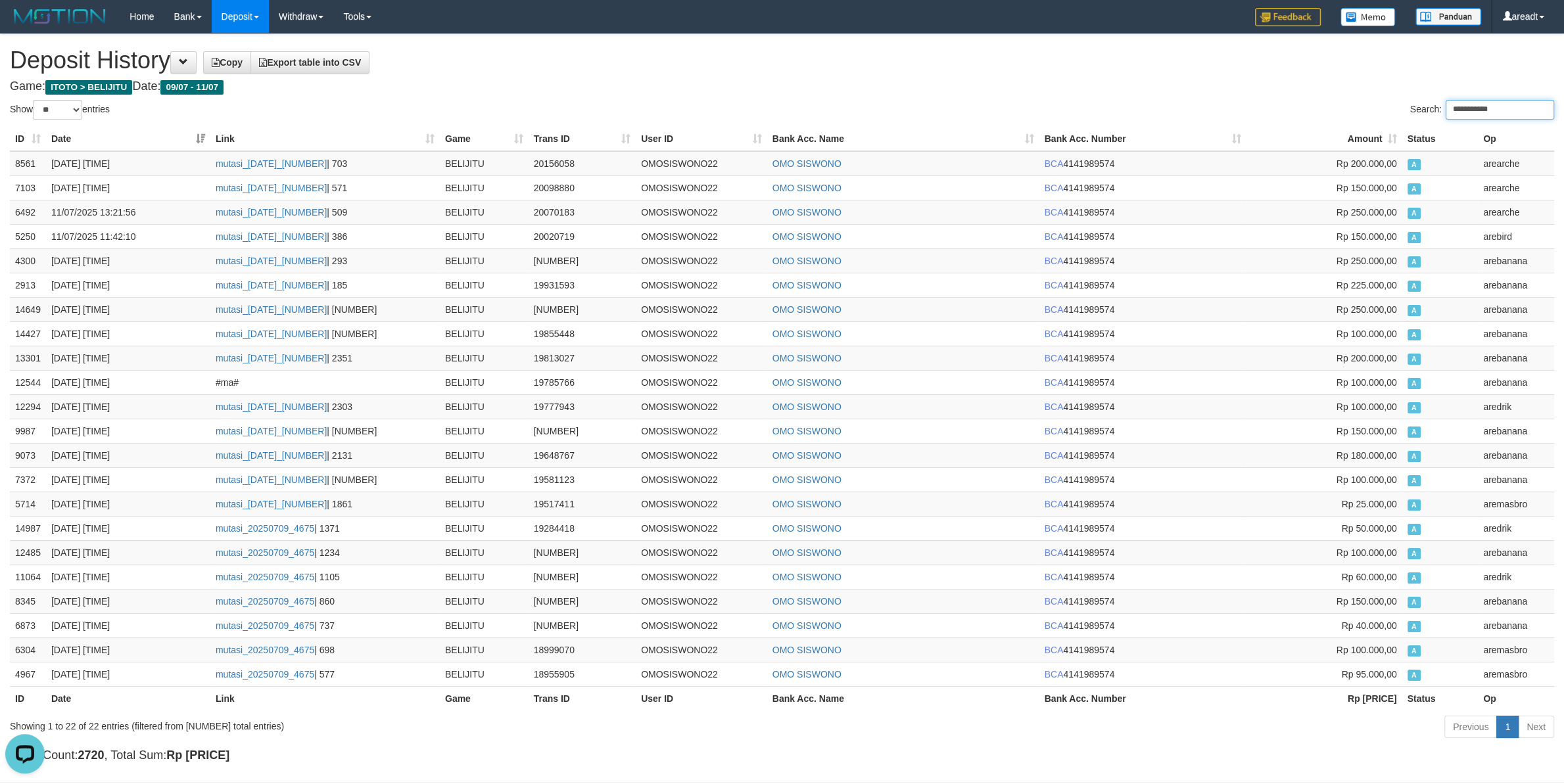 click on "**********" at bounding box center (1500, 110) 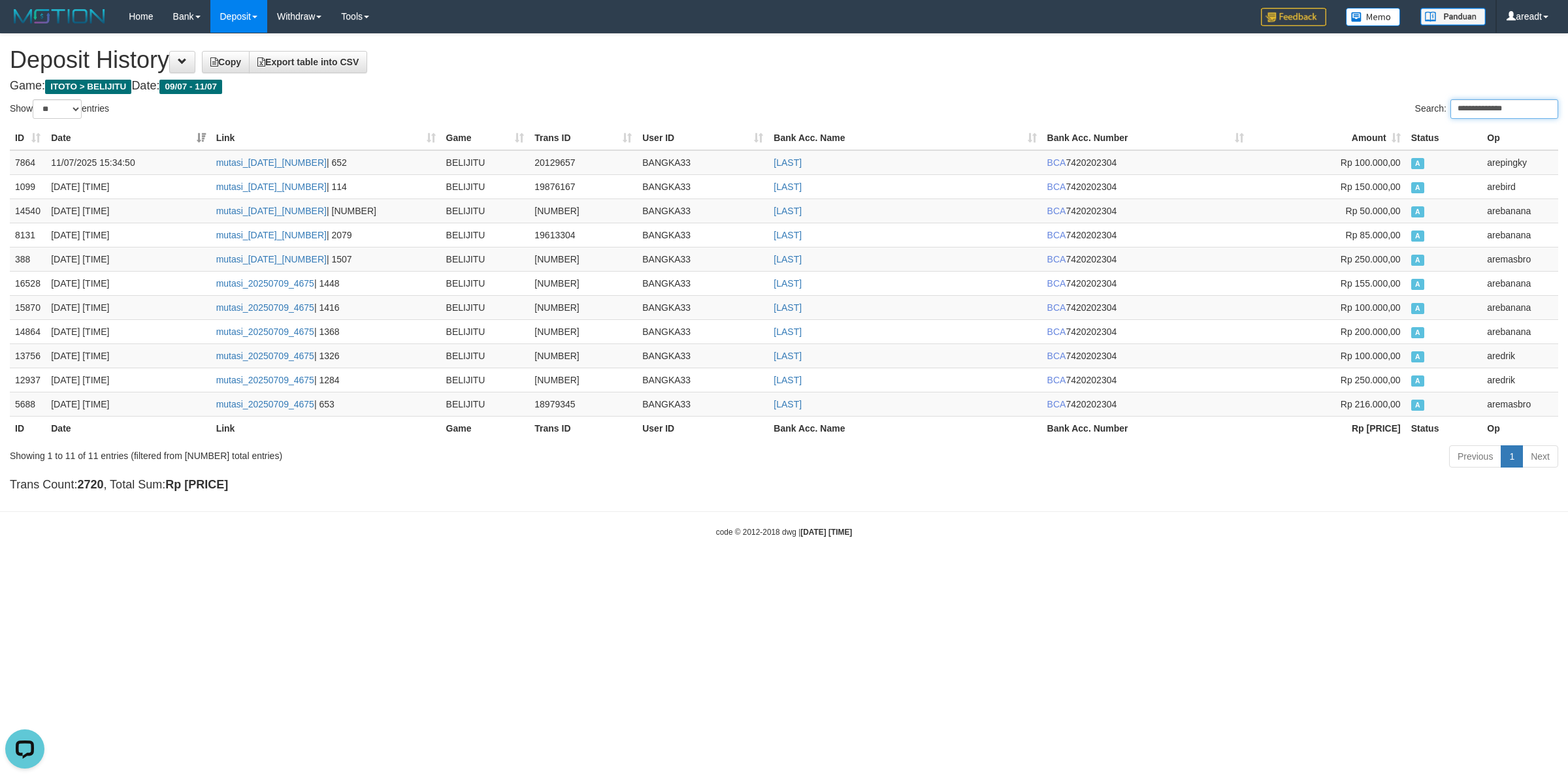 click on "**********" at bounding box center [1504, 109] 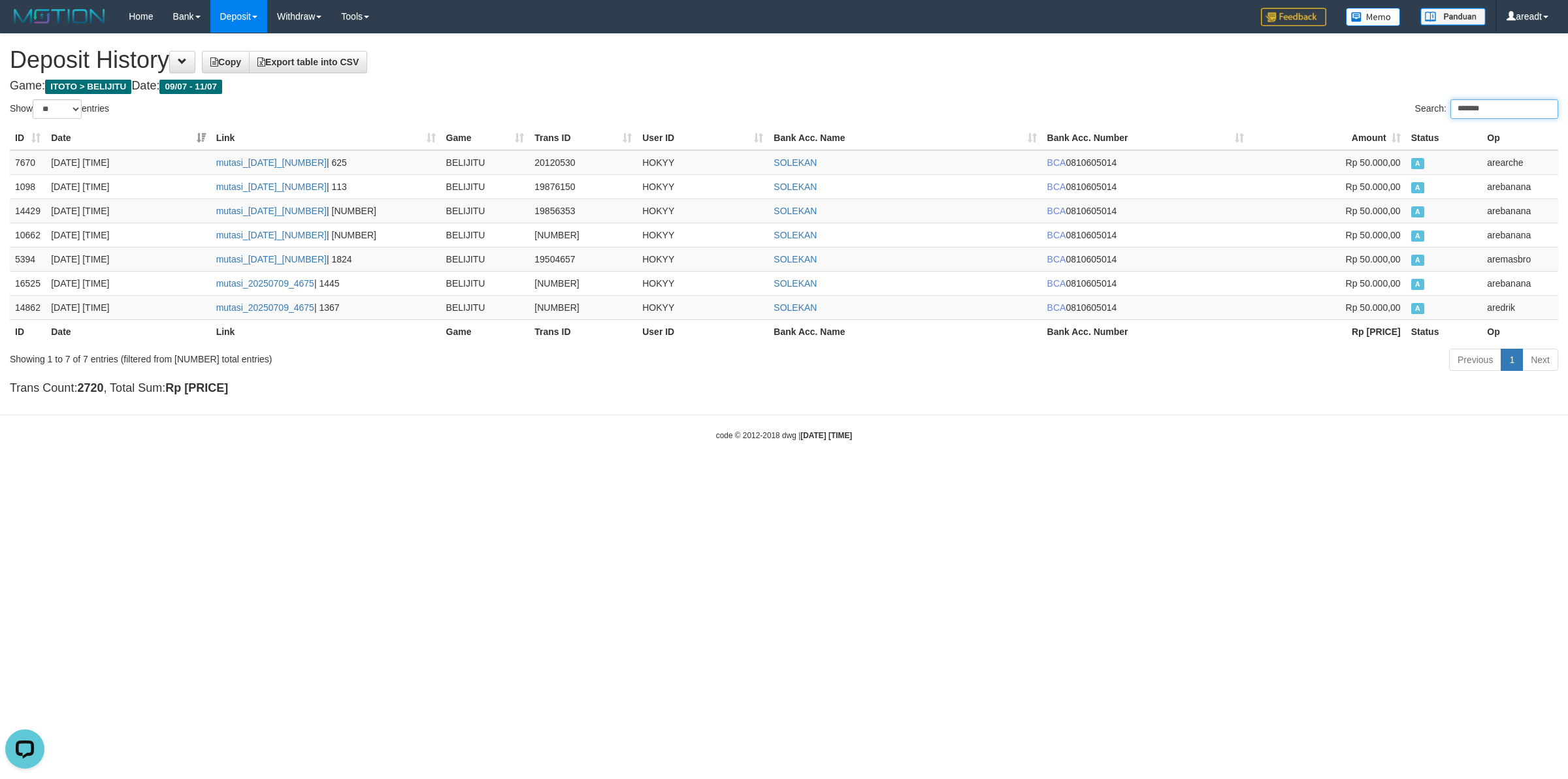 click on "*******" at bounding box center (1504, 109) 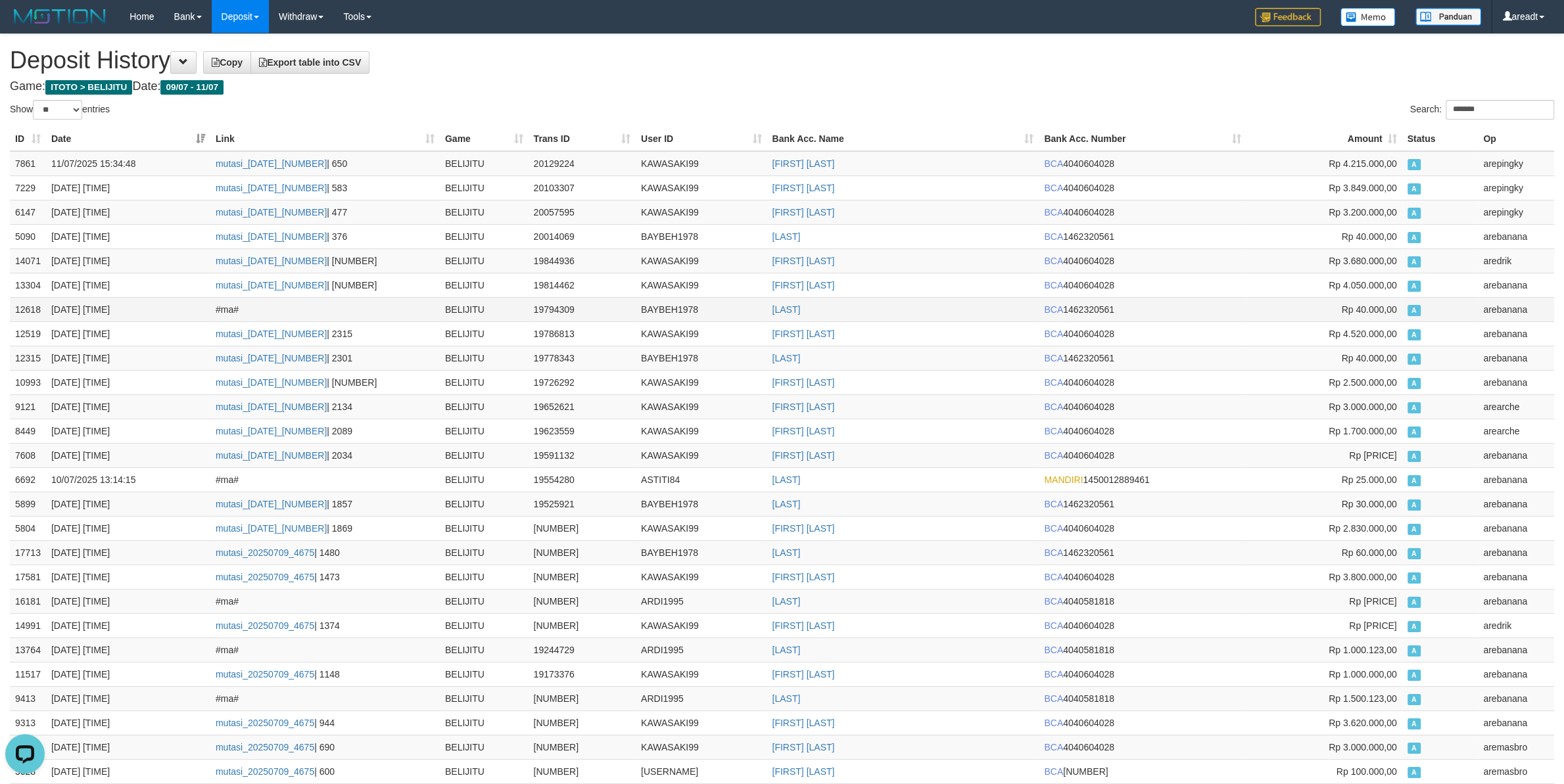 click on "BAYBEH1978" at bounding box center [701, 309] 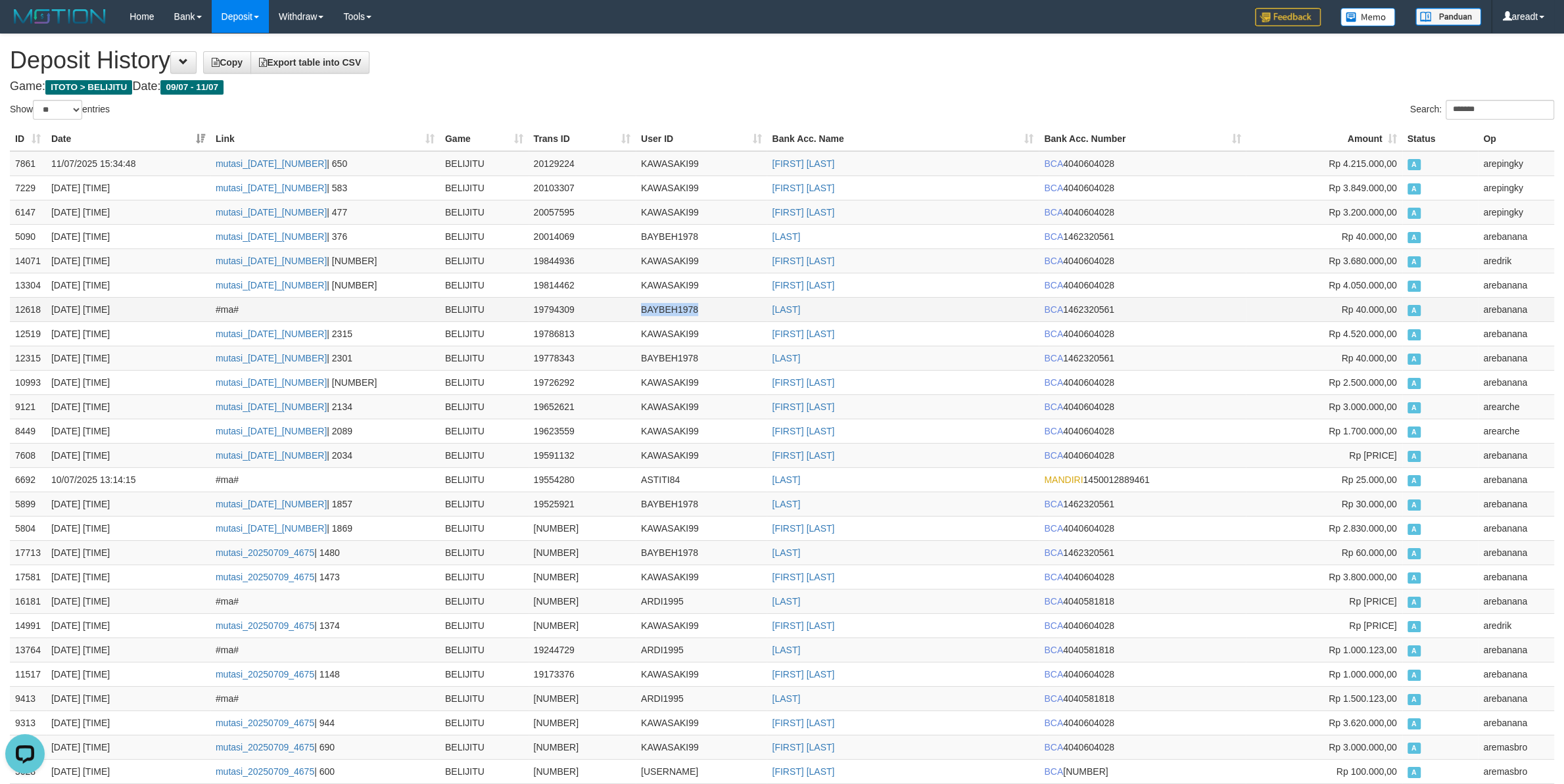 click on "BAYBEH1978" at bounding box center [701, 309] 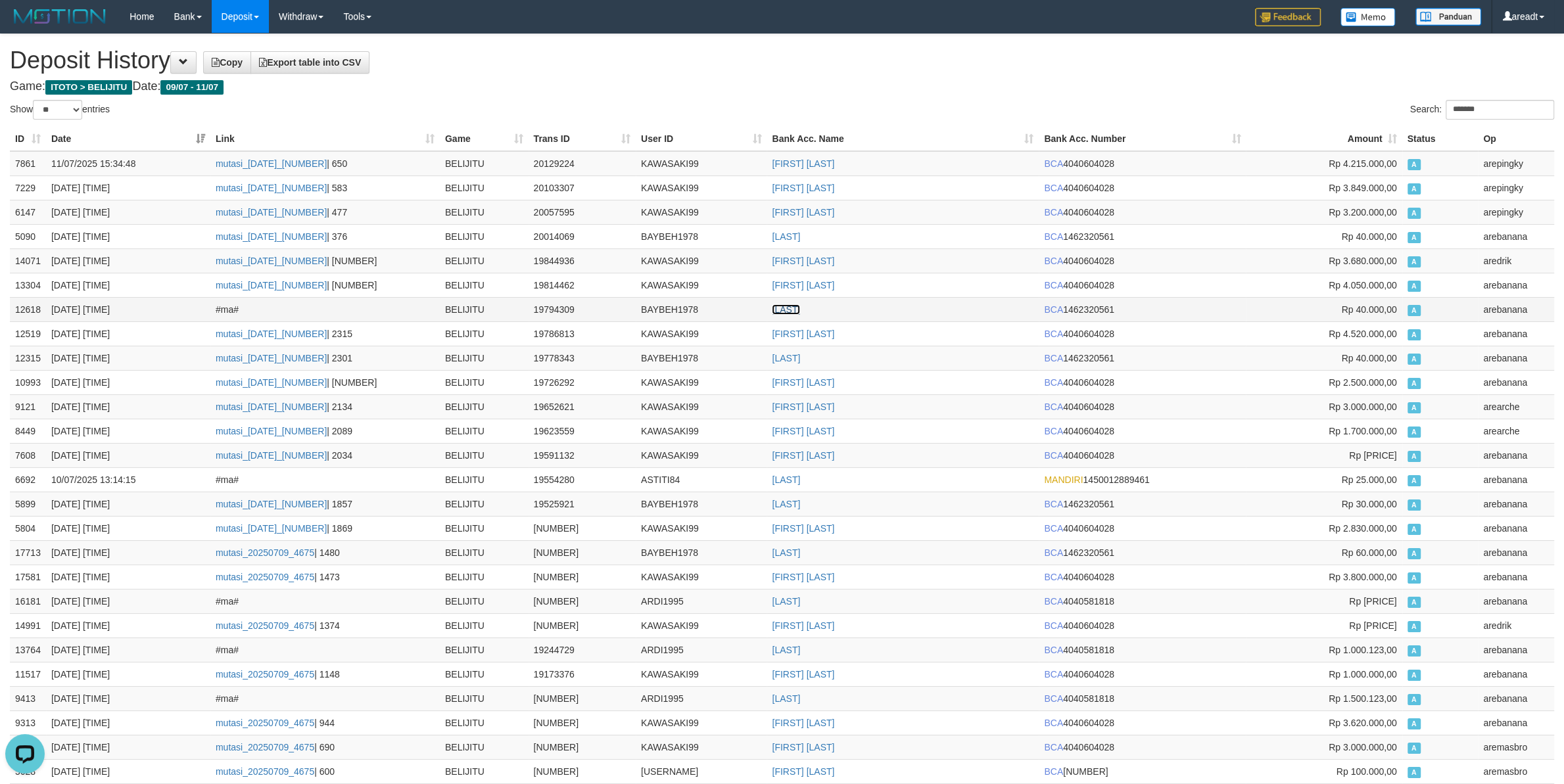 click on "I WAYAN SUANAYASA" at bounding box center (786, 310) 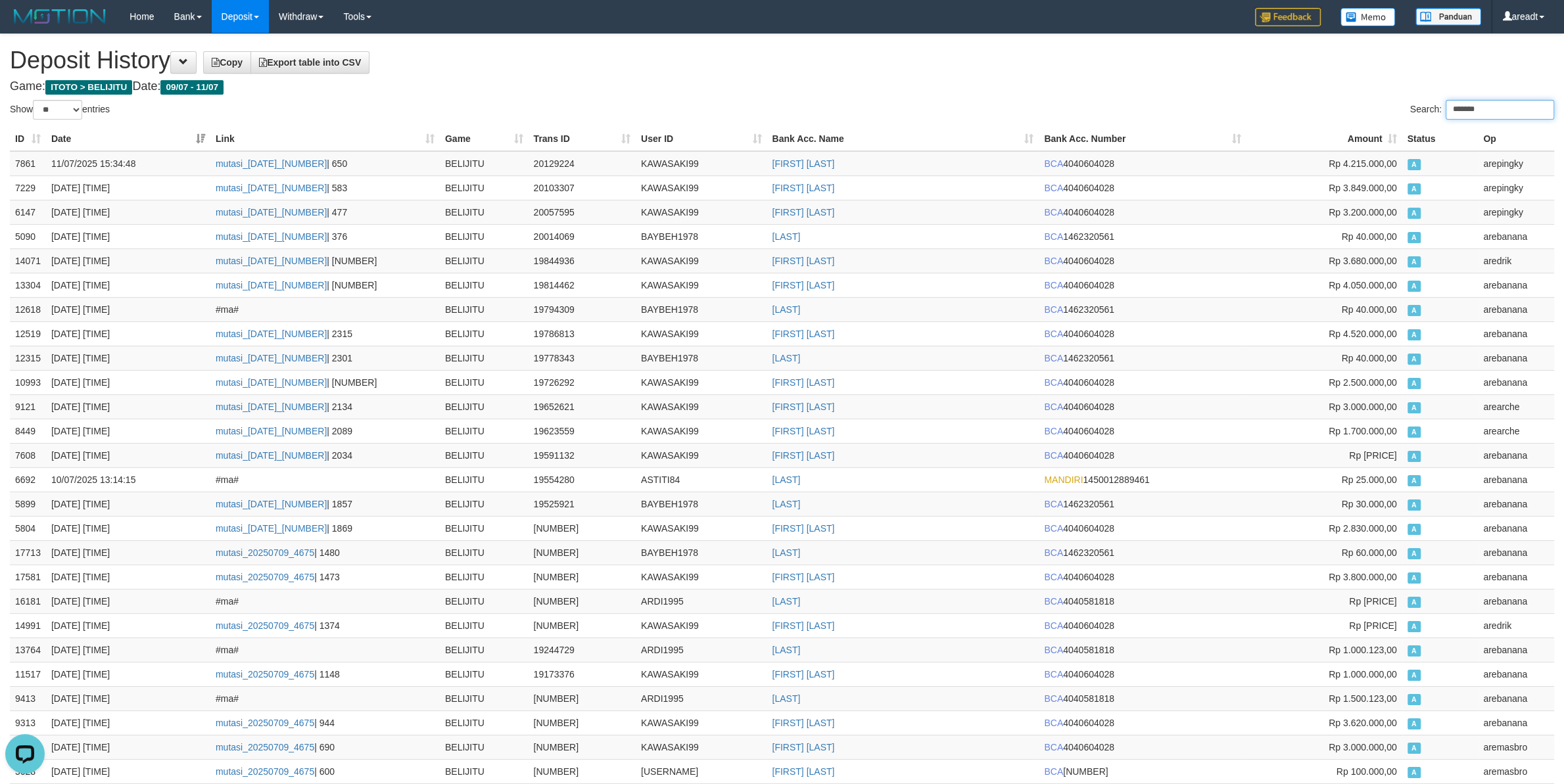 click on "*******" at bounding box center [1500, 110] 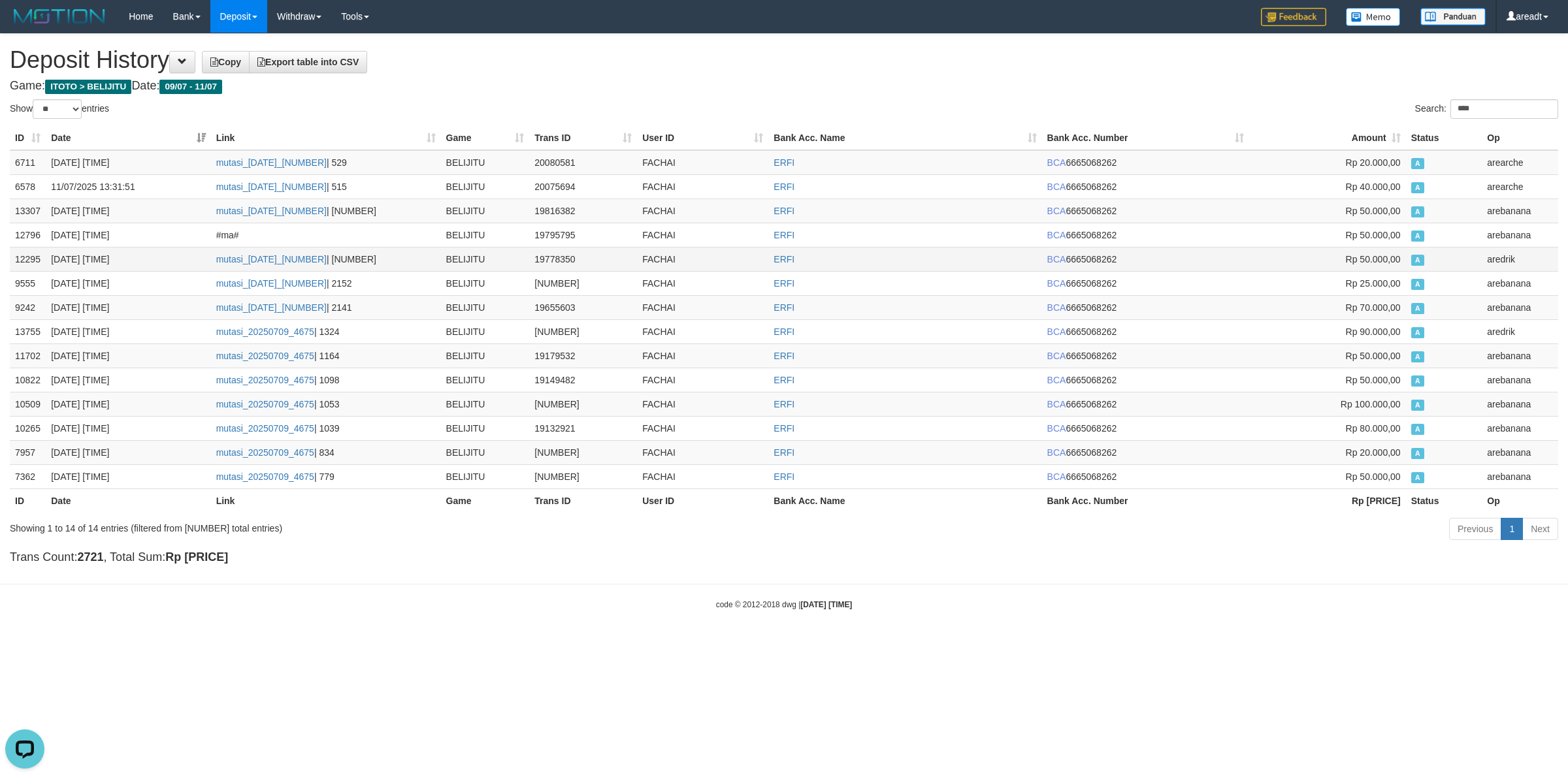 click on "FACHAI" at bounding box center (702, 259) 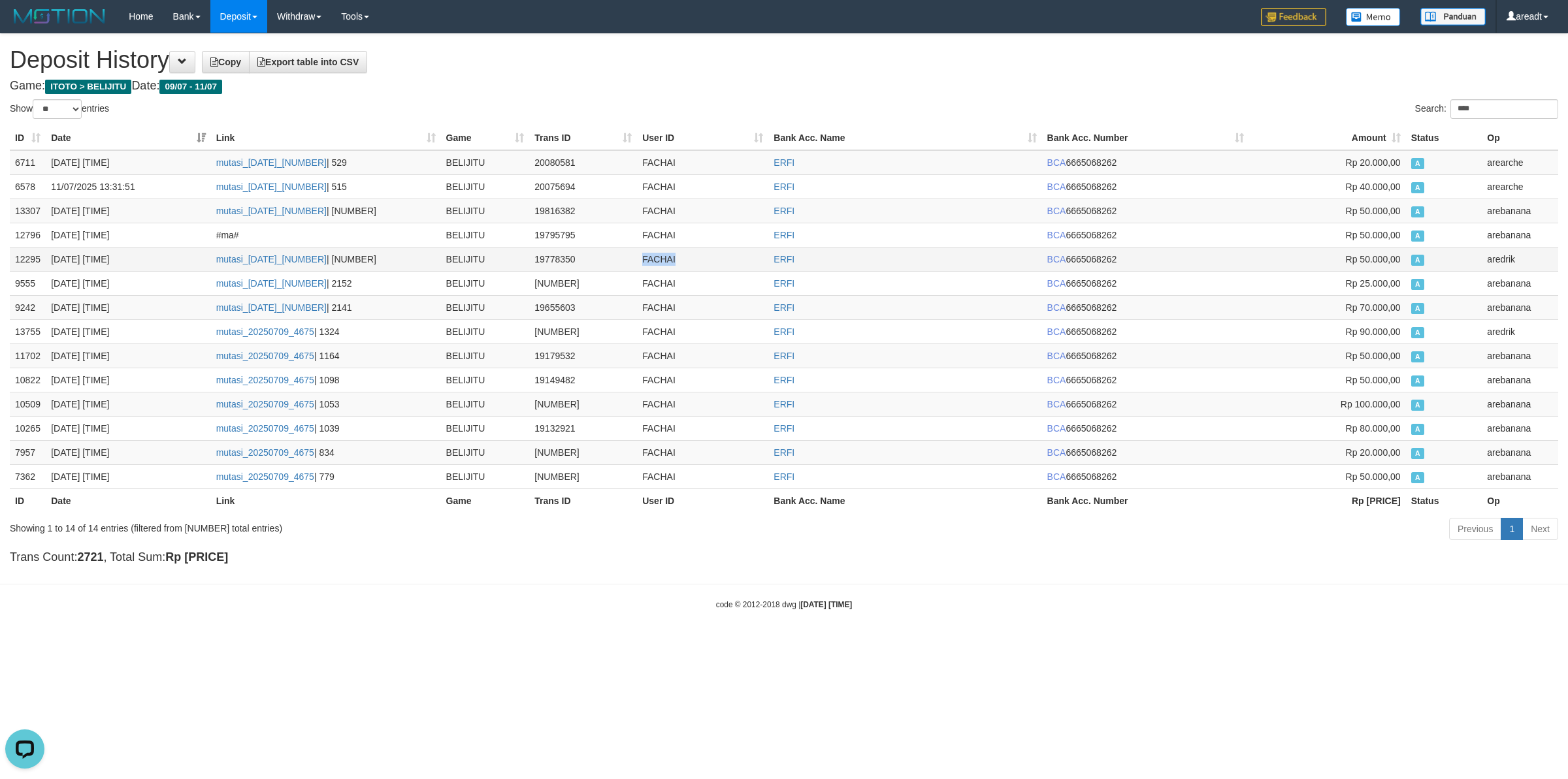 click on "FACHAI" at bounding box center (702, 259) 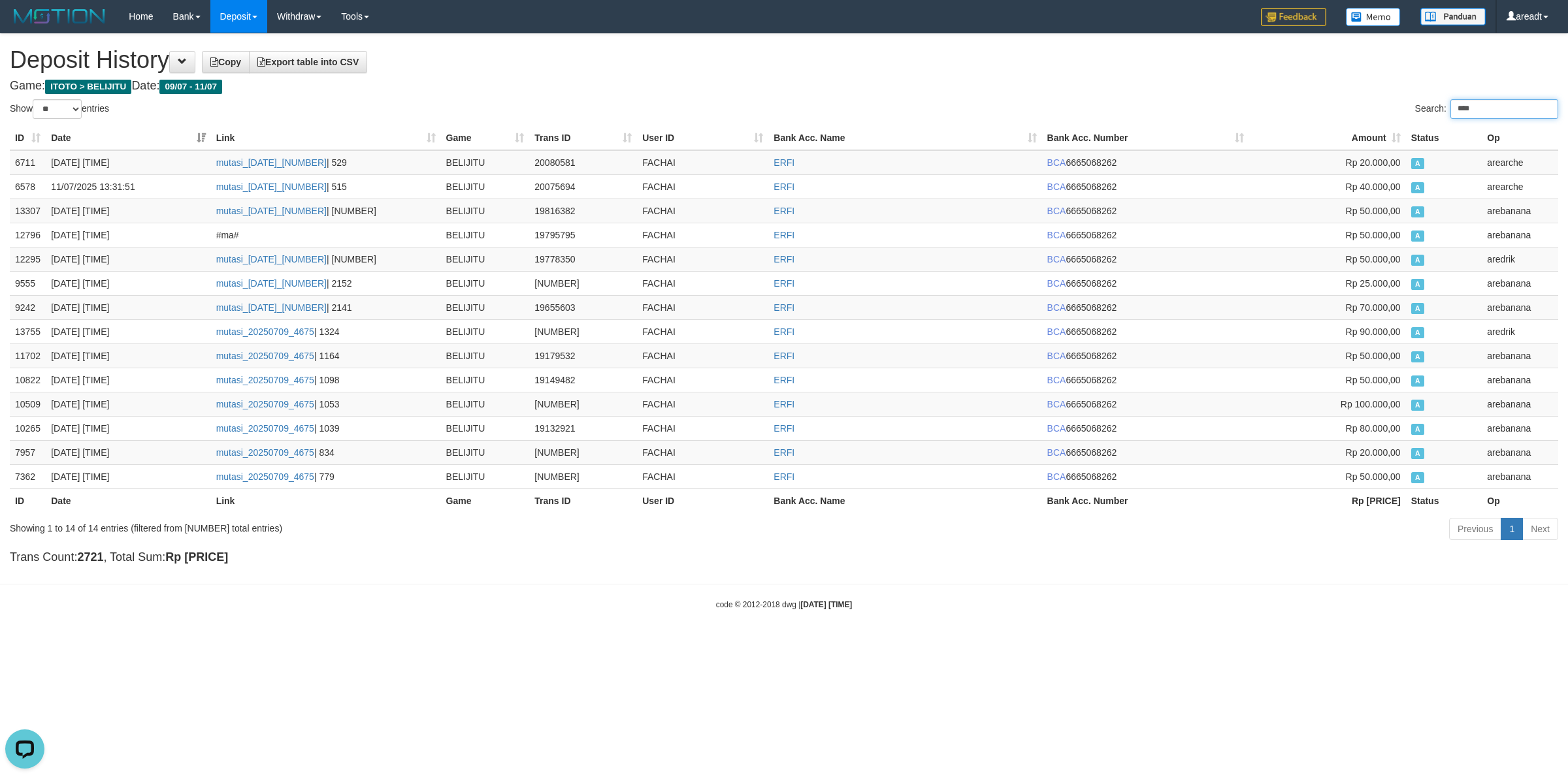 click on "****" at bounding box center (1504, 109) 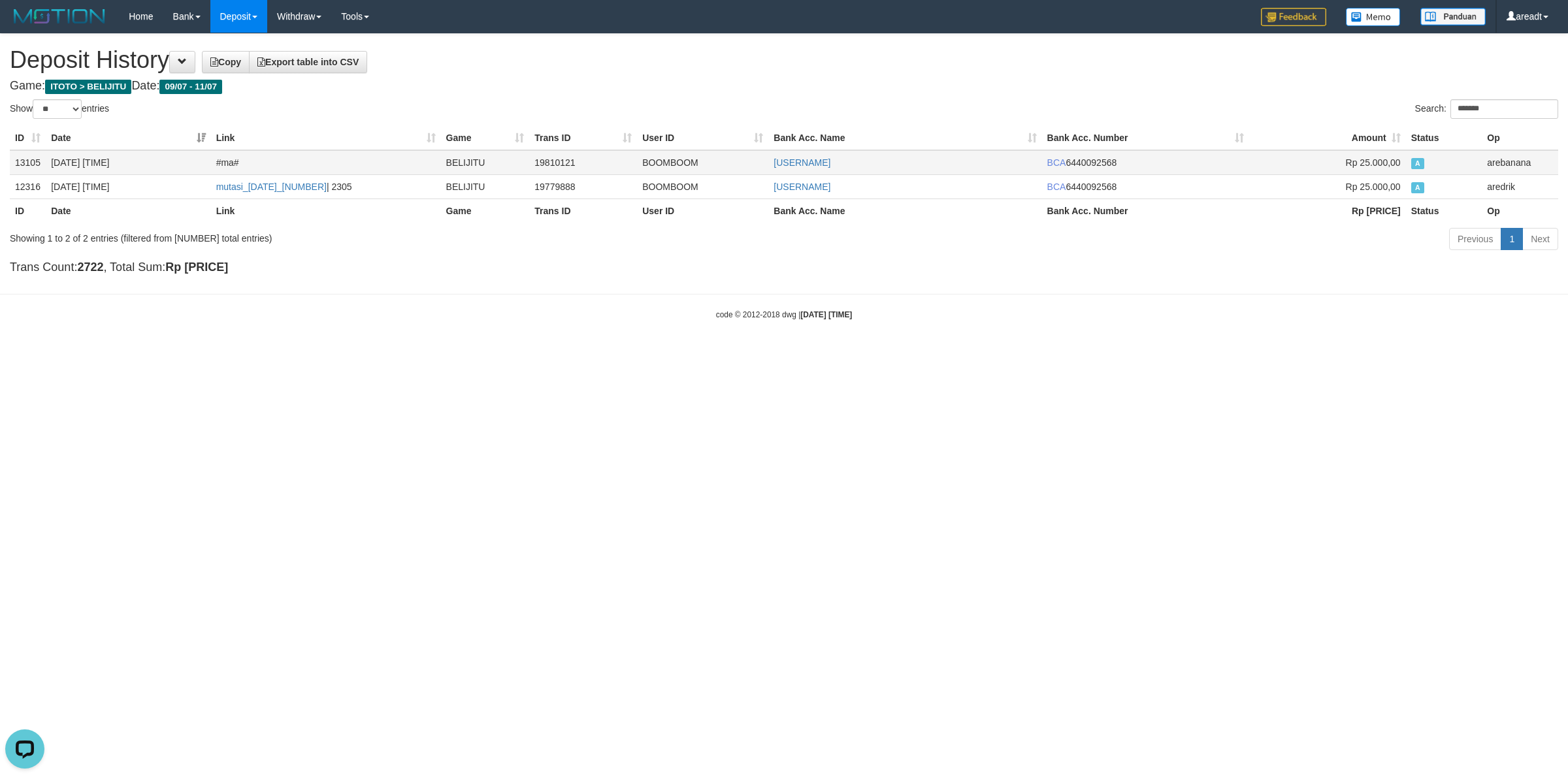 click on "BOOMBOOM" at bounding box center (702, 163) 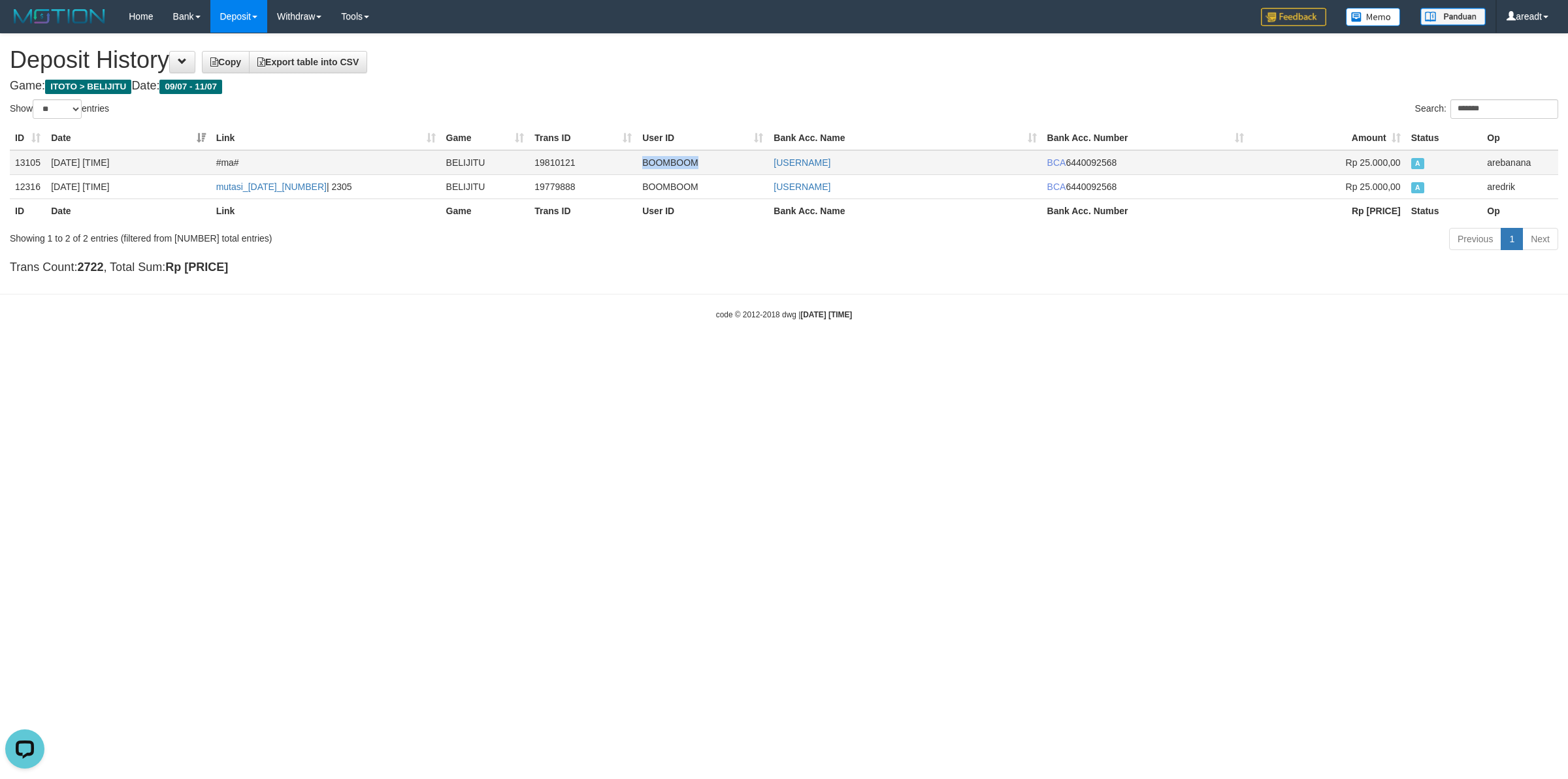 click on "BOOMBOOM" at bounding box center [702, 163] 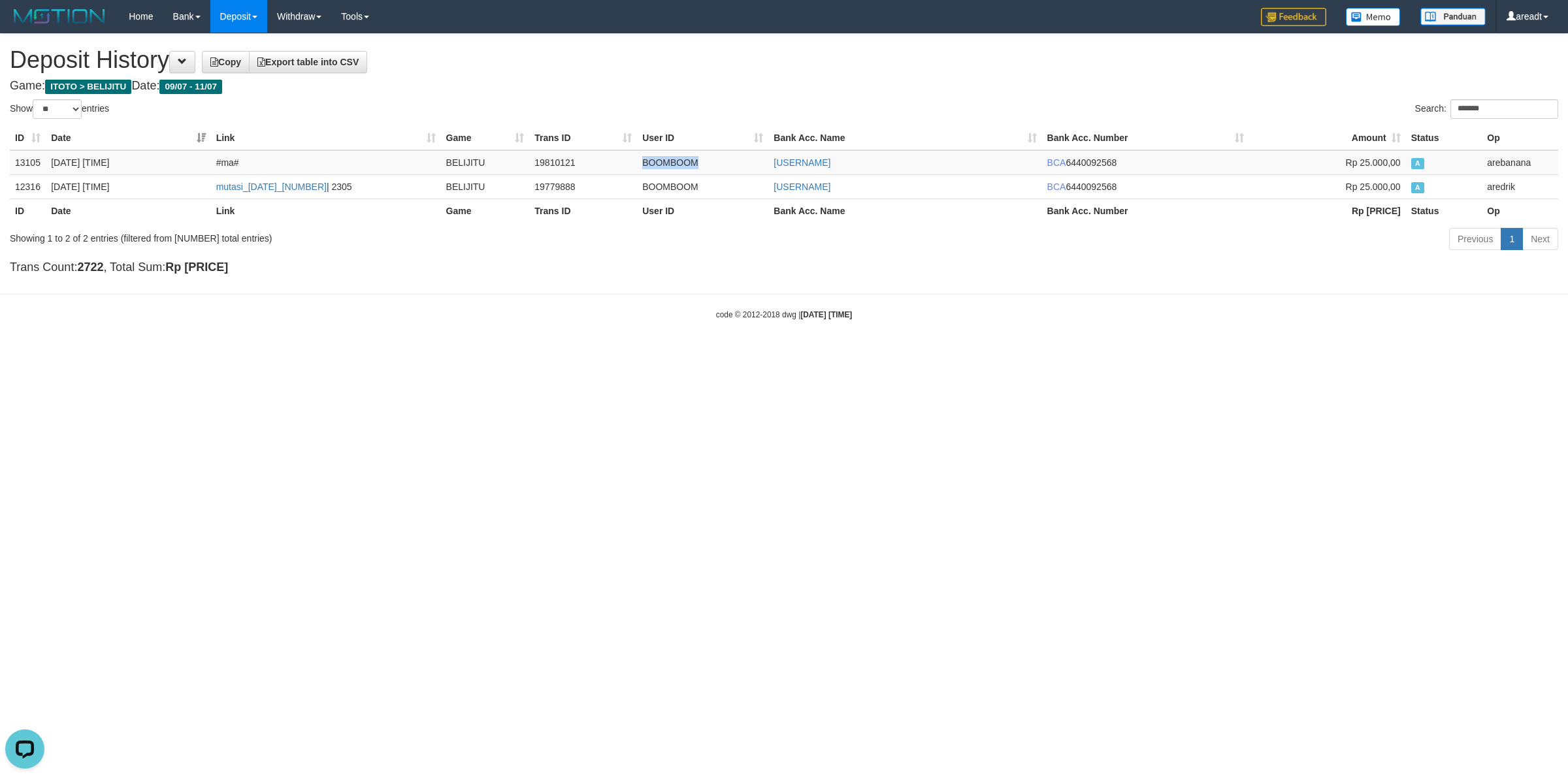 copy on "BOOMBOOM" 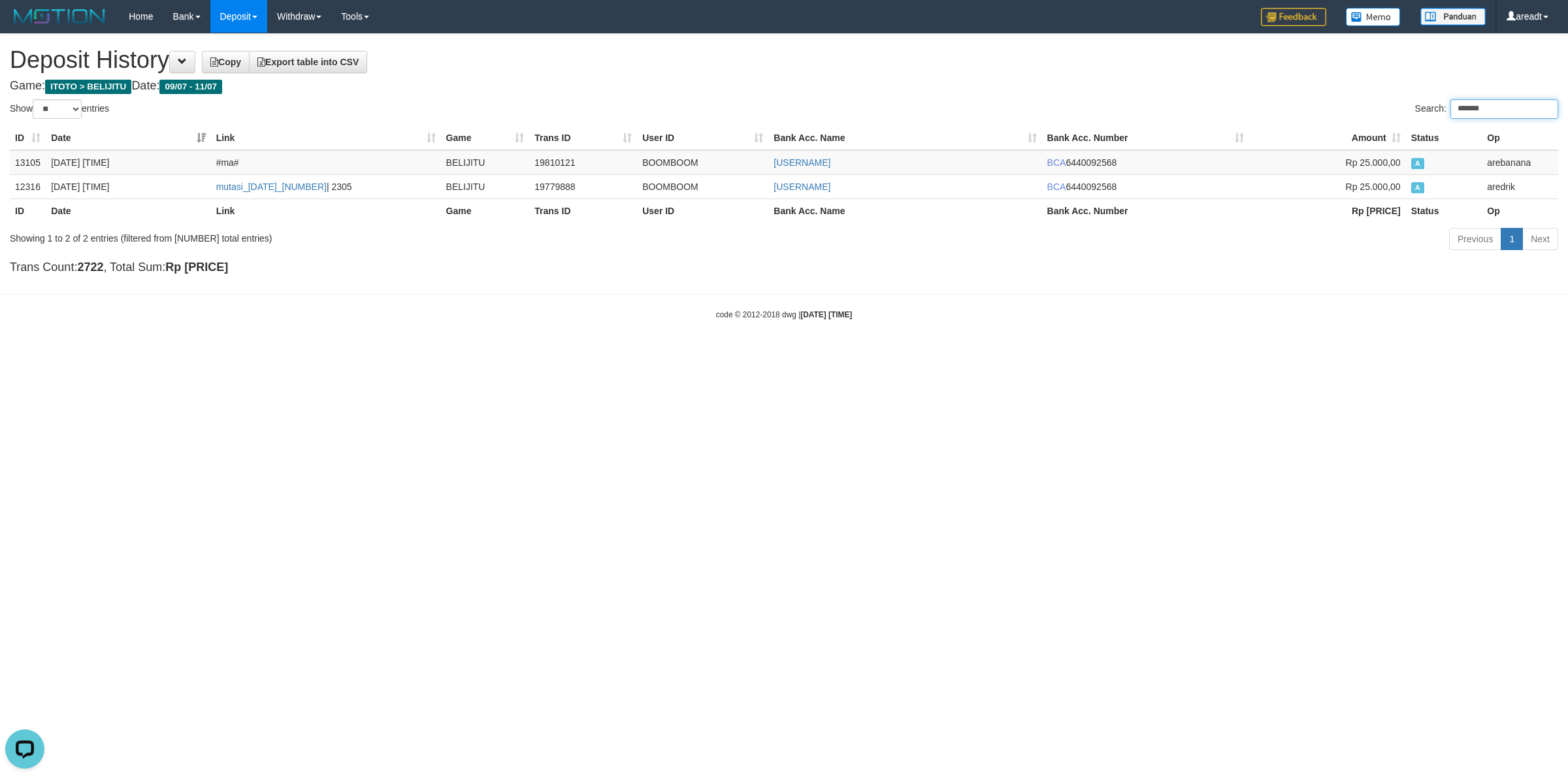 click on "*******" at bounding box center [1504, 109] 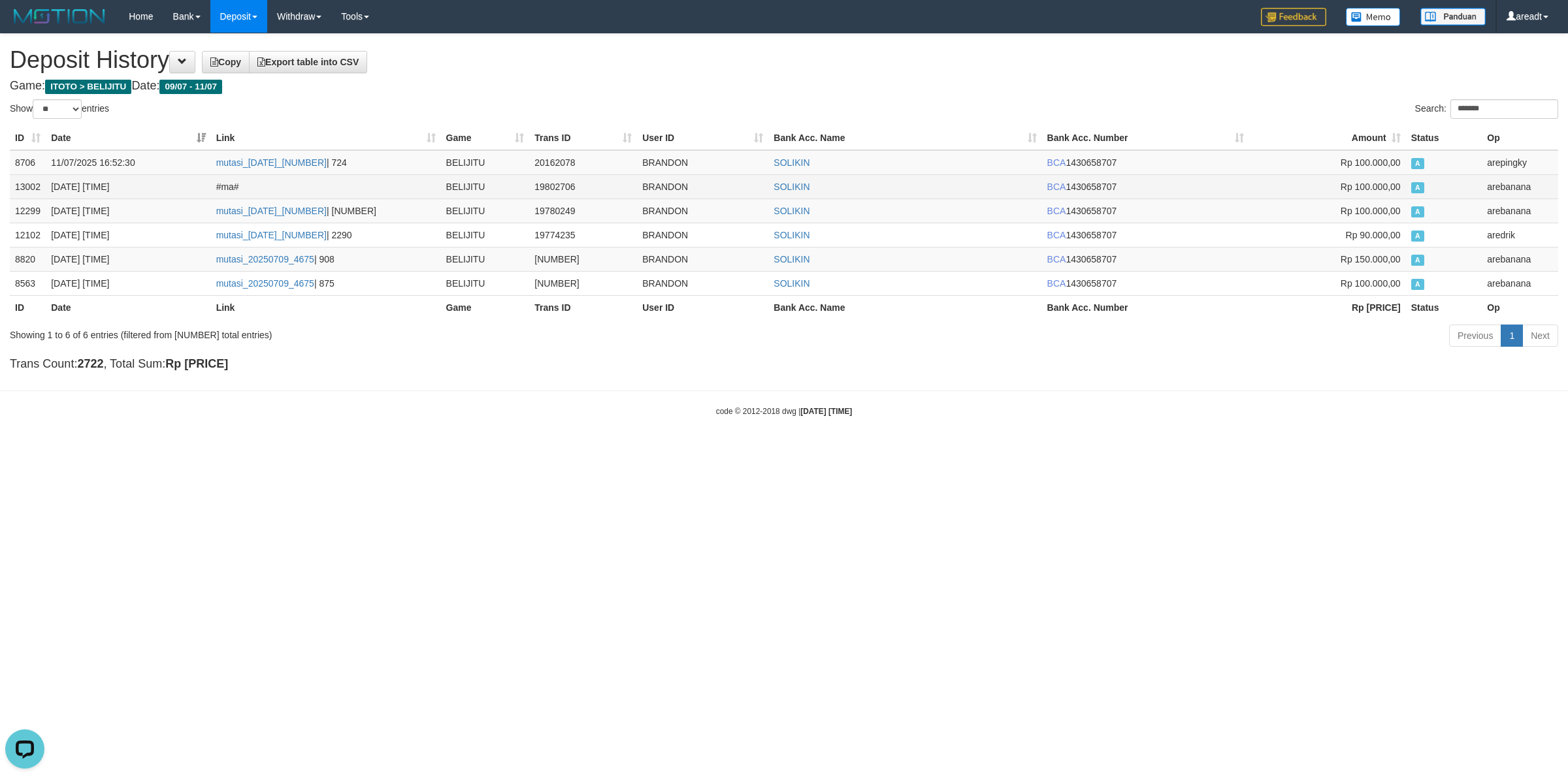 click on "BRANDON" at bounding box center [702, 186] 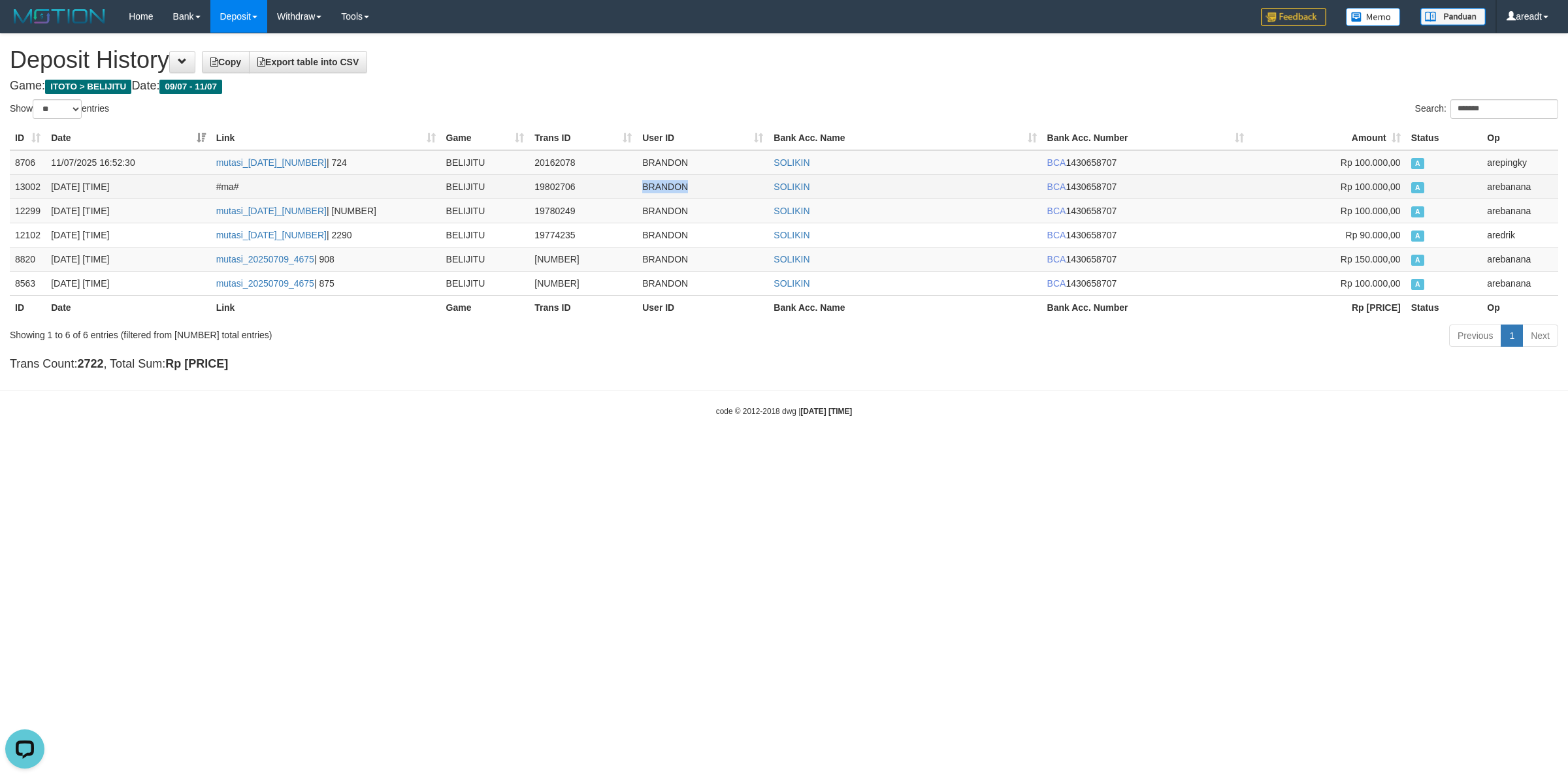 click on "BRANDON" at bounding box center (702, 186) 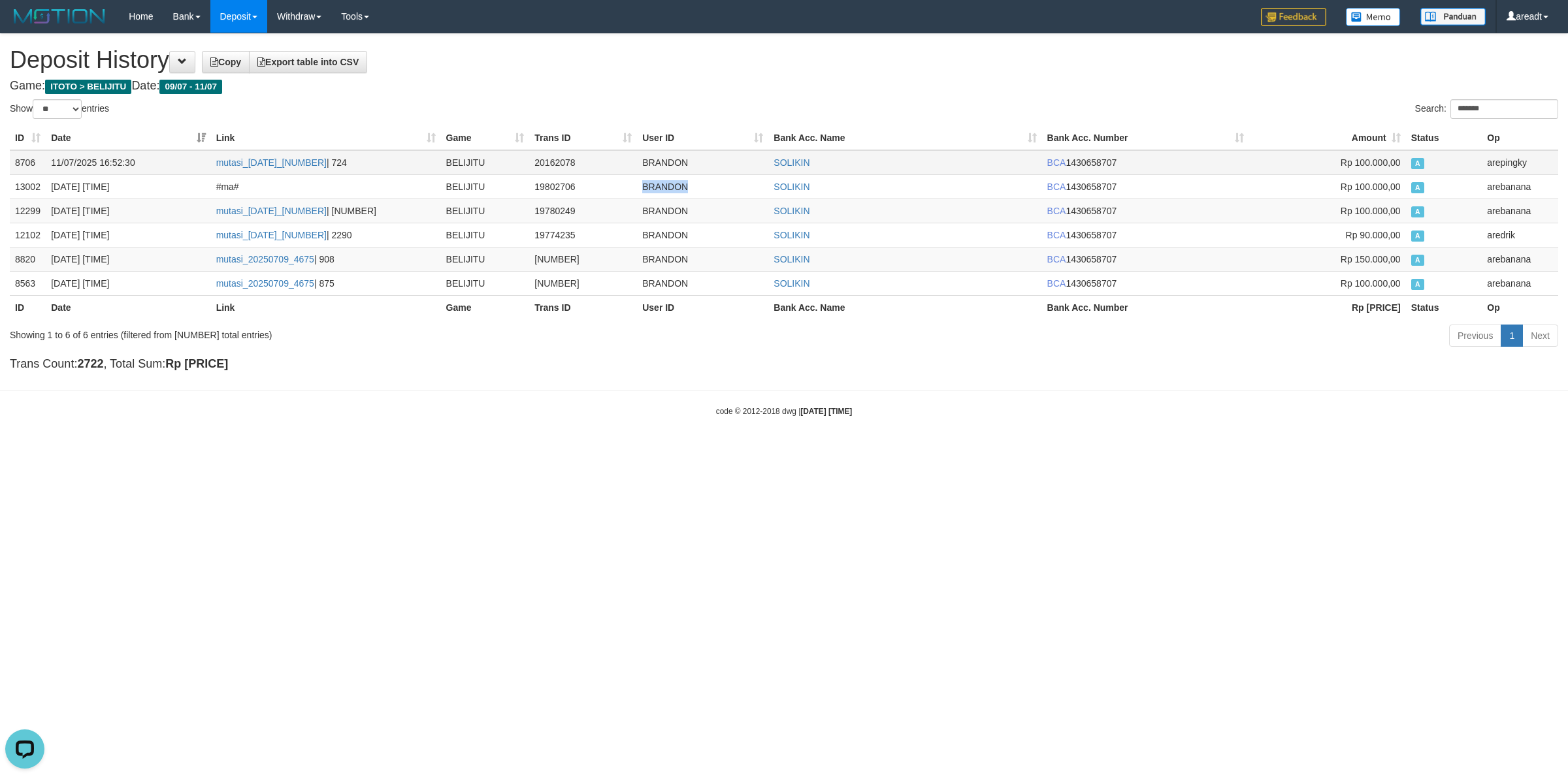 copy on "BRANDON" 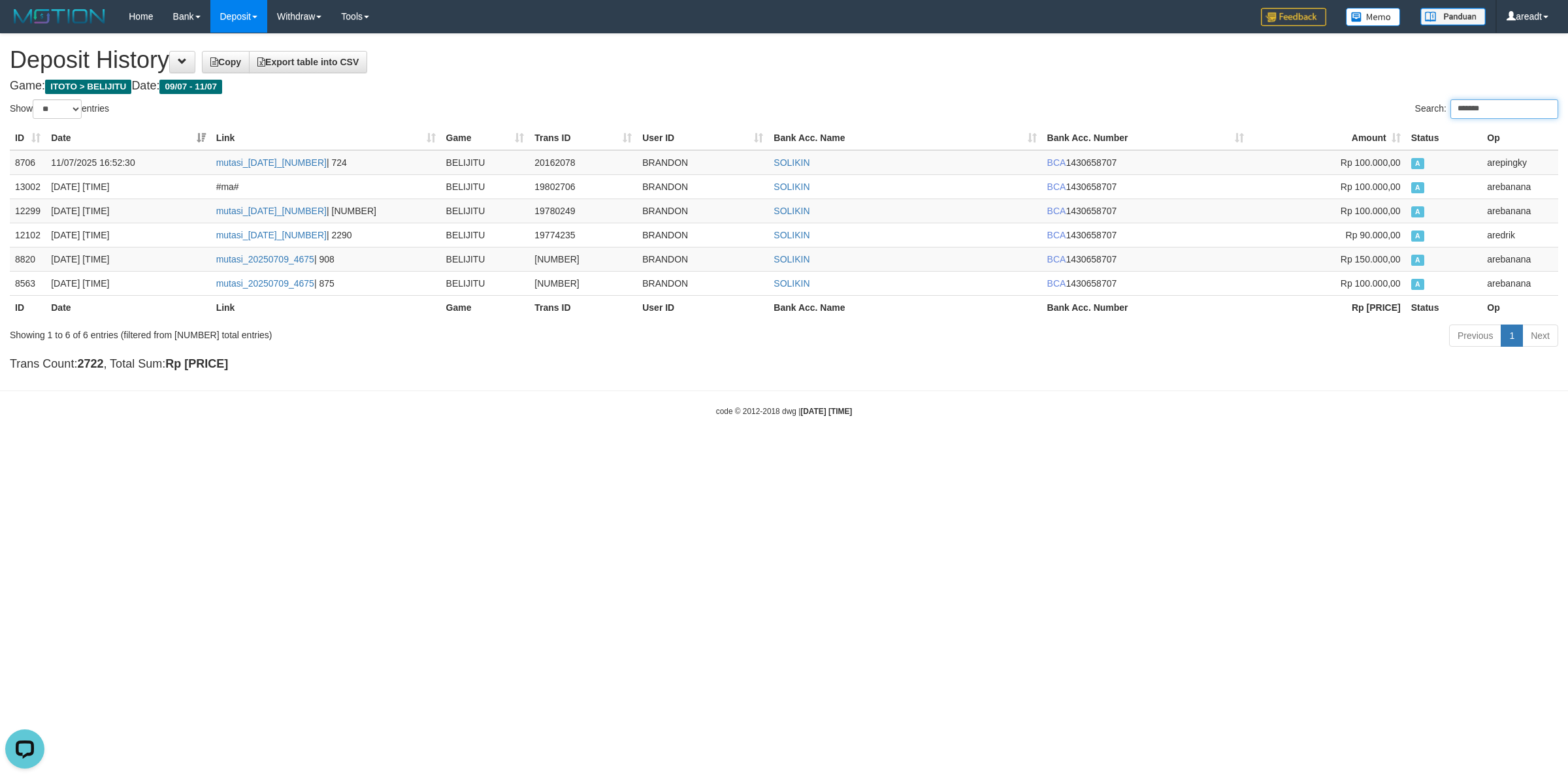 click on "*******" at bounding box center (1504, 109) 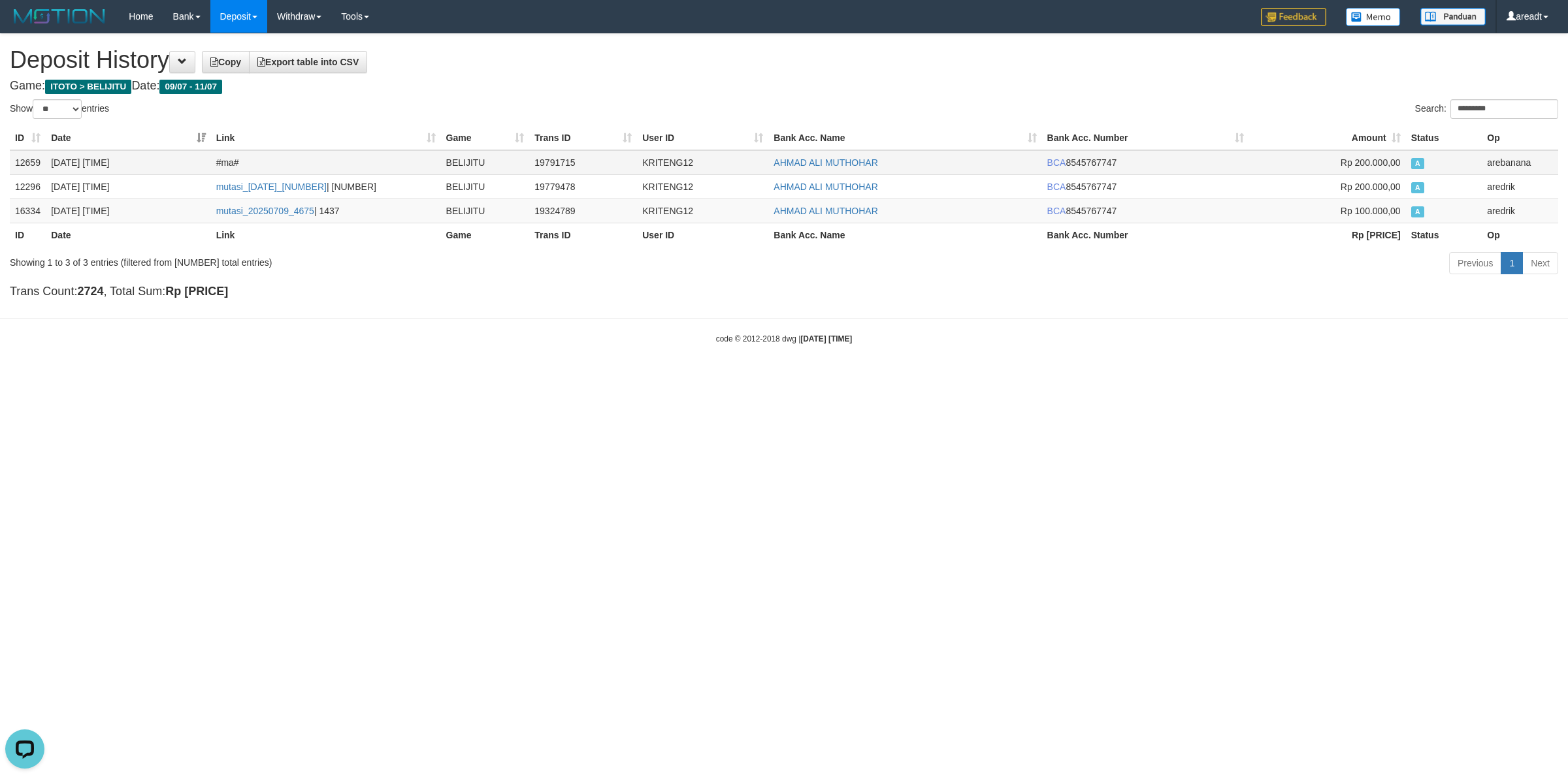 click on "KRITENG12" at bounding box center [702, 163] 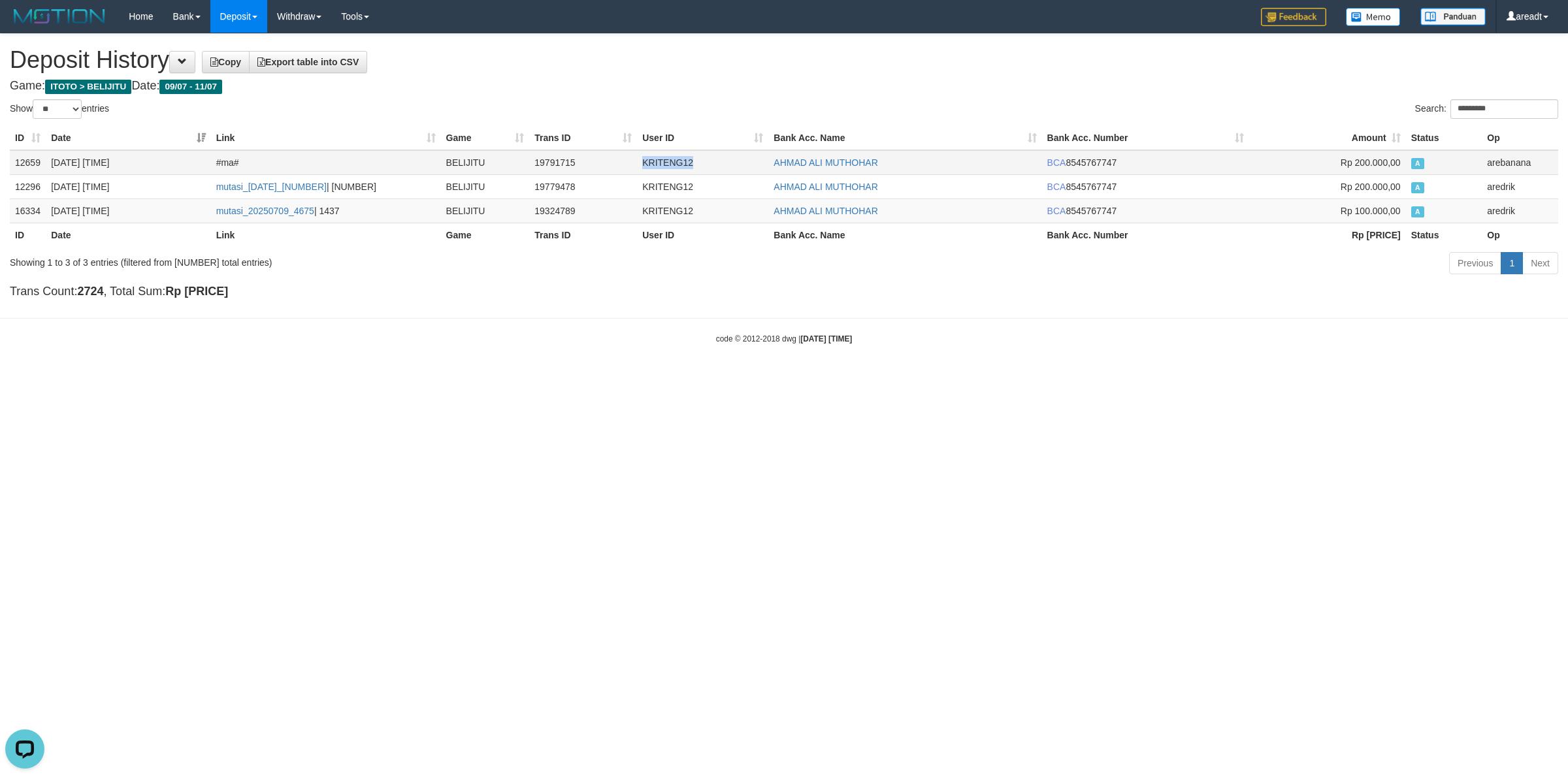 click on "KRITENG12" at bounding box center [702, 163] 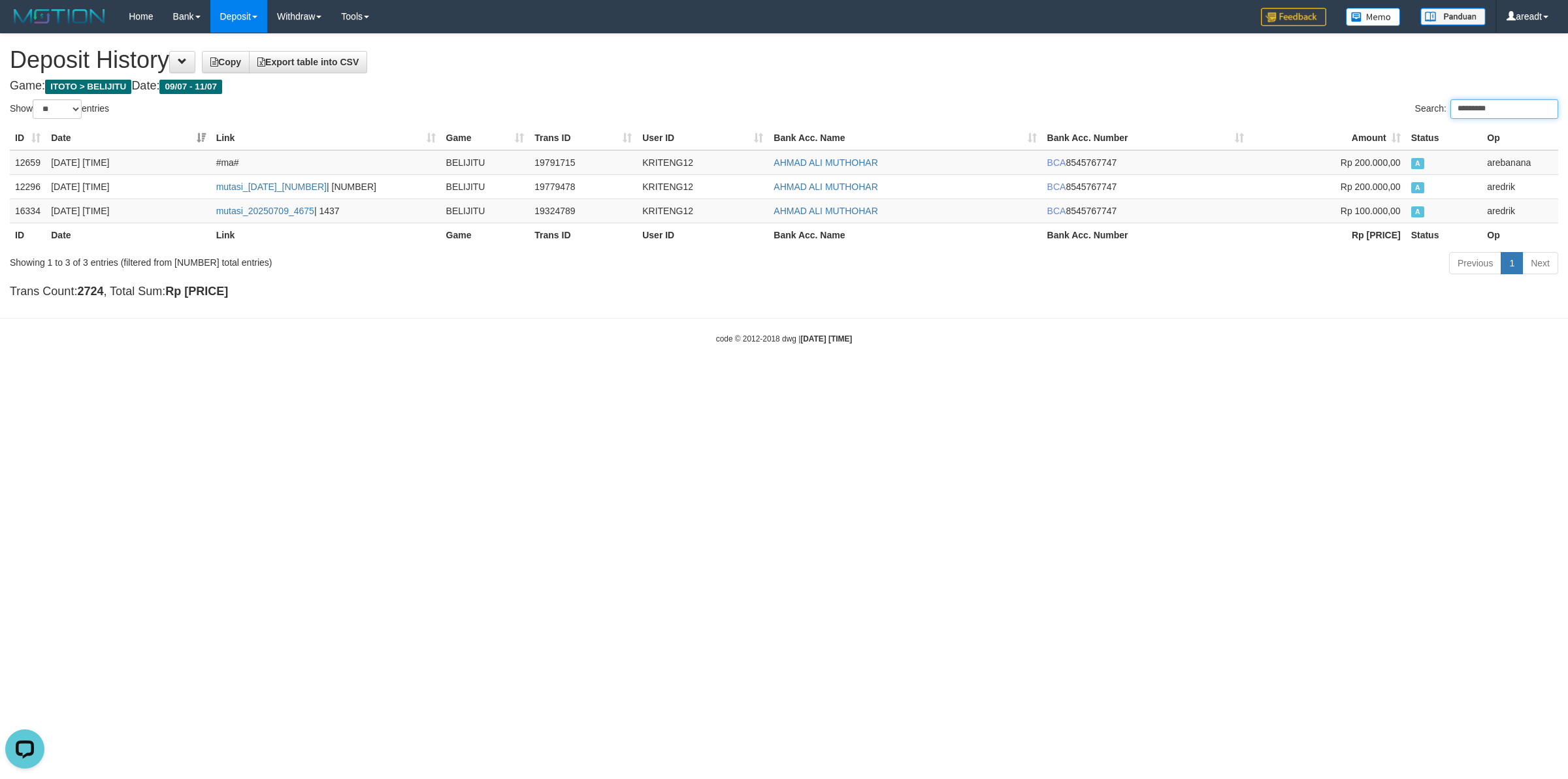click on "*********" at bounding box center [1504, 109] 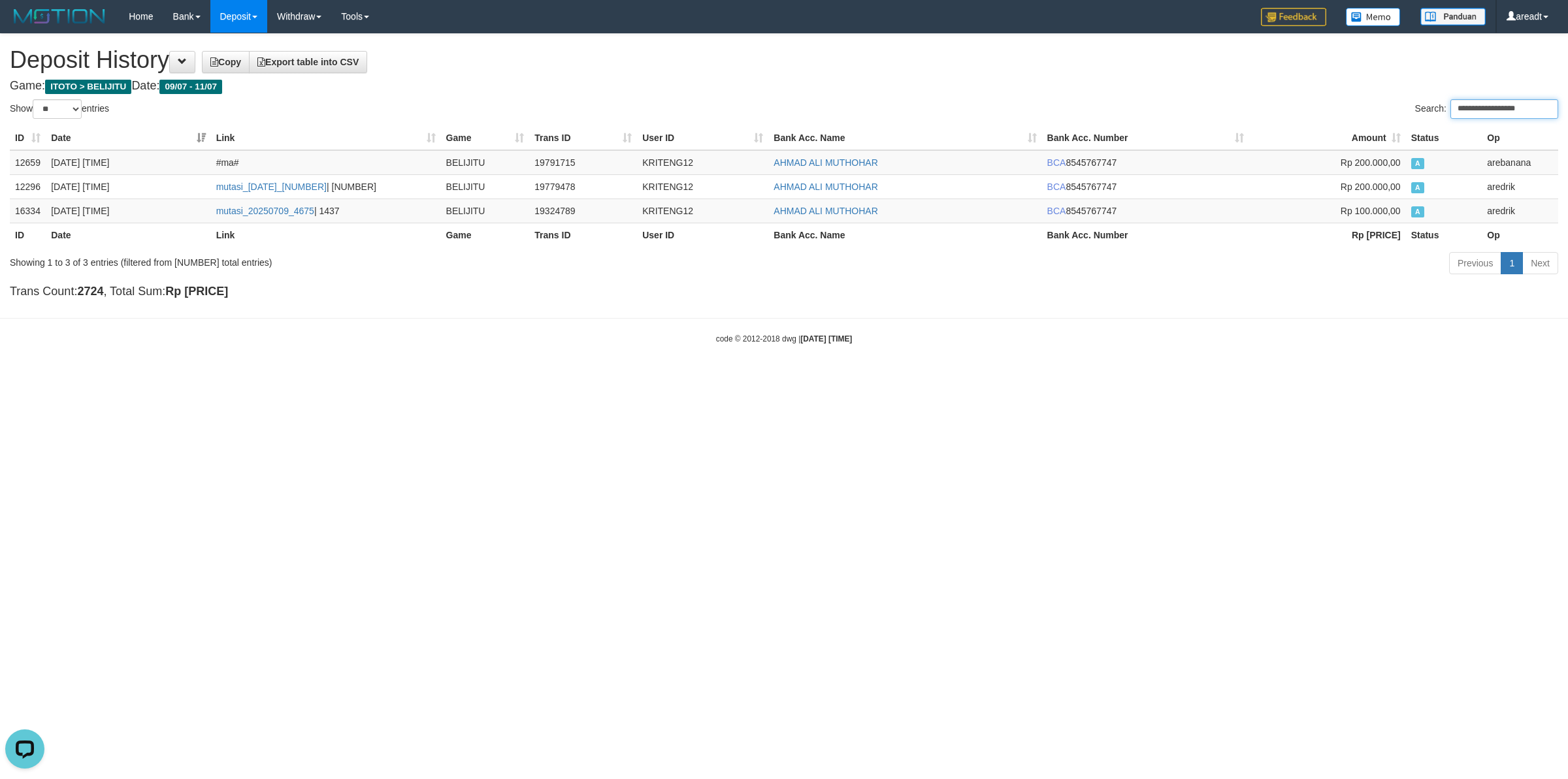 click on "**********" at bounding box center [1504, 109] 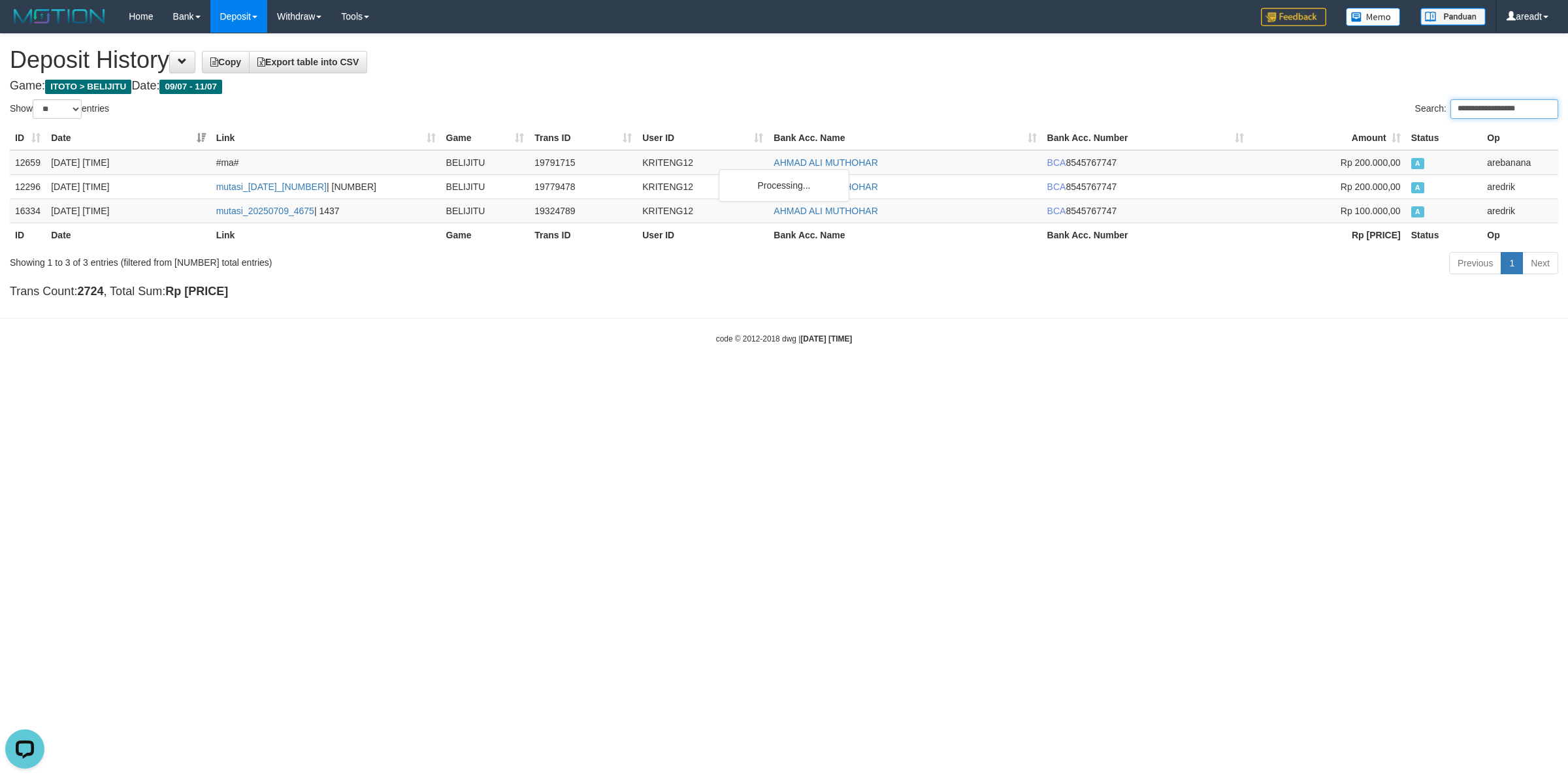 click on "**********" at bounding box center (1504, 109) 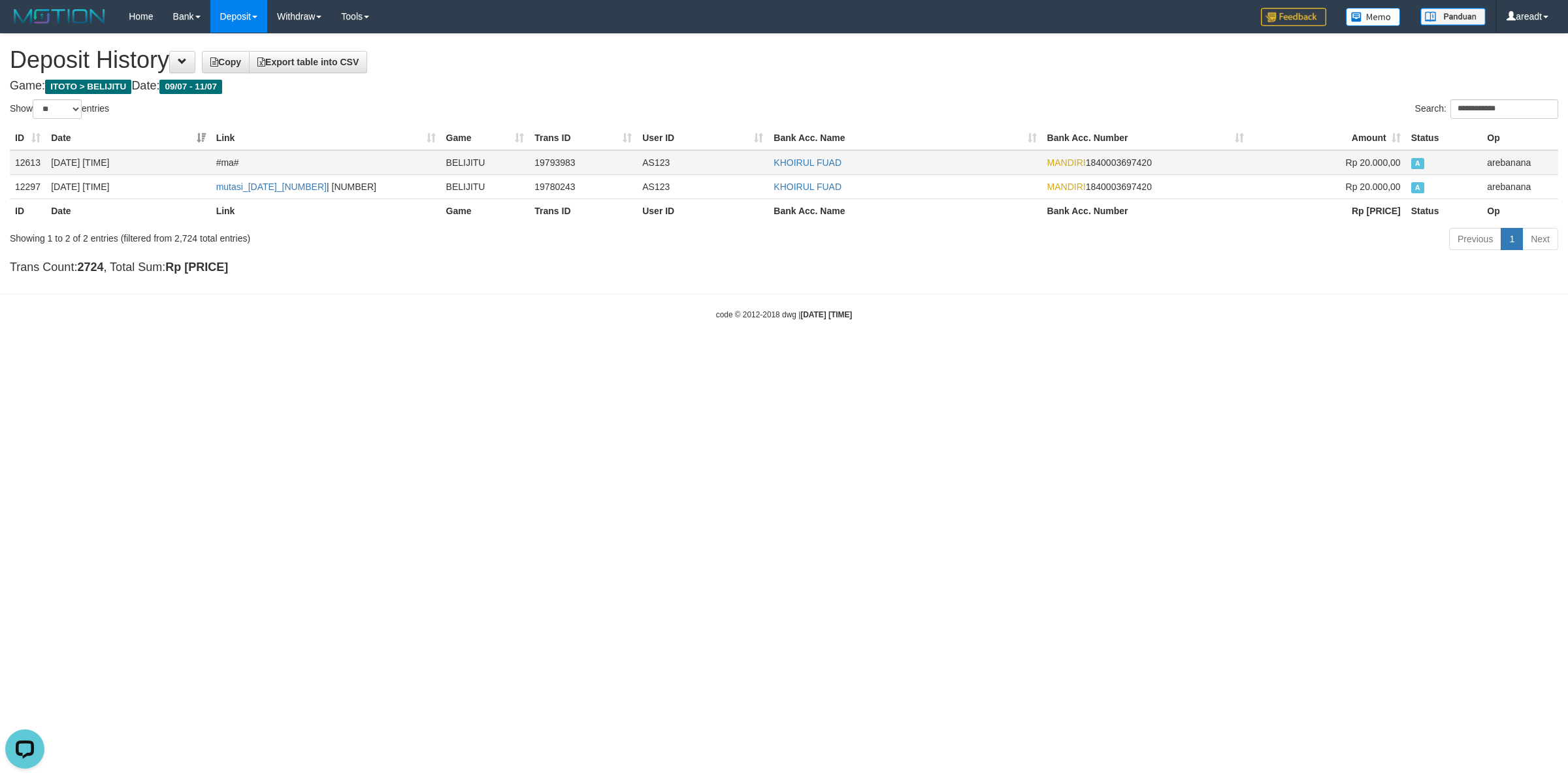 click on "AS123" at bounding box center (702, 163) 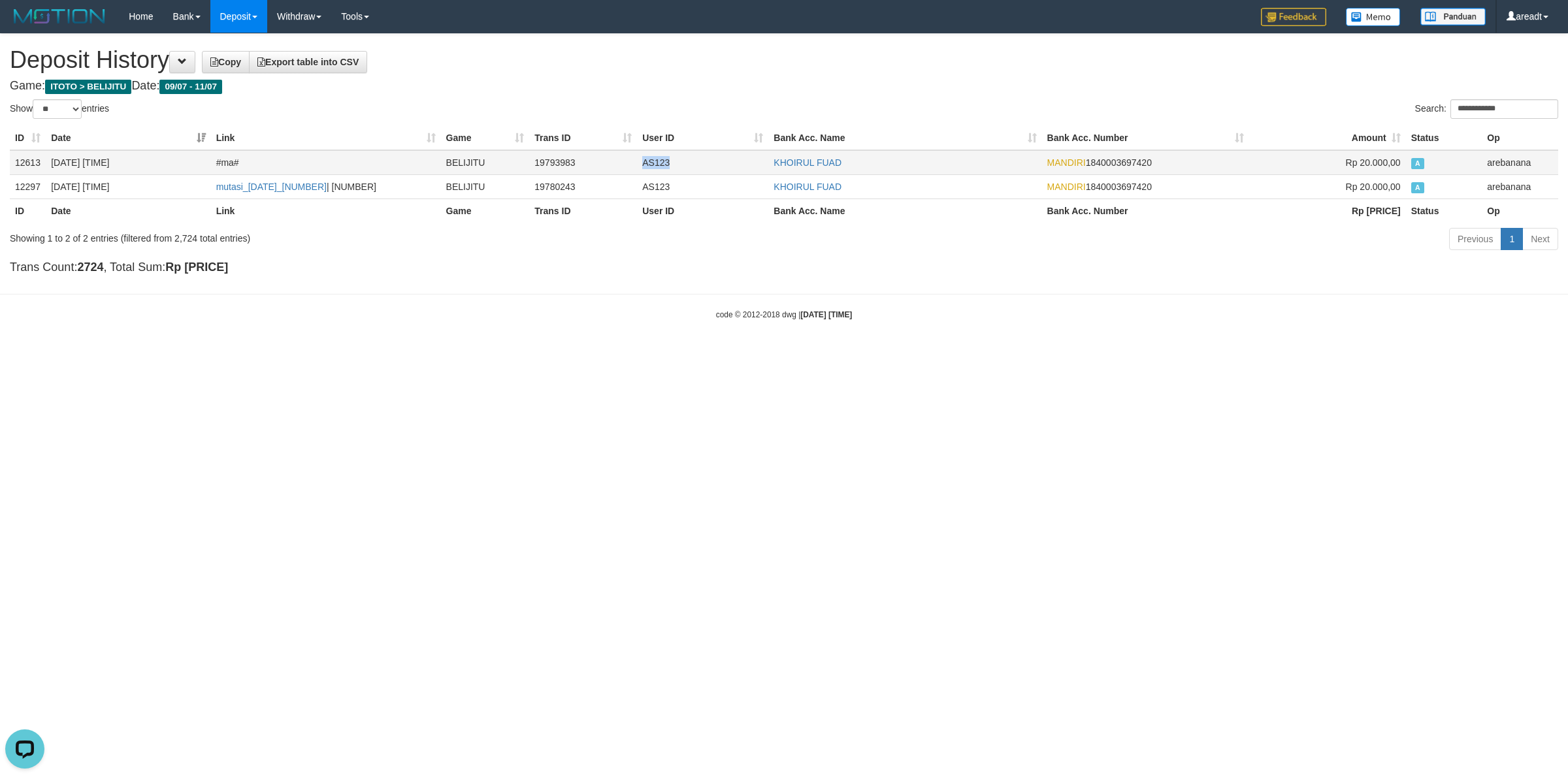 click on "AS123" at bounding box center (702, 163) 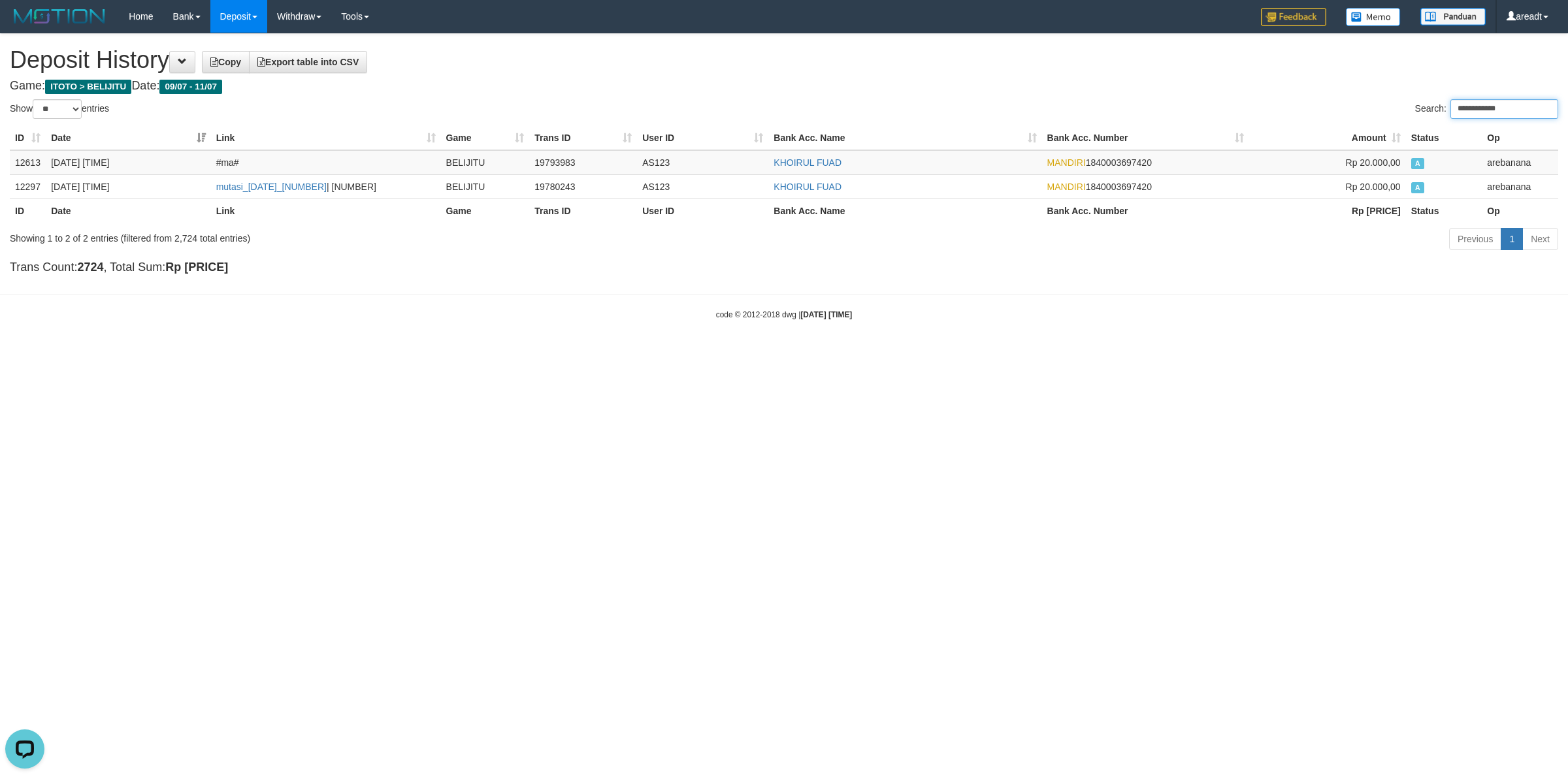 click on "**********" at bounding box center (1504, 109) 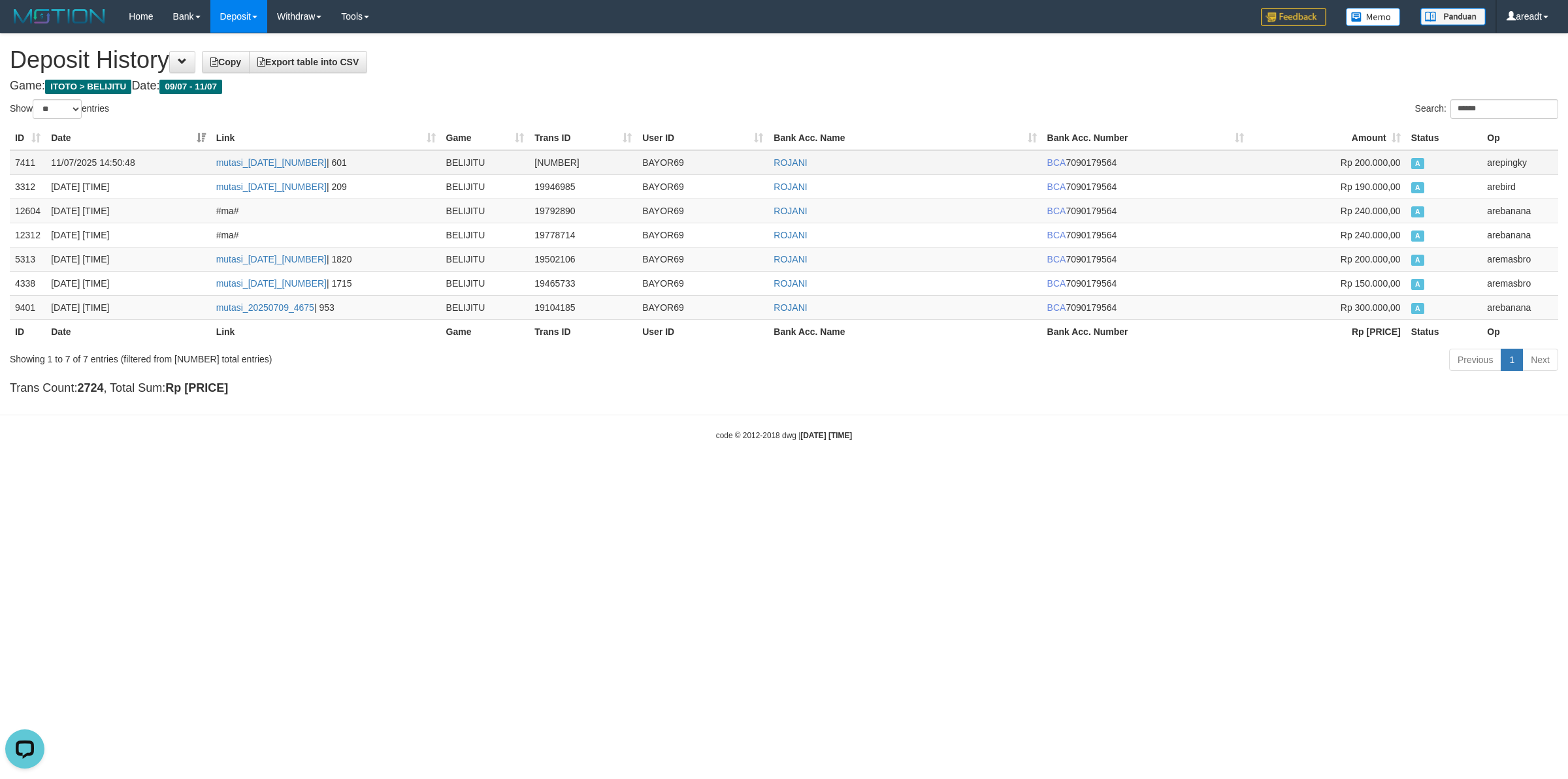 click on "BAYOR69" at bounding box center (702, 163) 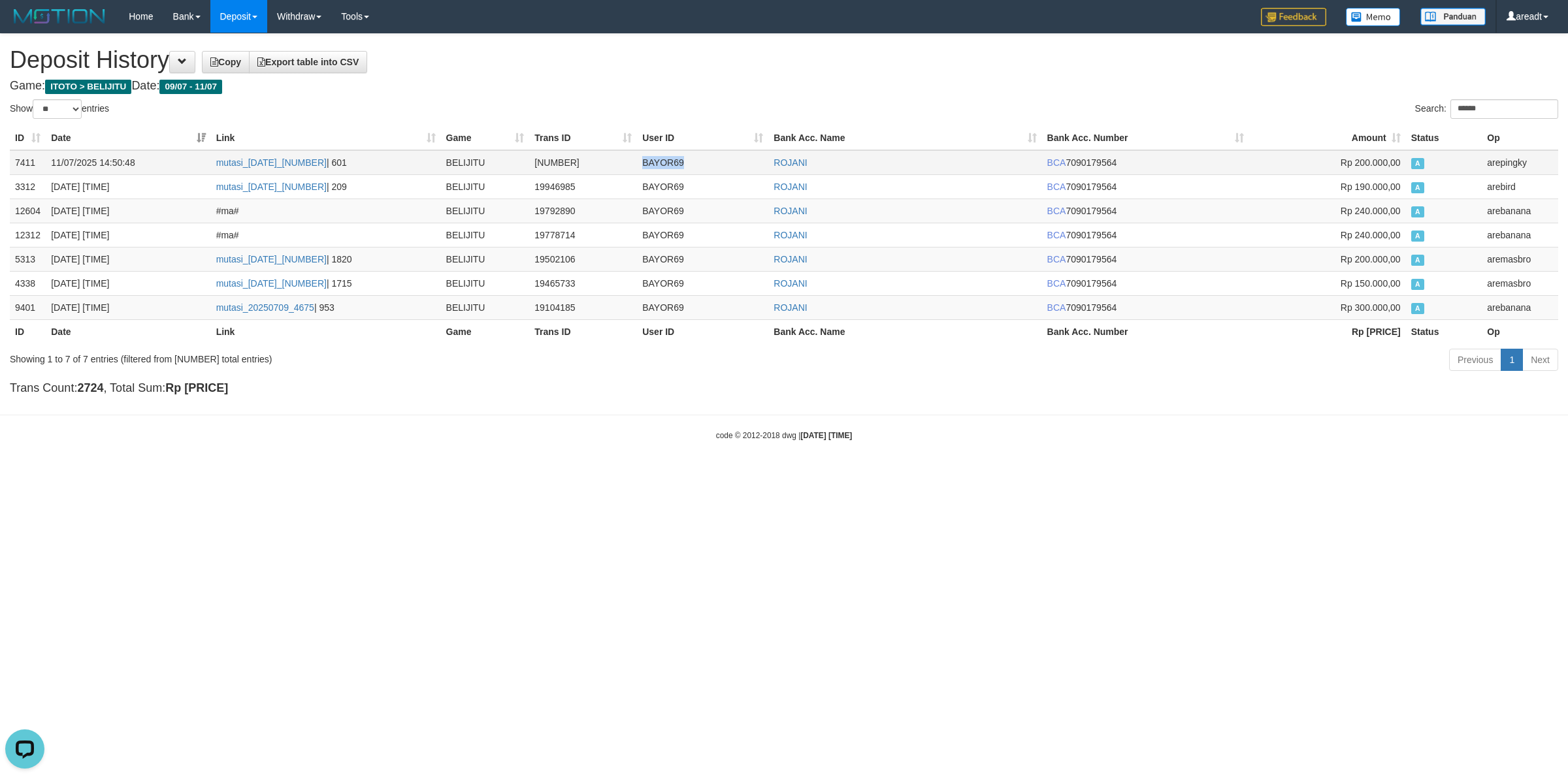 click on "BAYOR69" at bounding box center [702, 163] 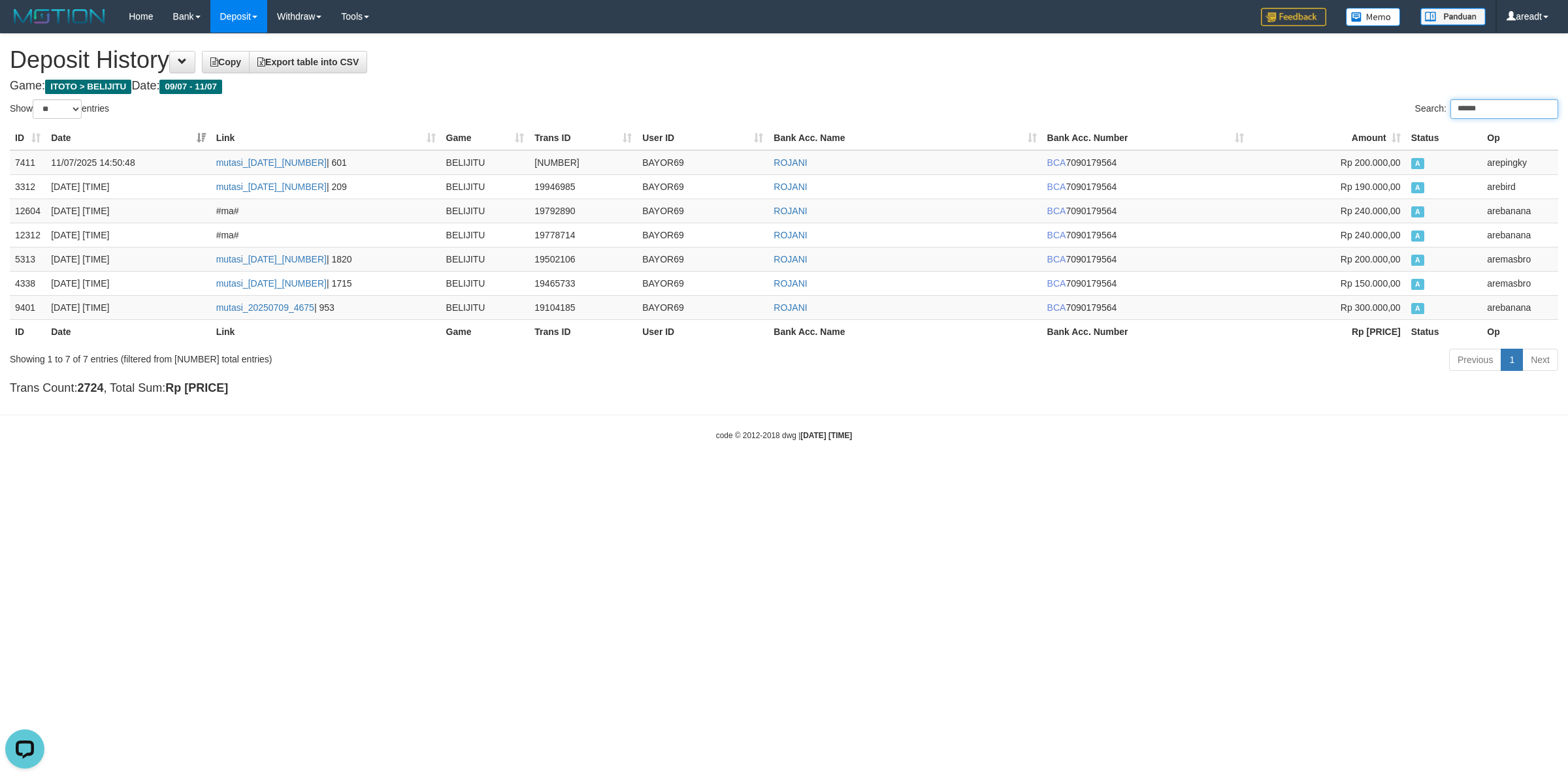 click on "******" at bounding box center [1504, 109] 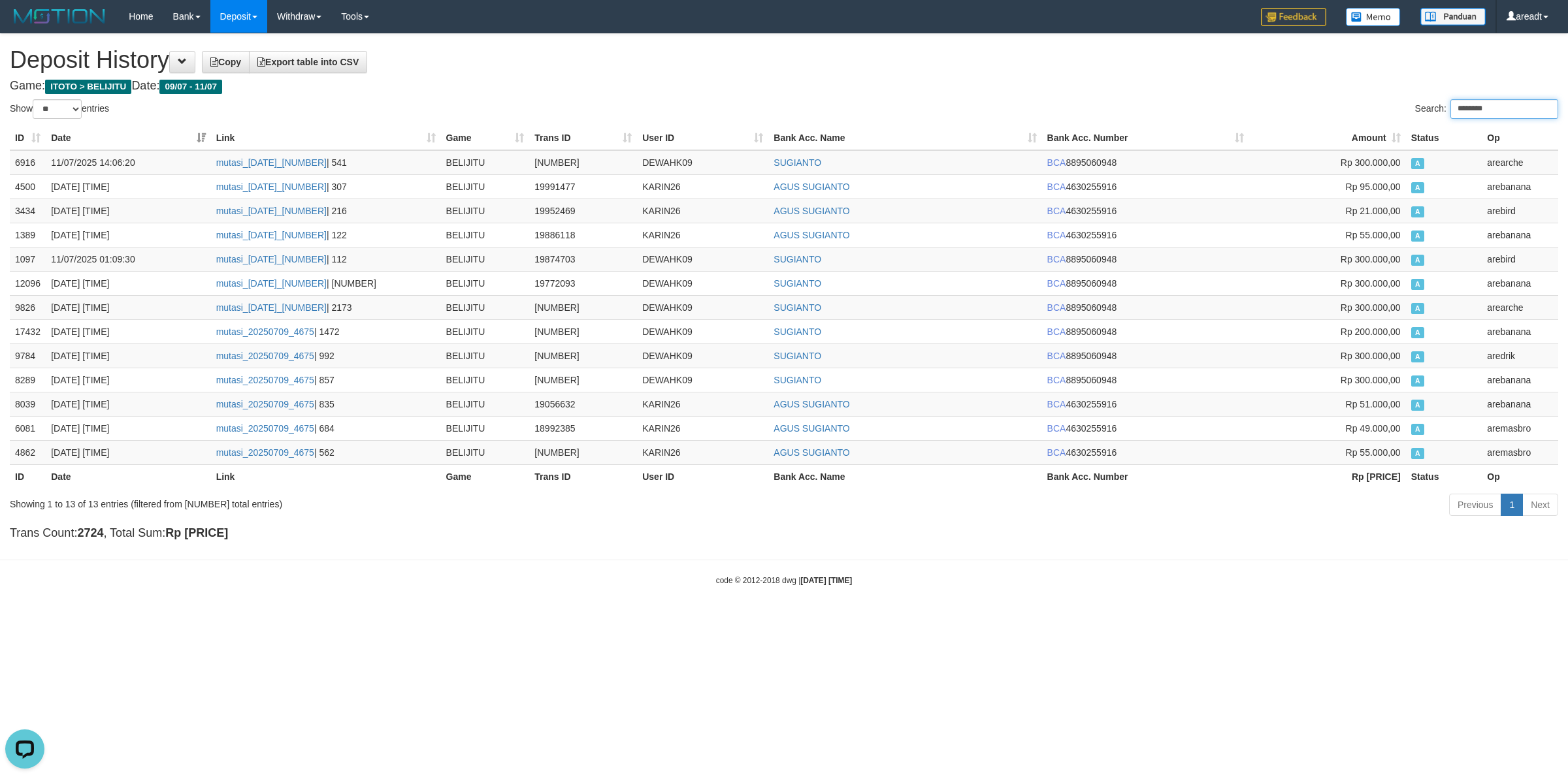 click on "********" at bounding box center [1504, 109] 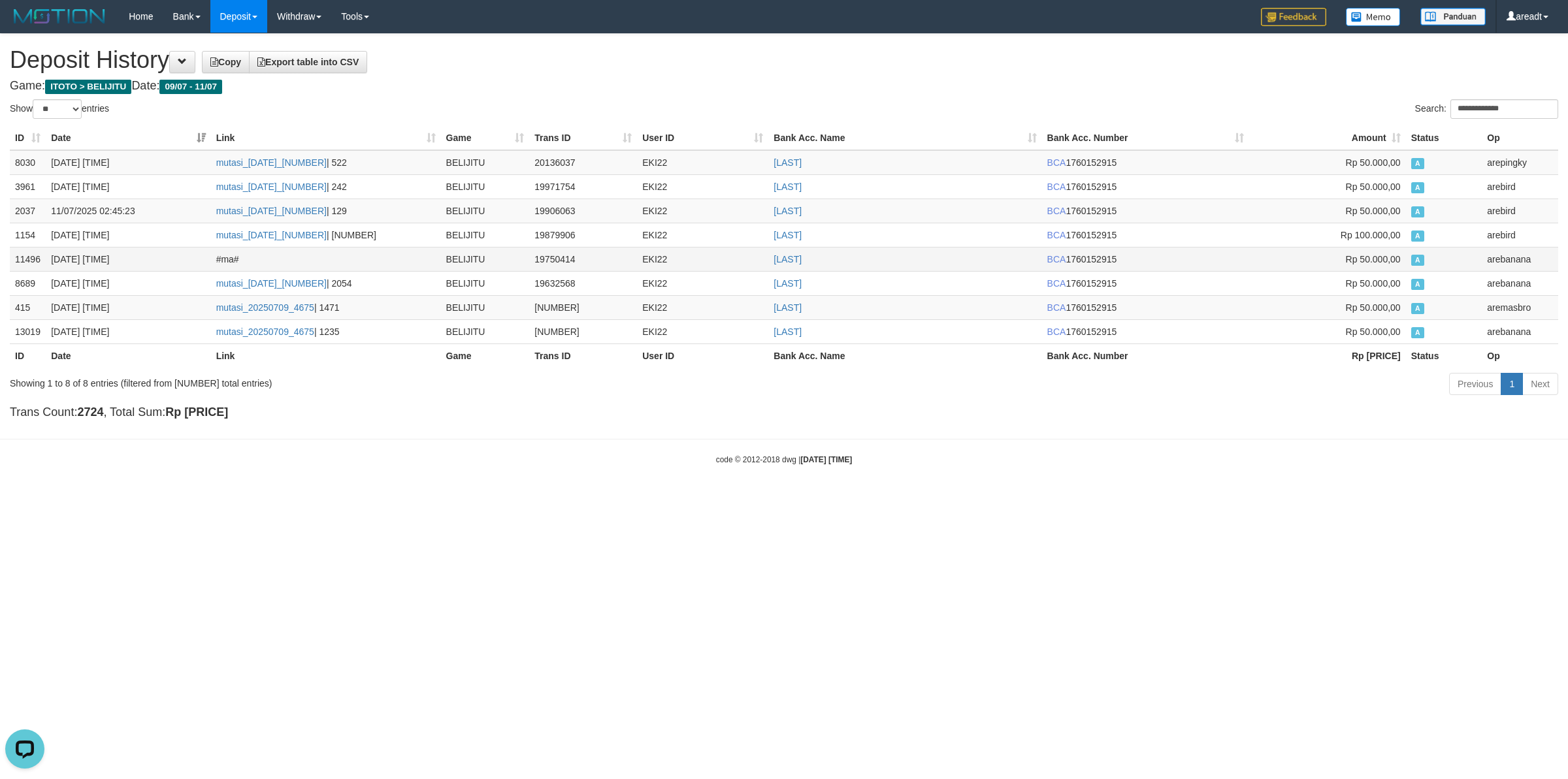 click on "EKI22" at bounding box center [702, 259] 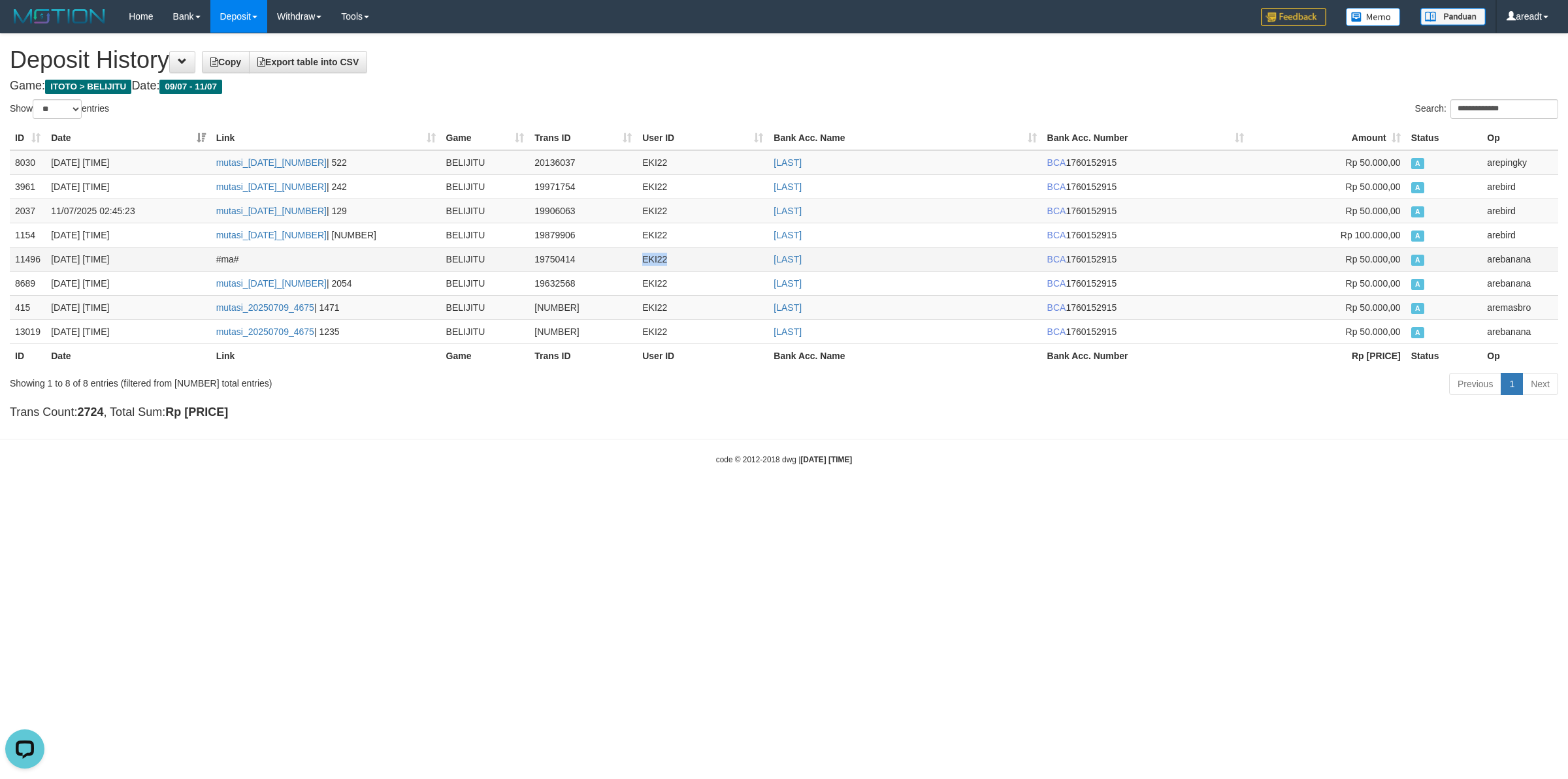 click on "EKI22" at bounding box center (702, 259) 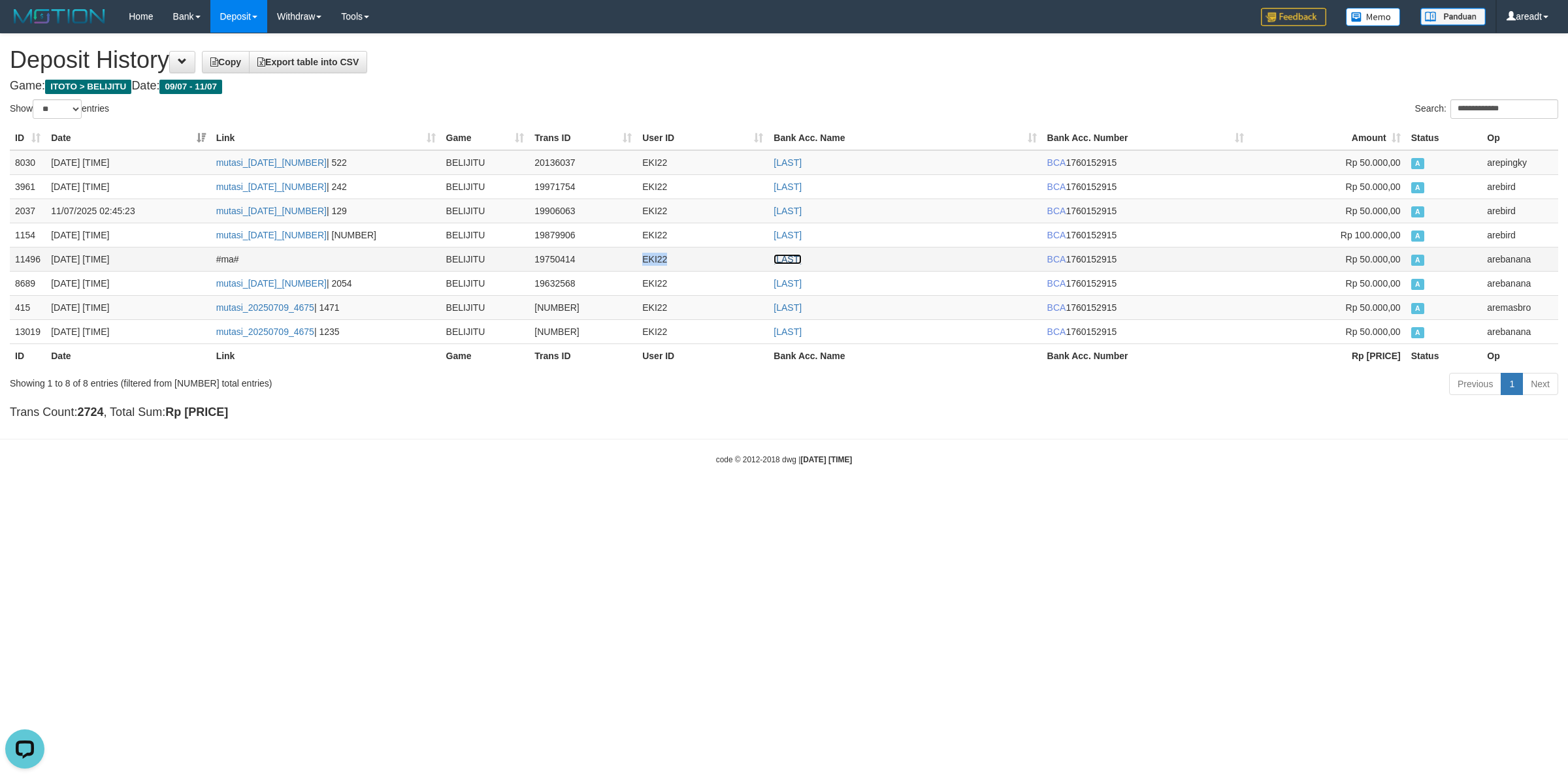click on "DICKY SURYANA" at bounding box center (787, 259) 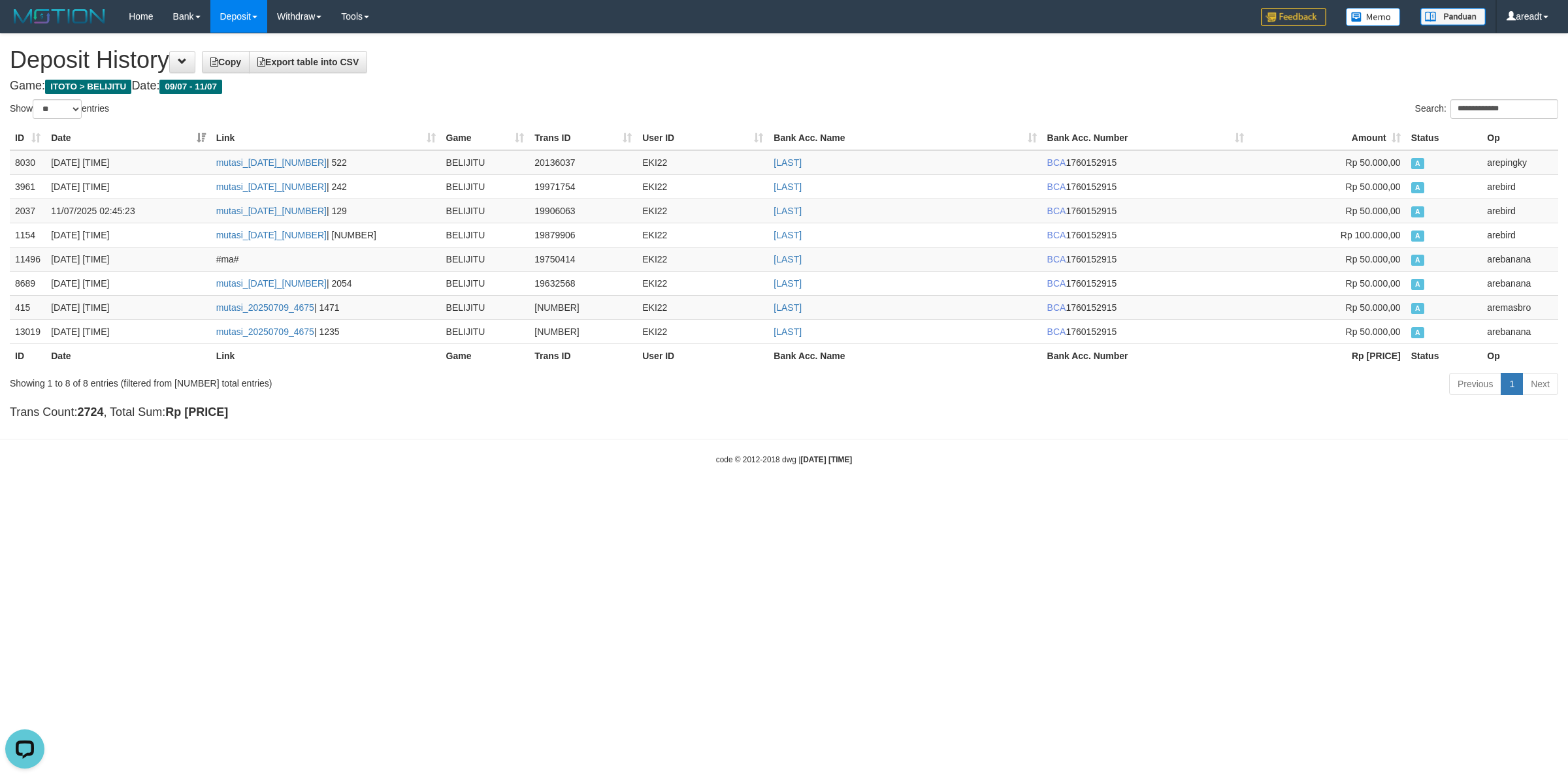 click on "Game:   ITOTO > BELIJITU    				Date:  09/07 - 11/07" at bounding box center (784, 86) 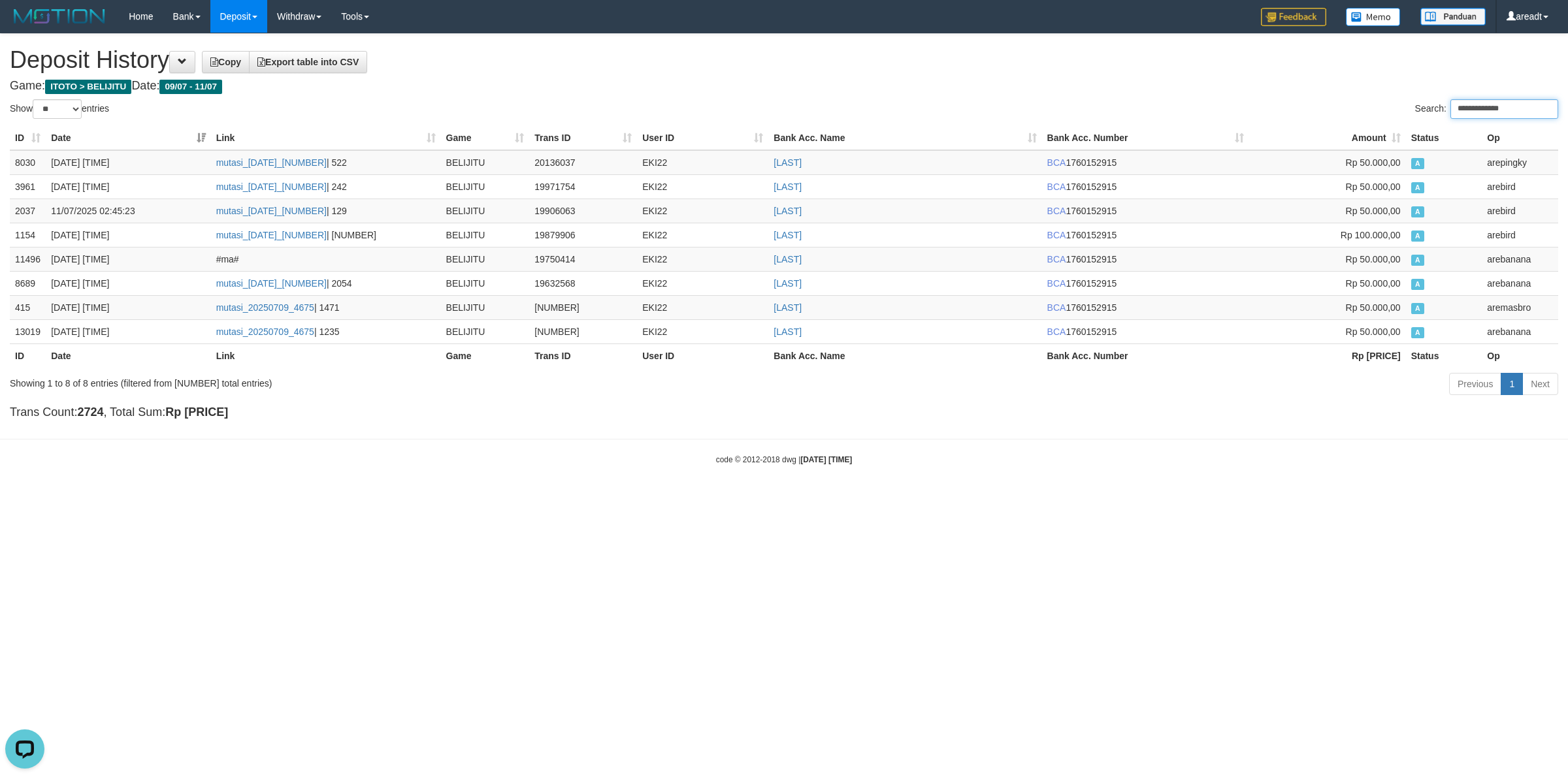 click on "**********" at bounding box center (1504, 109) 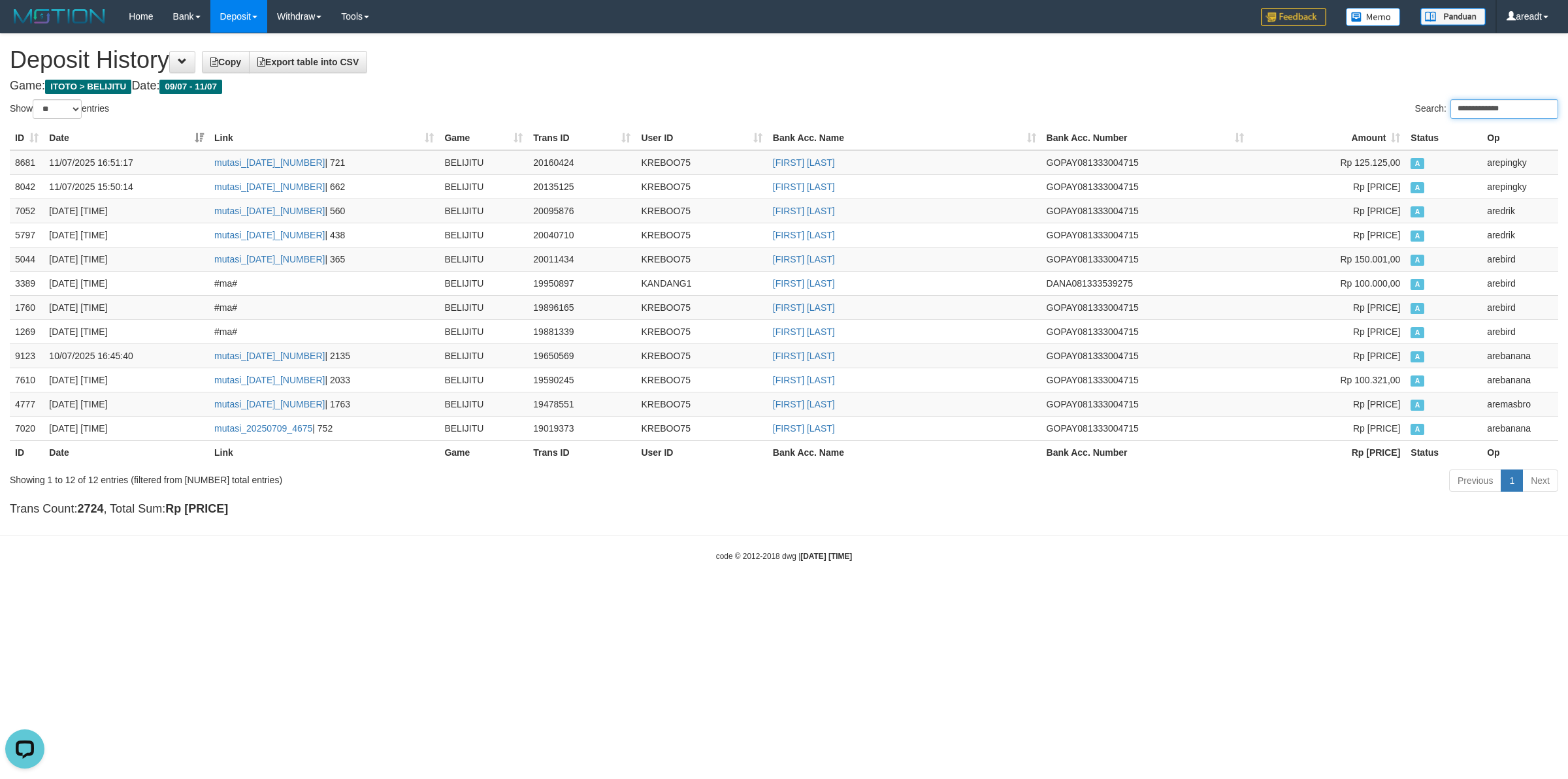 click on "**********" at bounding box center [1504, 109] 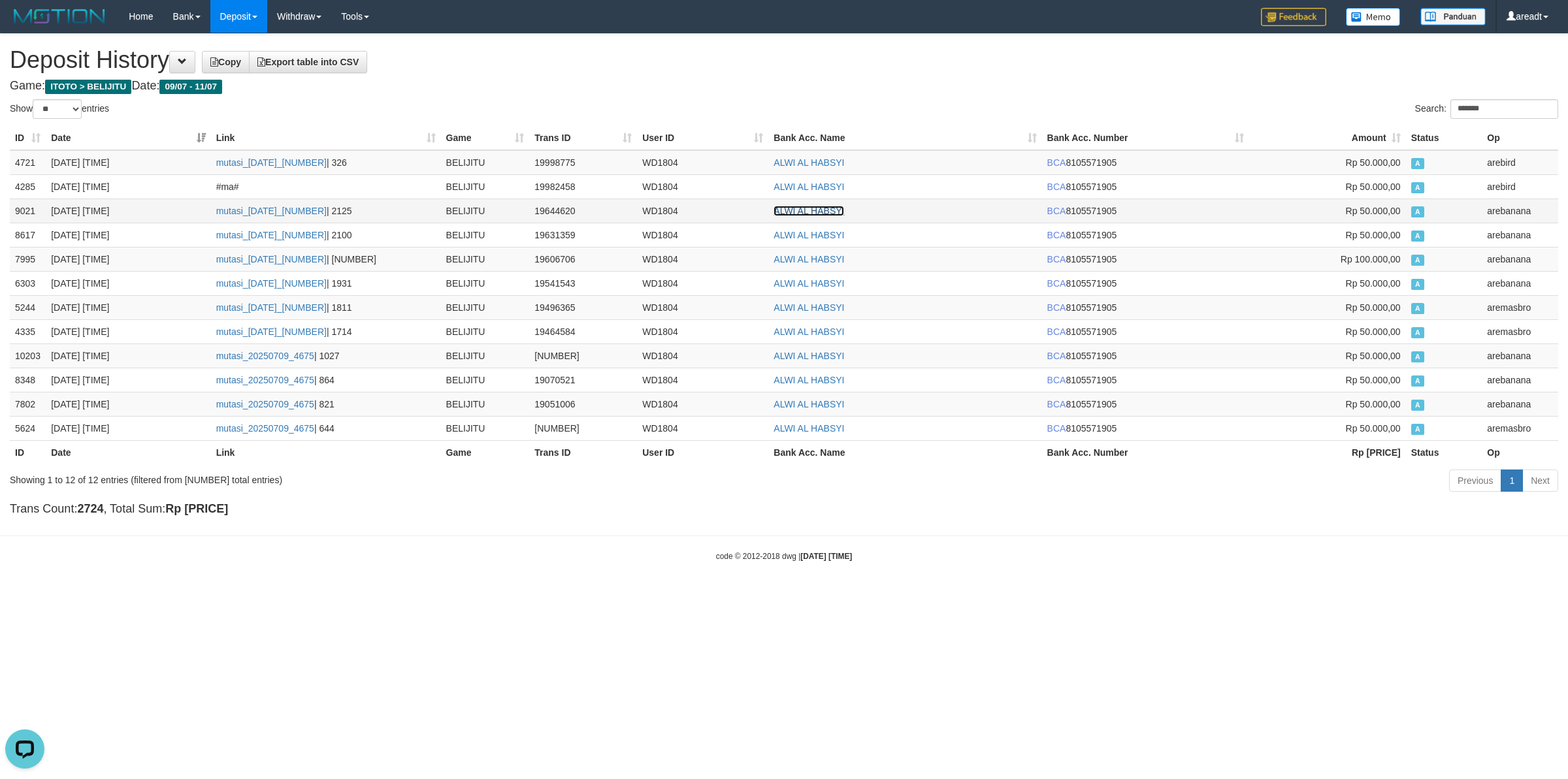 click on "ALWI AL HABSYI" at bounding box center (809, 211) 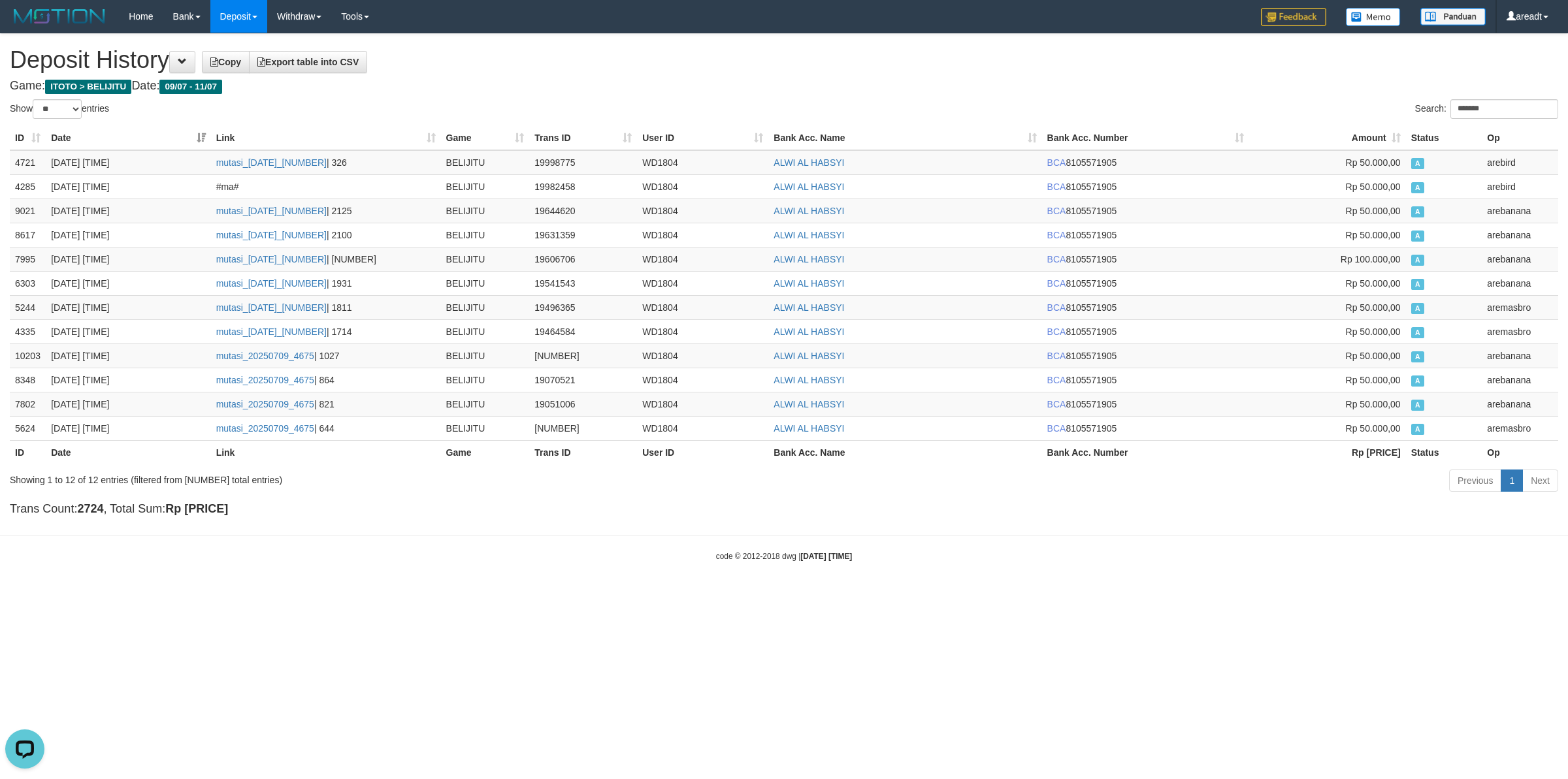 click on "Game:   ITOTO > BELIJITU    				Date:  09/07 - 11/07" at bounding box center [784, 86] 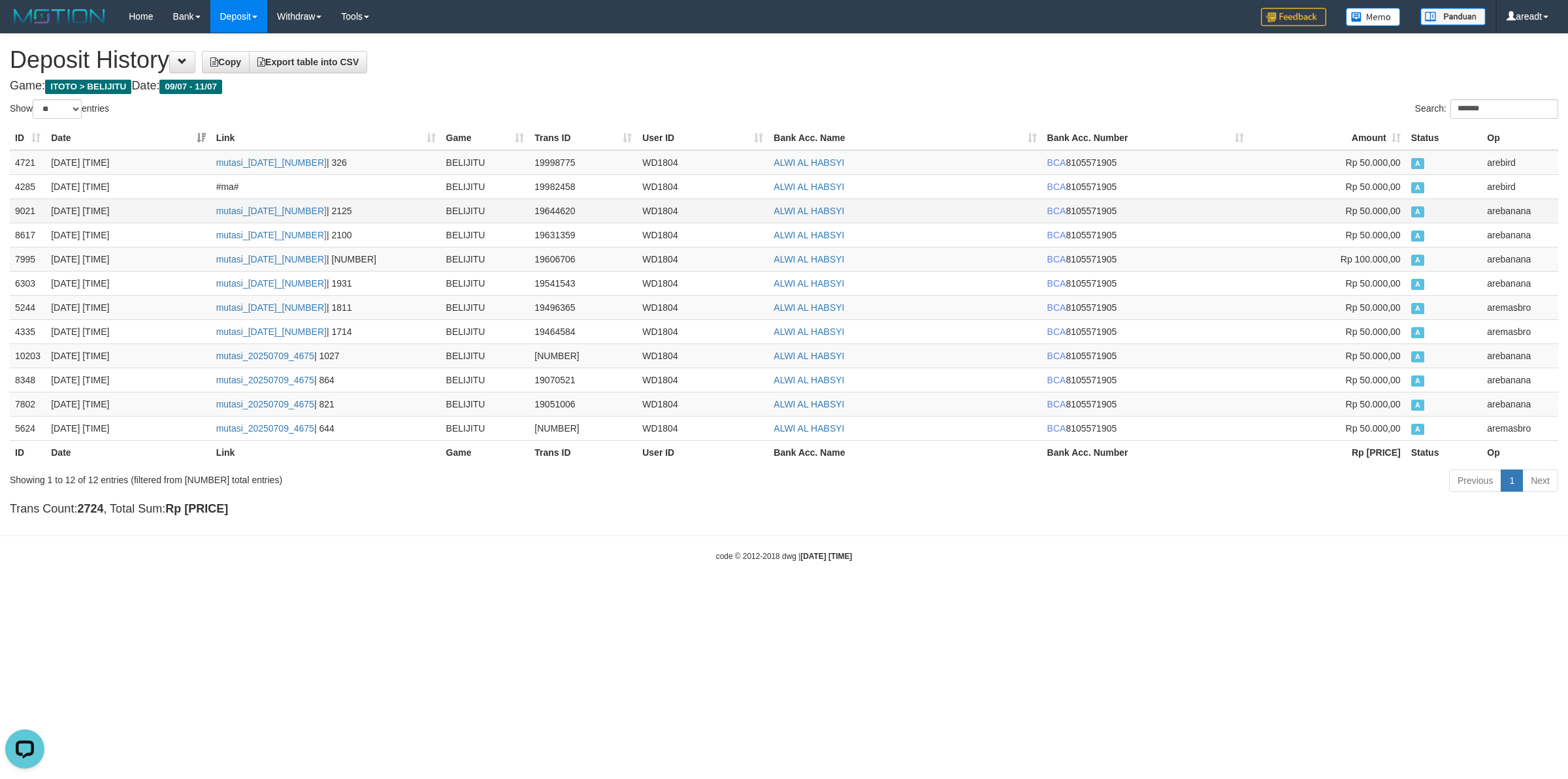 click on "WD1804" at bounding box center [702, 210] 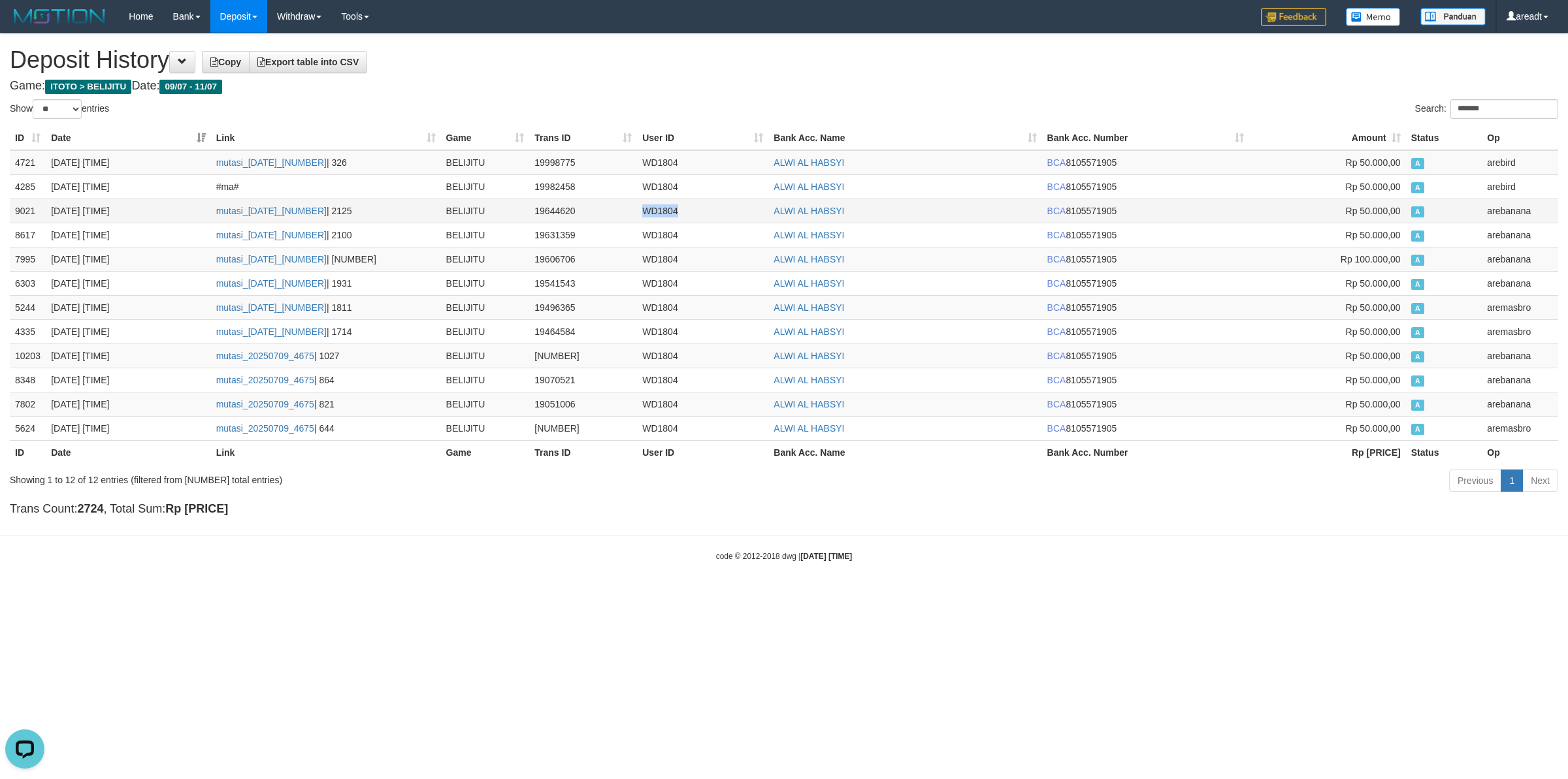 click on "WD1804" at bounding box center [702, 210] 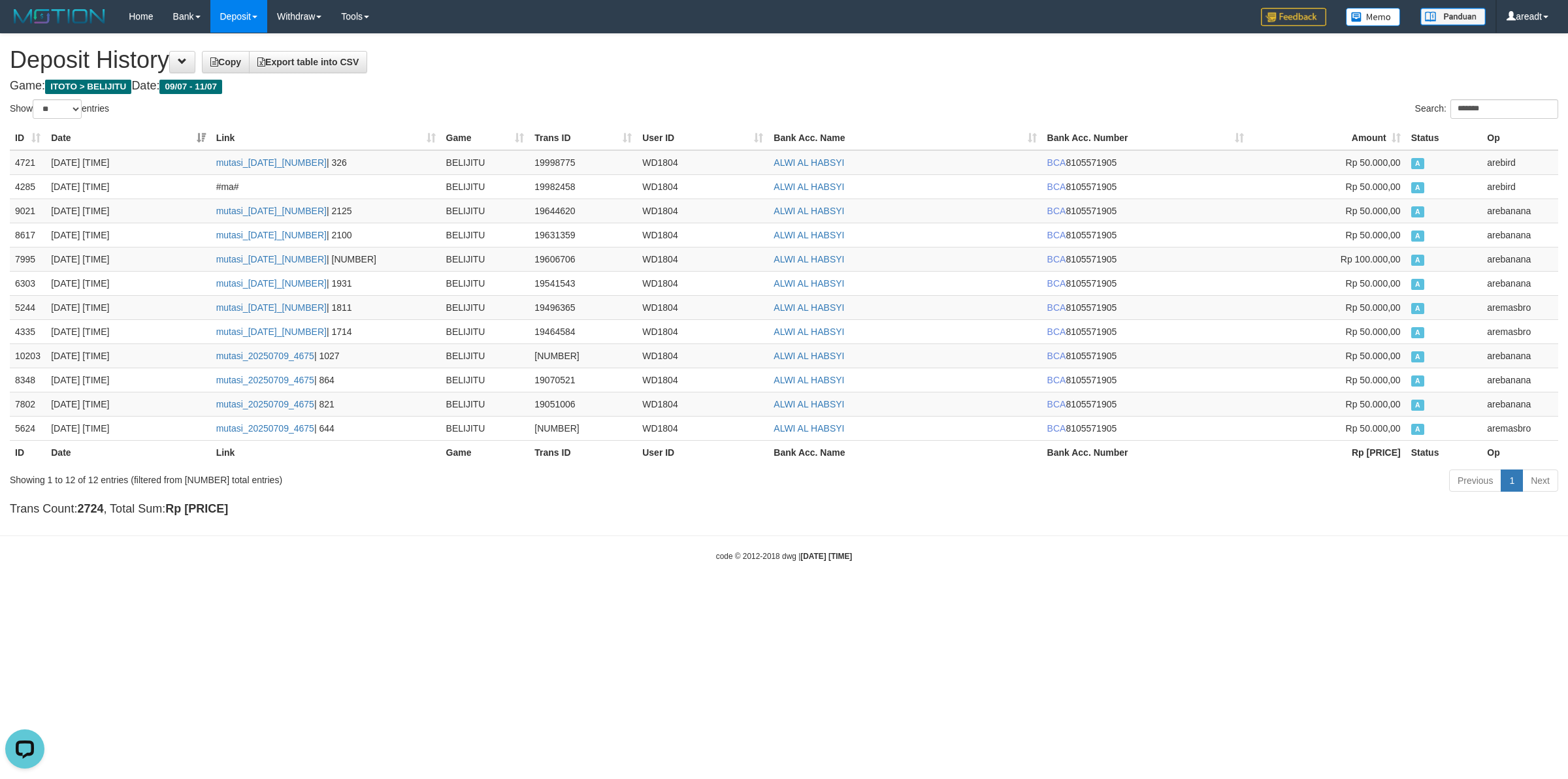 click on "**********" at bounding box center [784, 278] 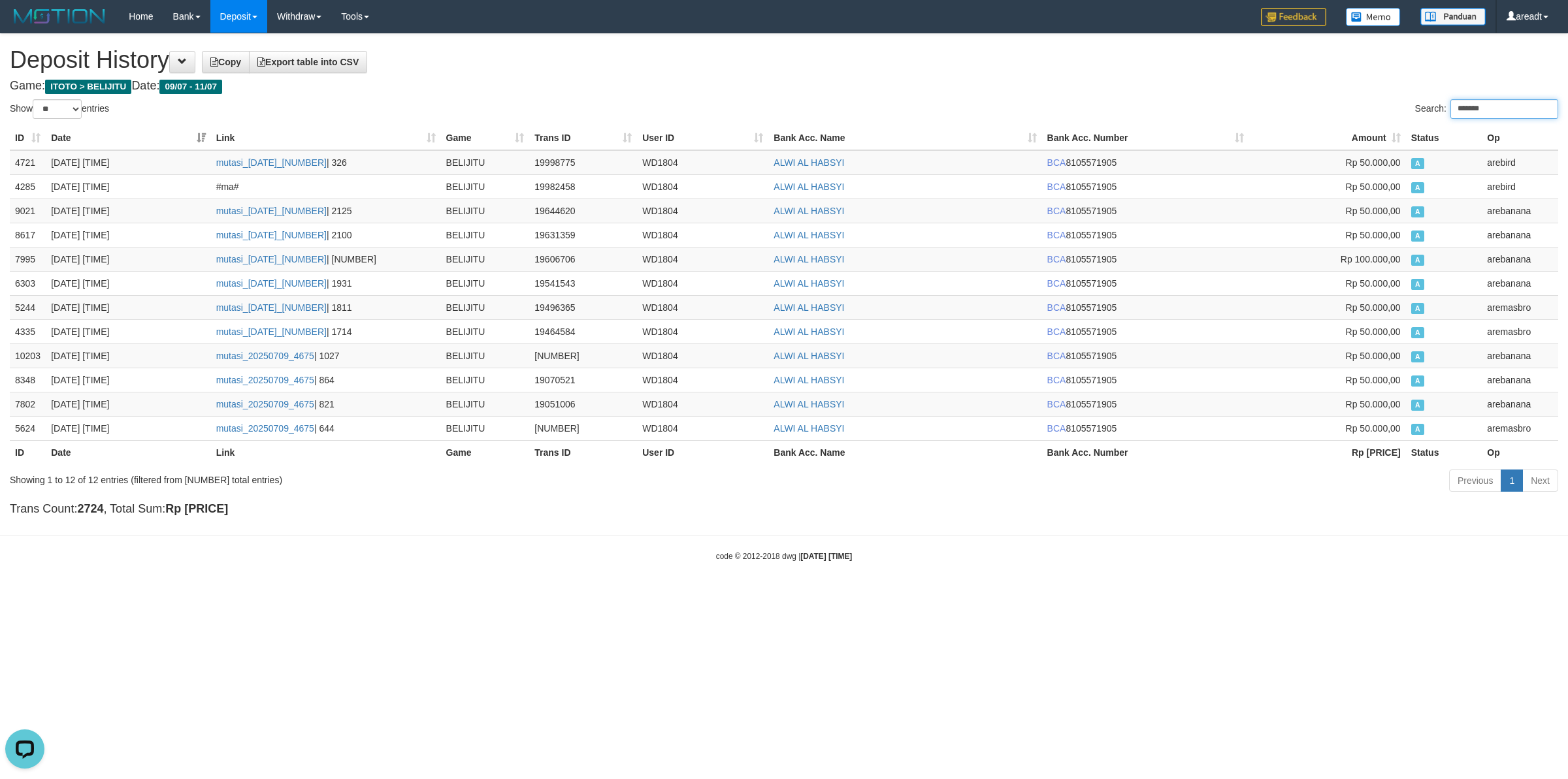 click on "*******" at bounding box center (1504, 109) 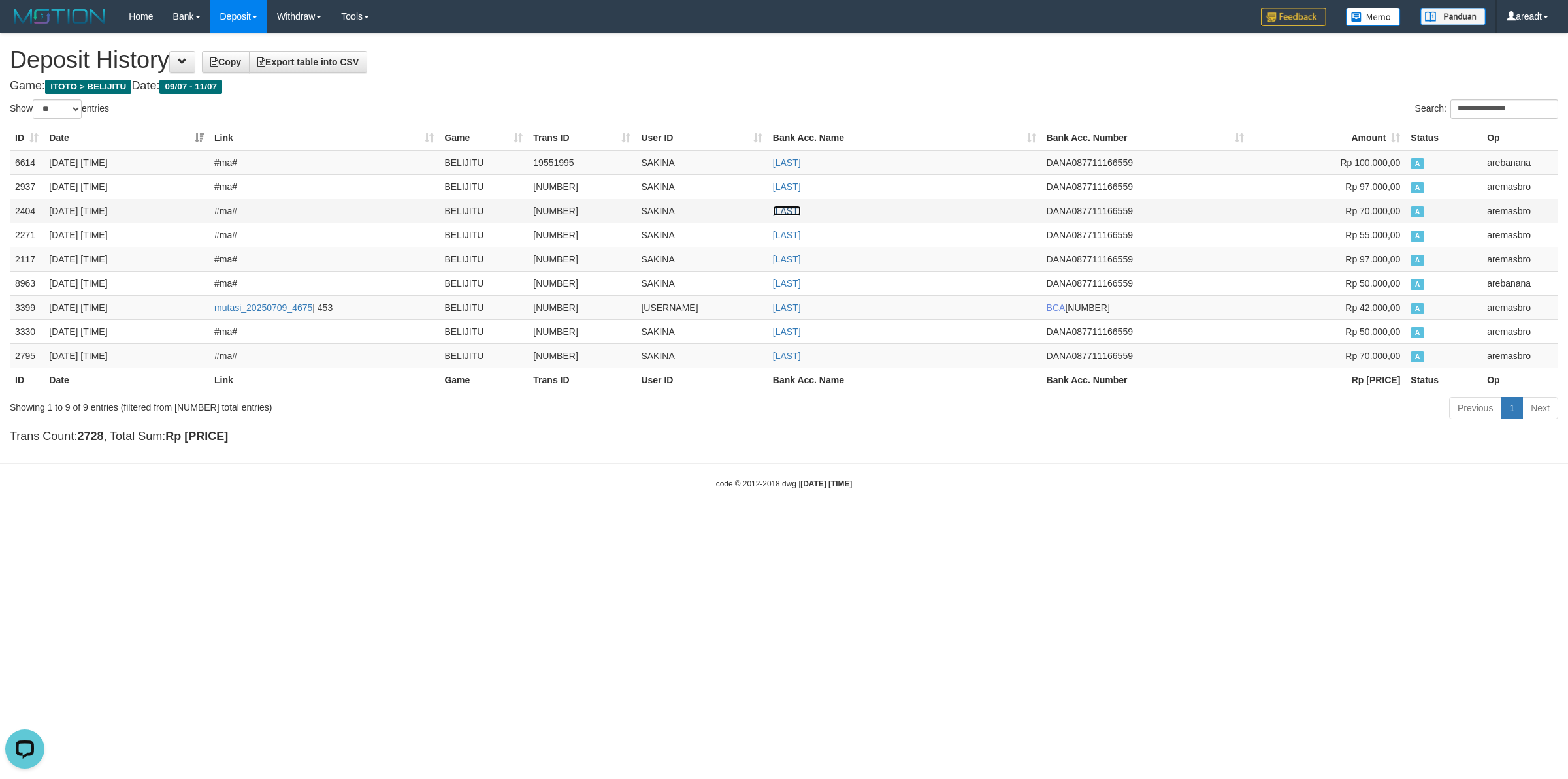 click on "SAYYADI MAULANA" at bounding box center (787, 211) 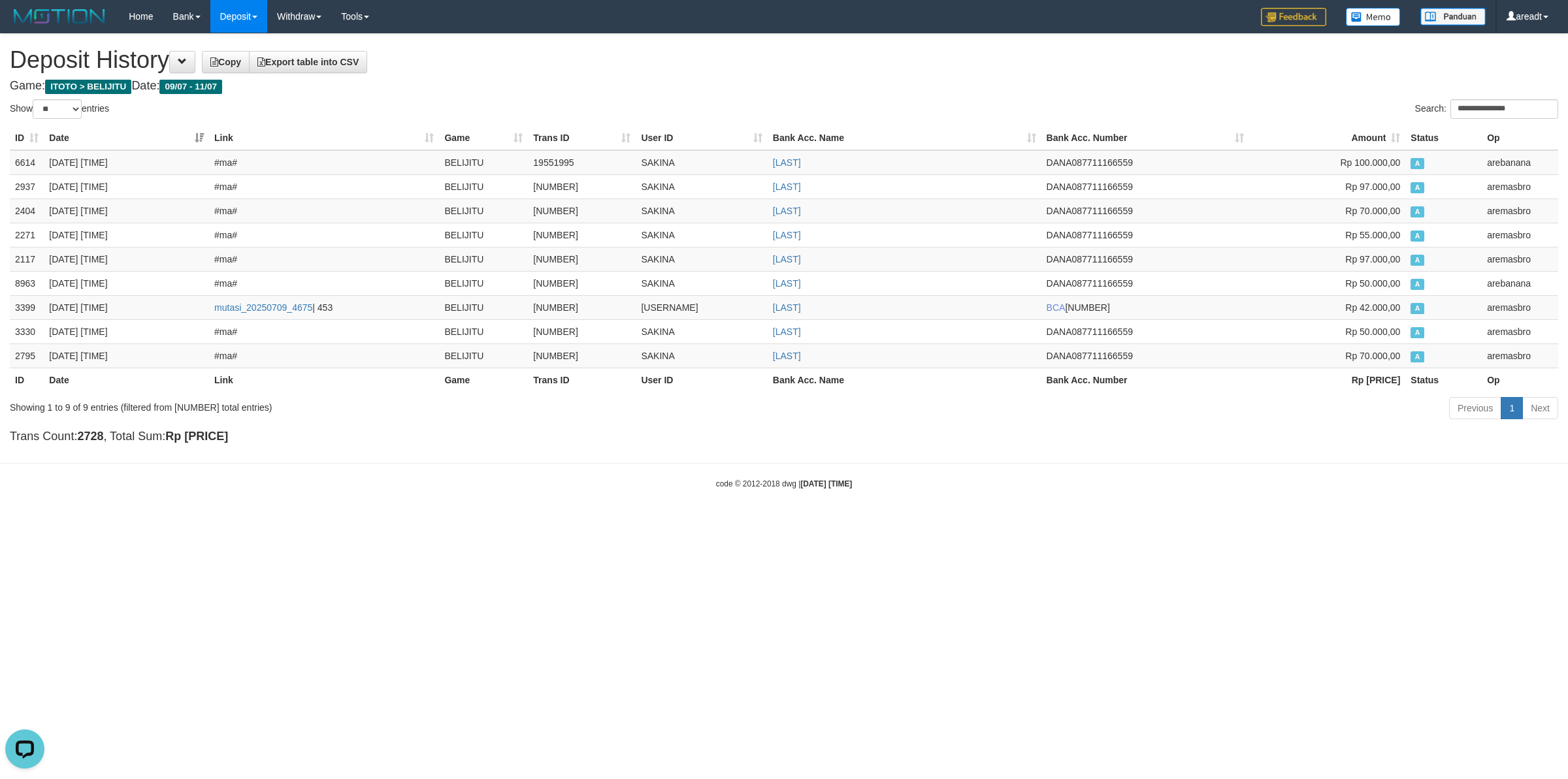 click on "**********" at bounding box center [784, 242] 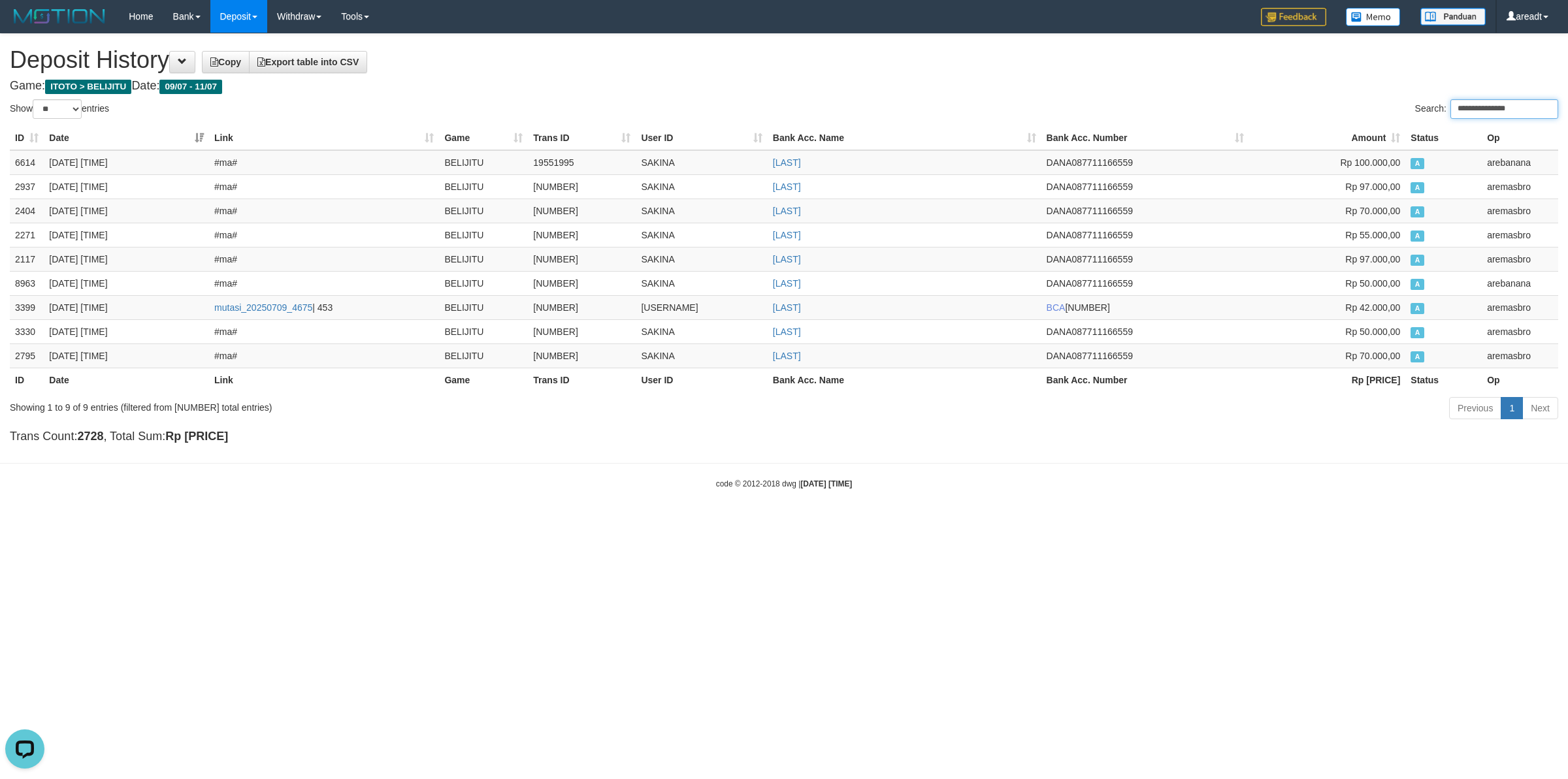 click on "**********" at bounding box center [1504, 109] 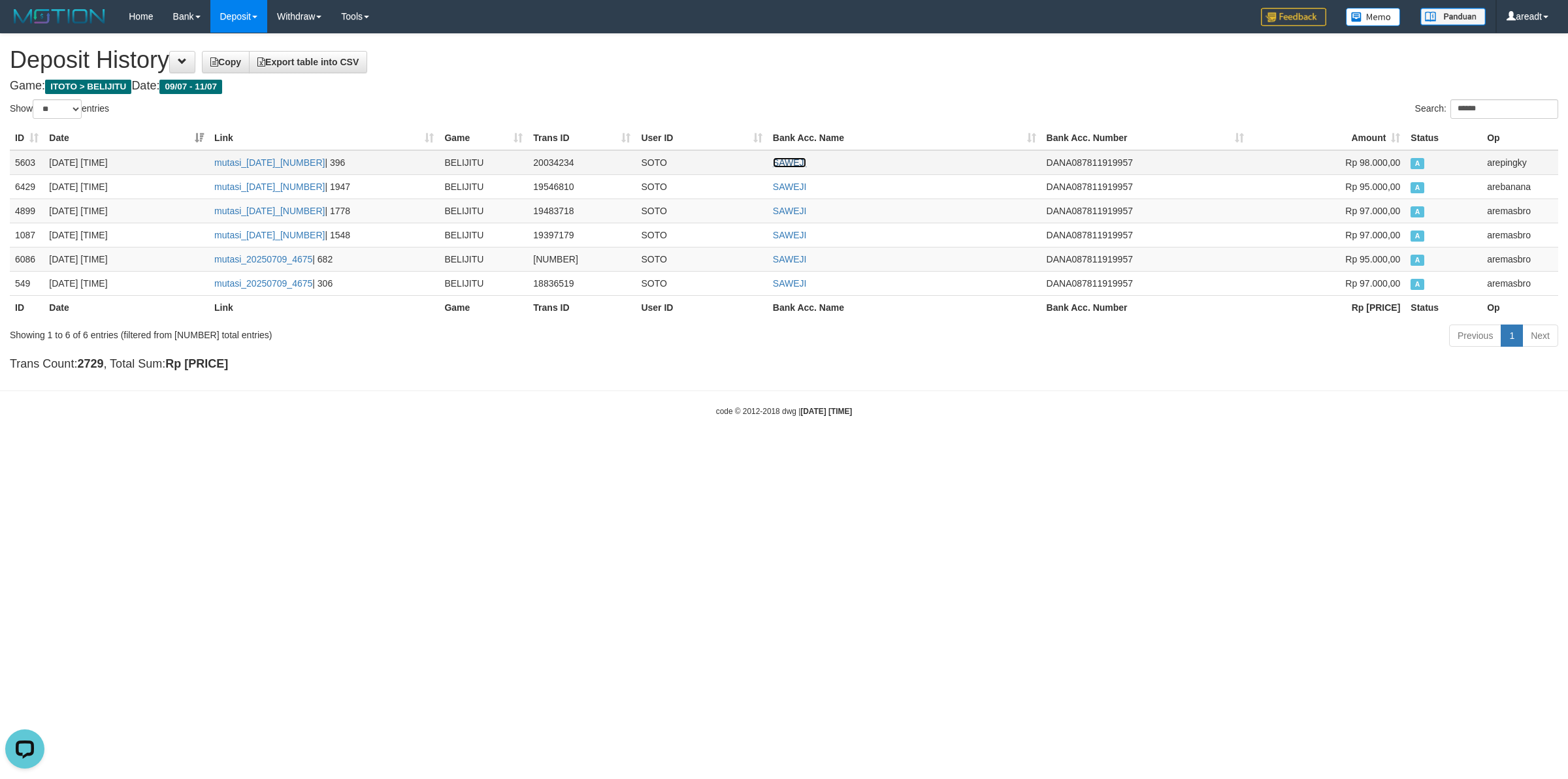 click on "SAWEJI" at bounding box center (790, 163) 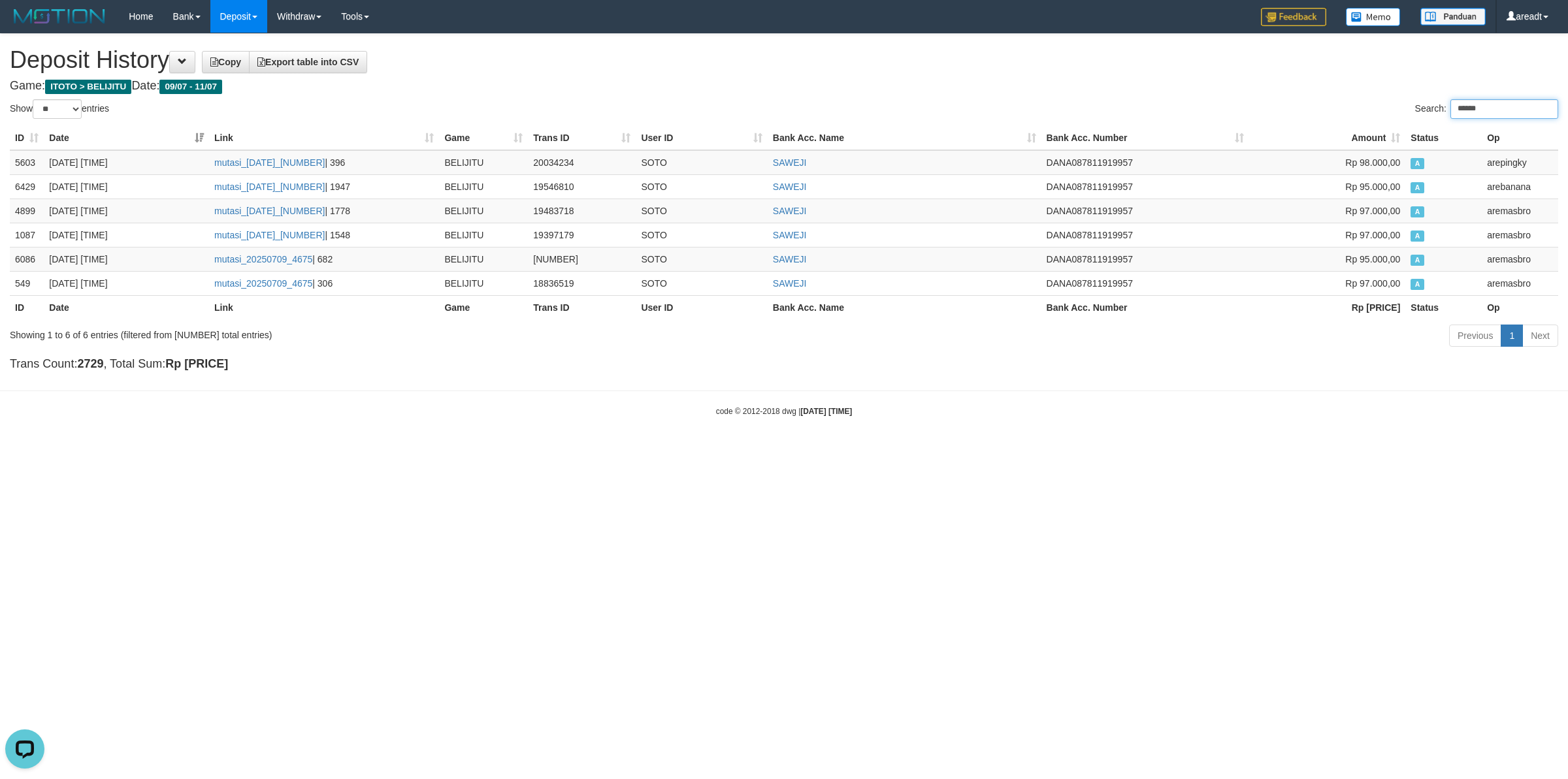 click on "******" at bounding box center [1504, 109] 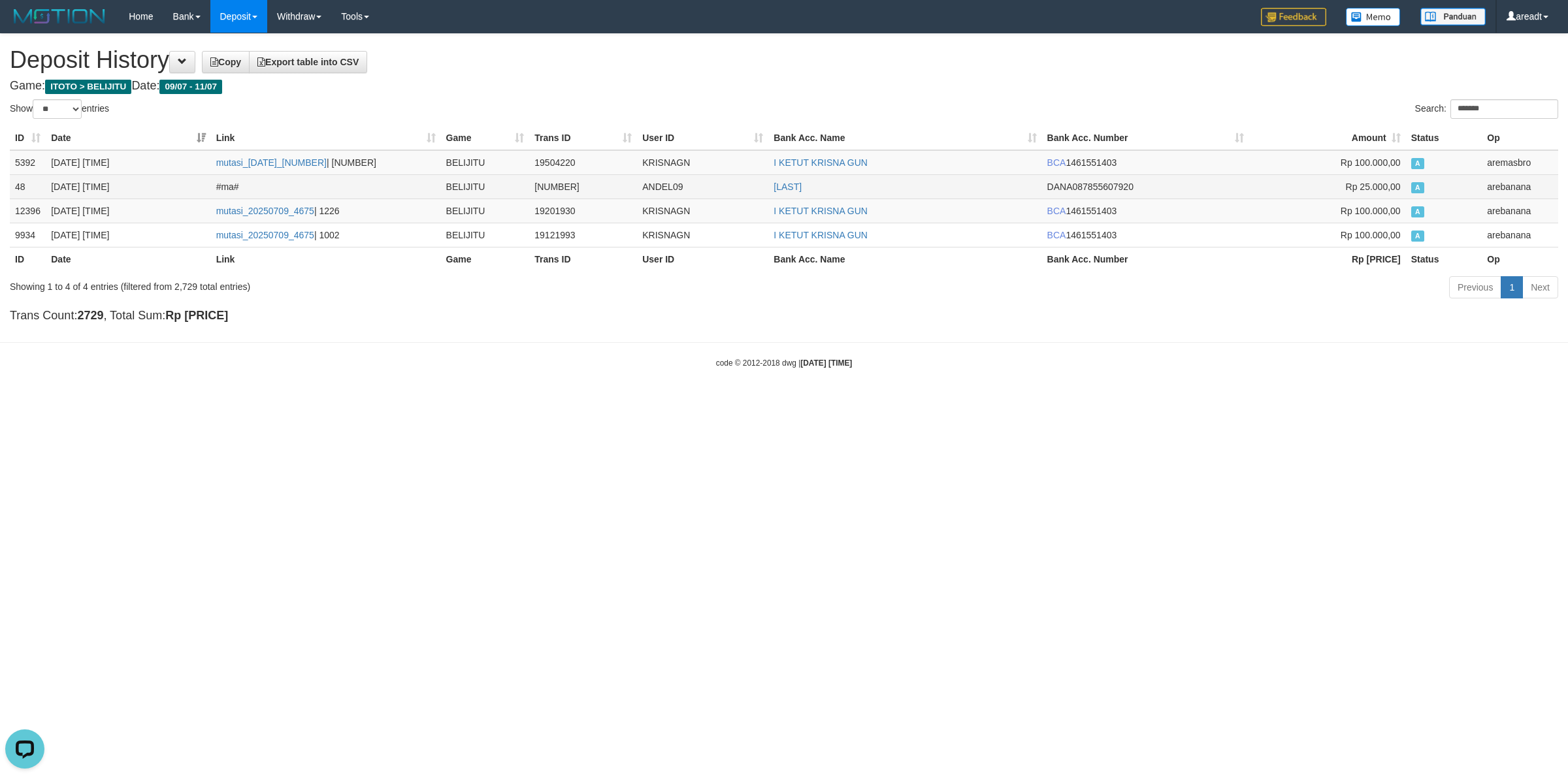 click on "ANDEL09" at bounding box center (702, 186) 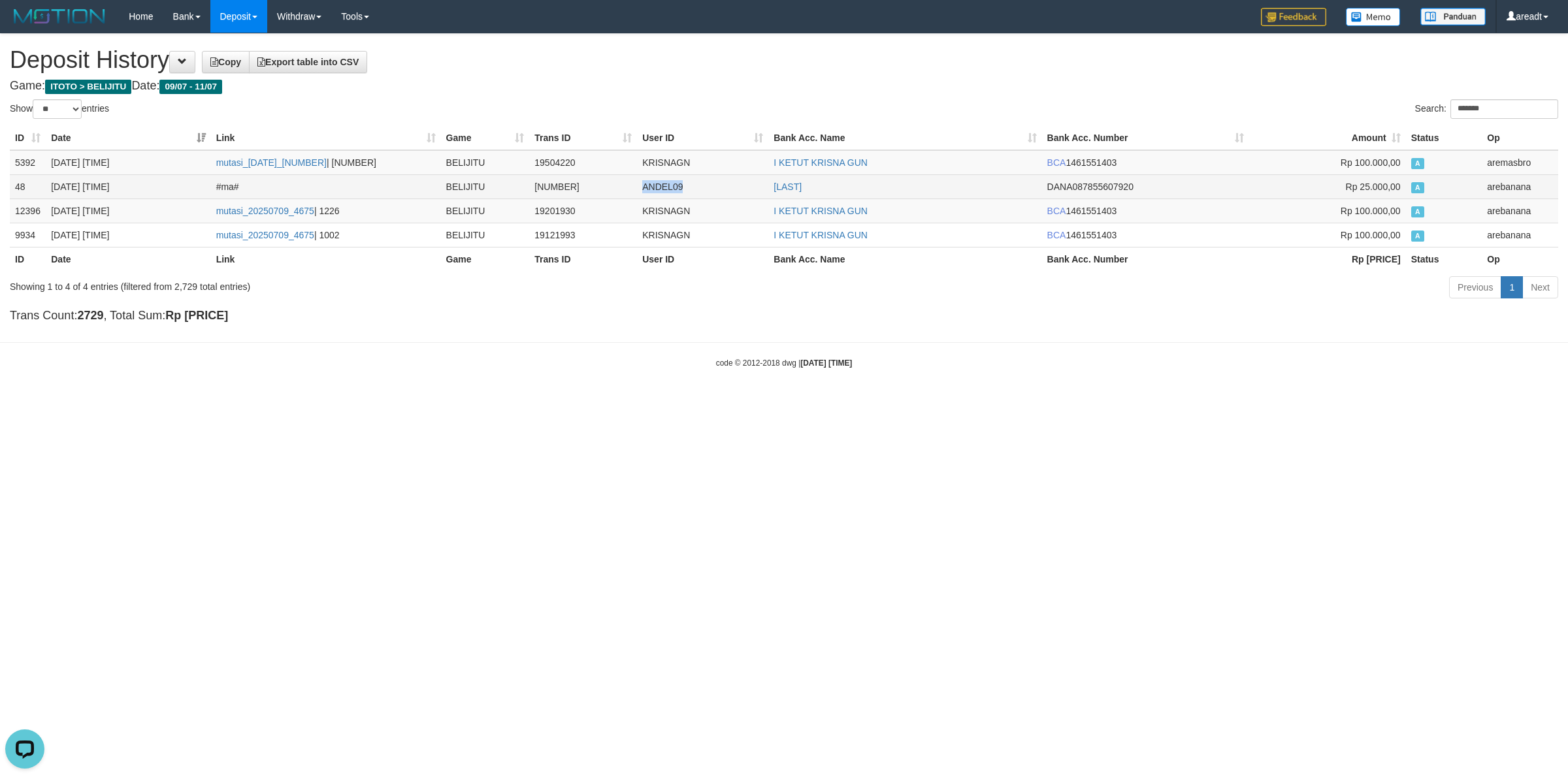 click on "ANDEL09" at bounding box center (702, 186) 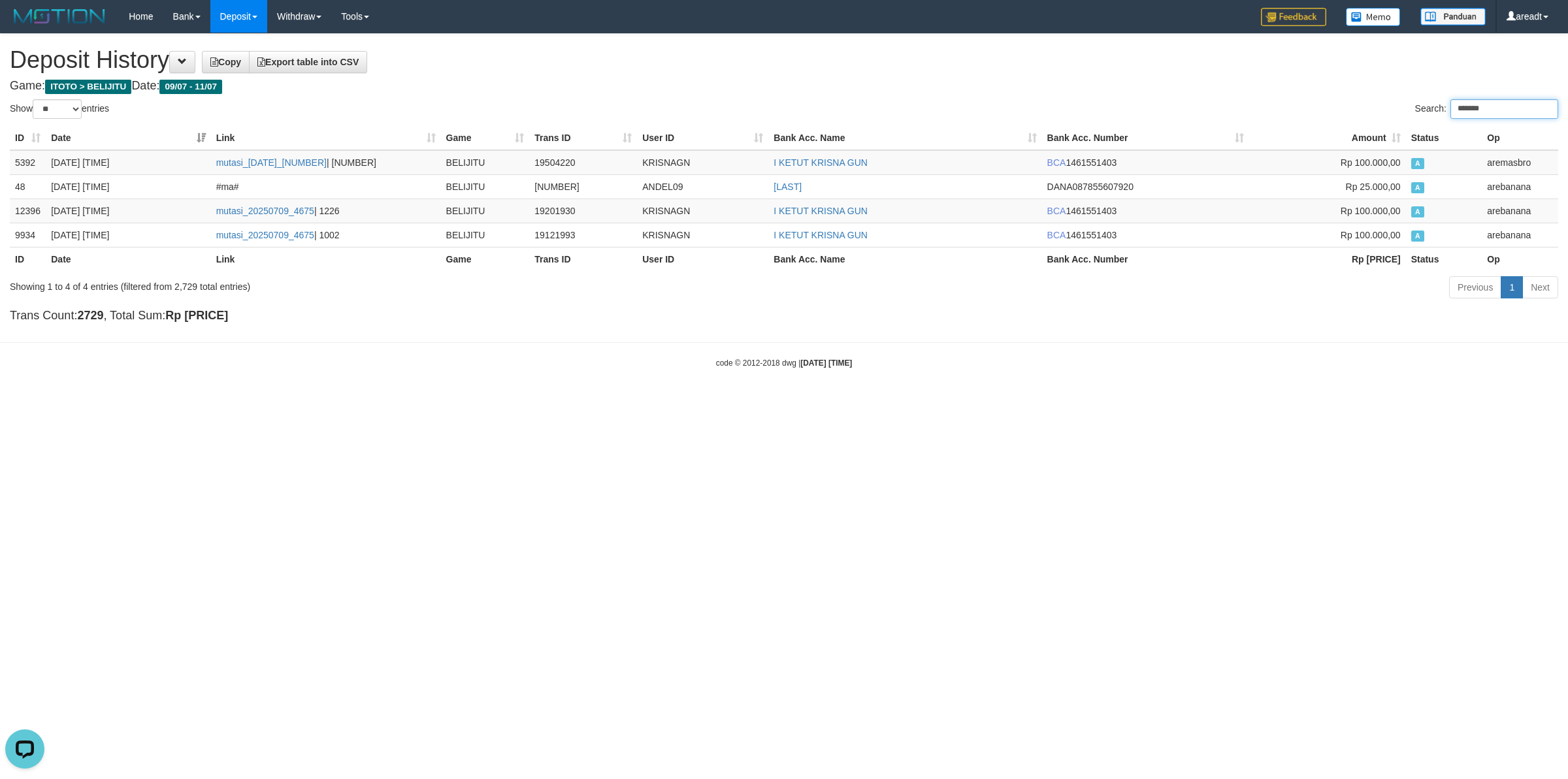 click on "*******" at bounding box center (1504, 109) 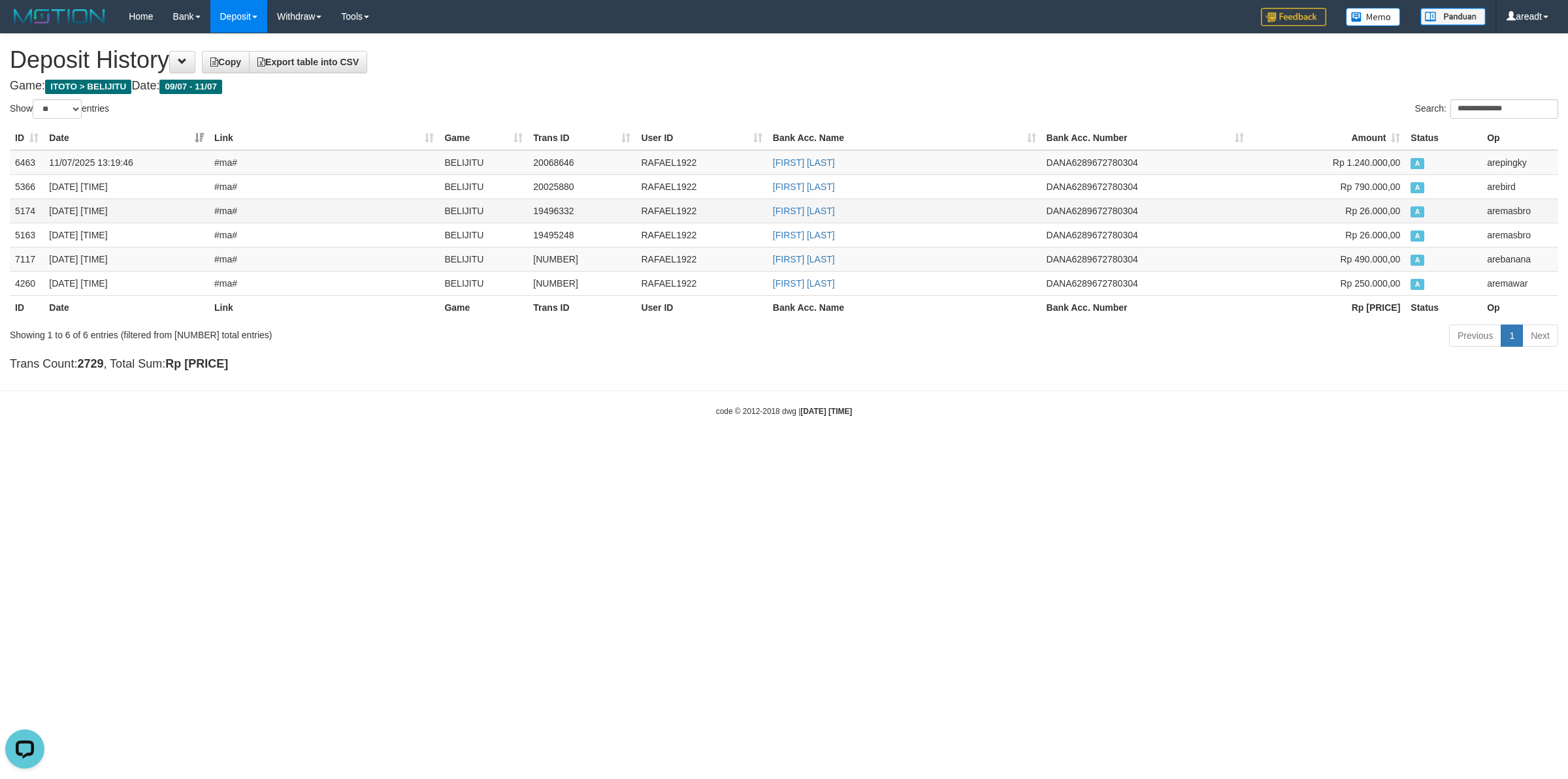 click on "RAFAEL1922" at bounding box center (701, 210) 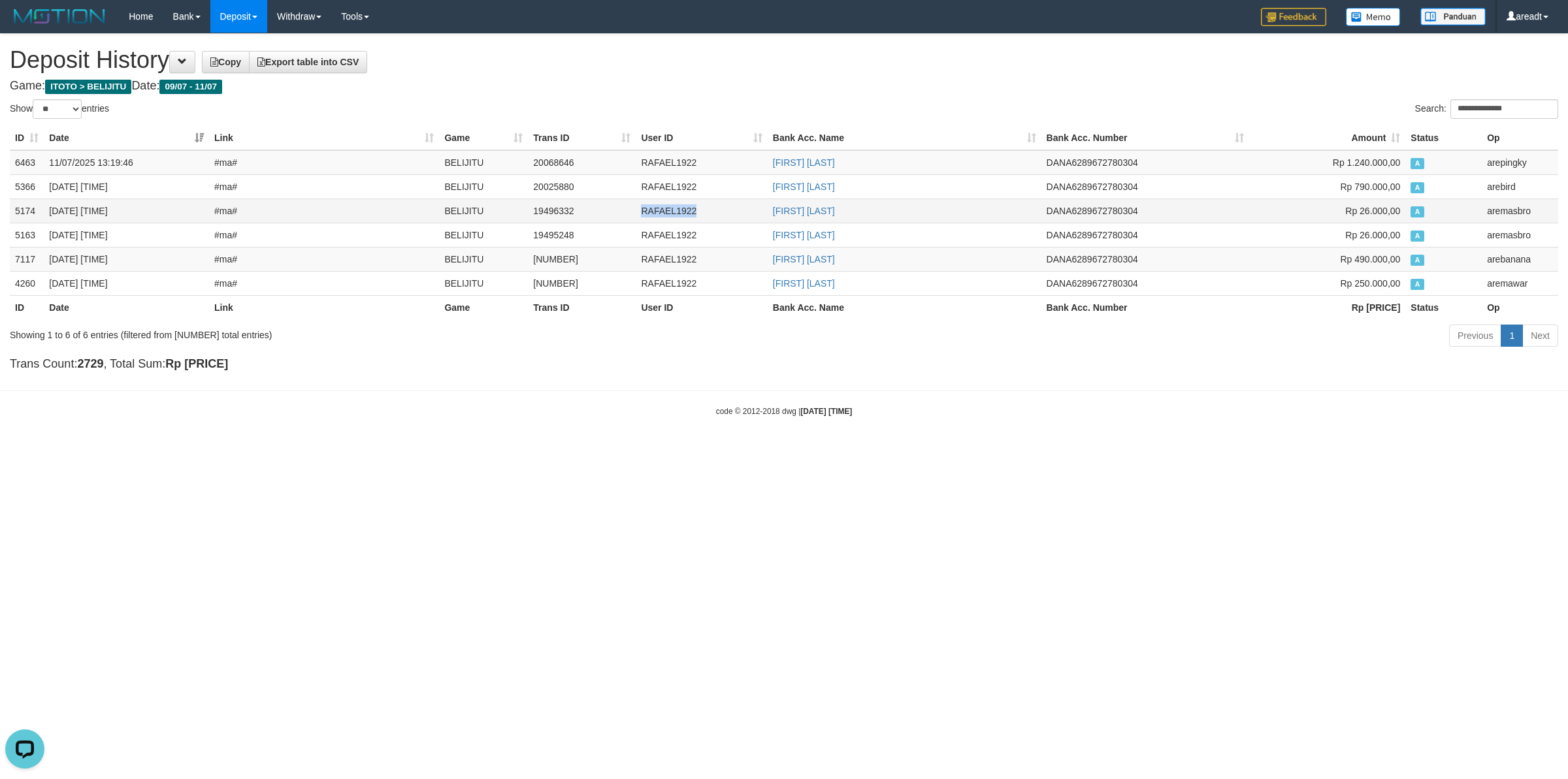 click on "RAFAEL1922" at bounding box center [701, 210] 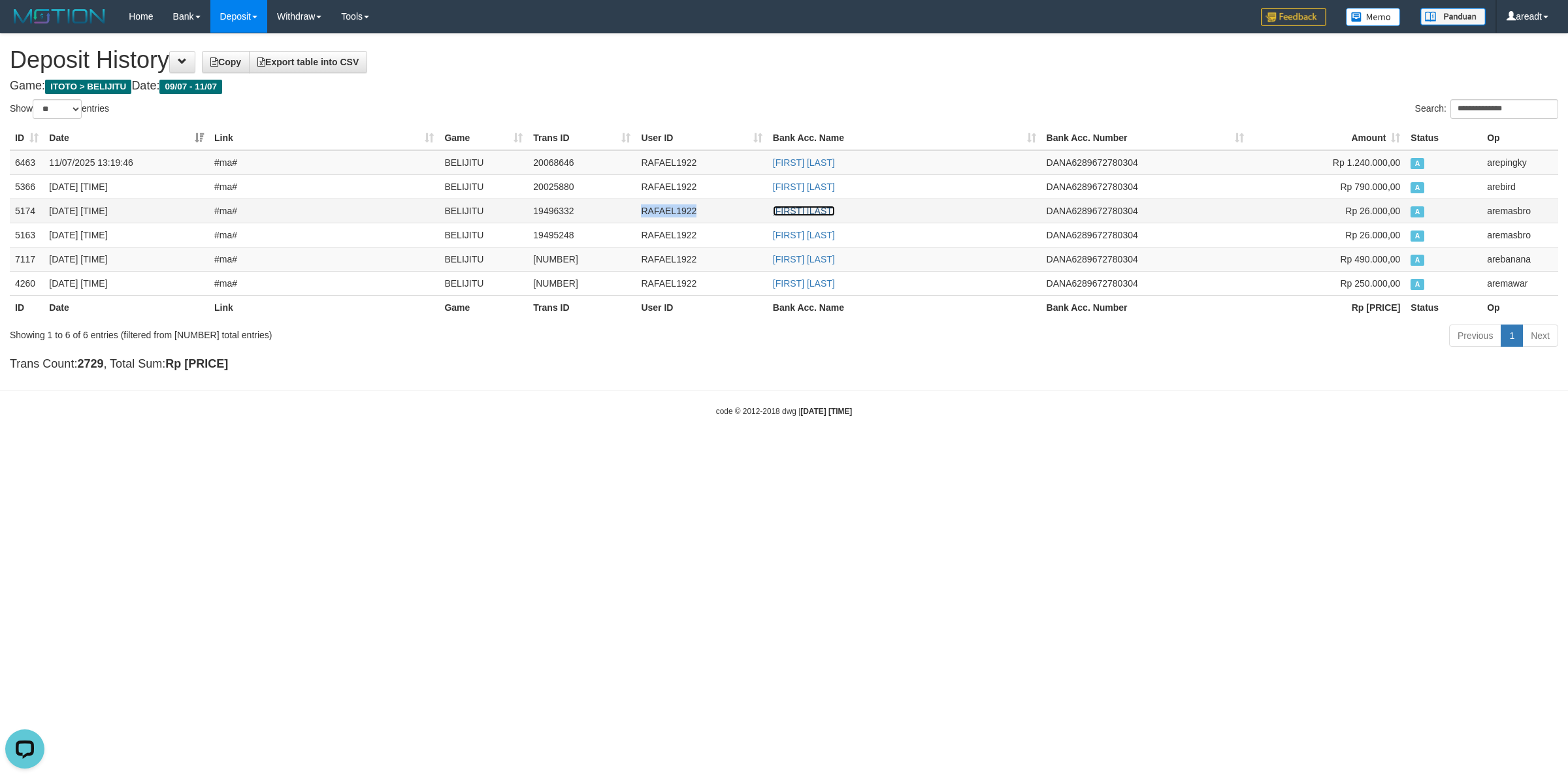 click on "MOHAMAD ARIFIN" at bounding box center [804, 211] 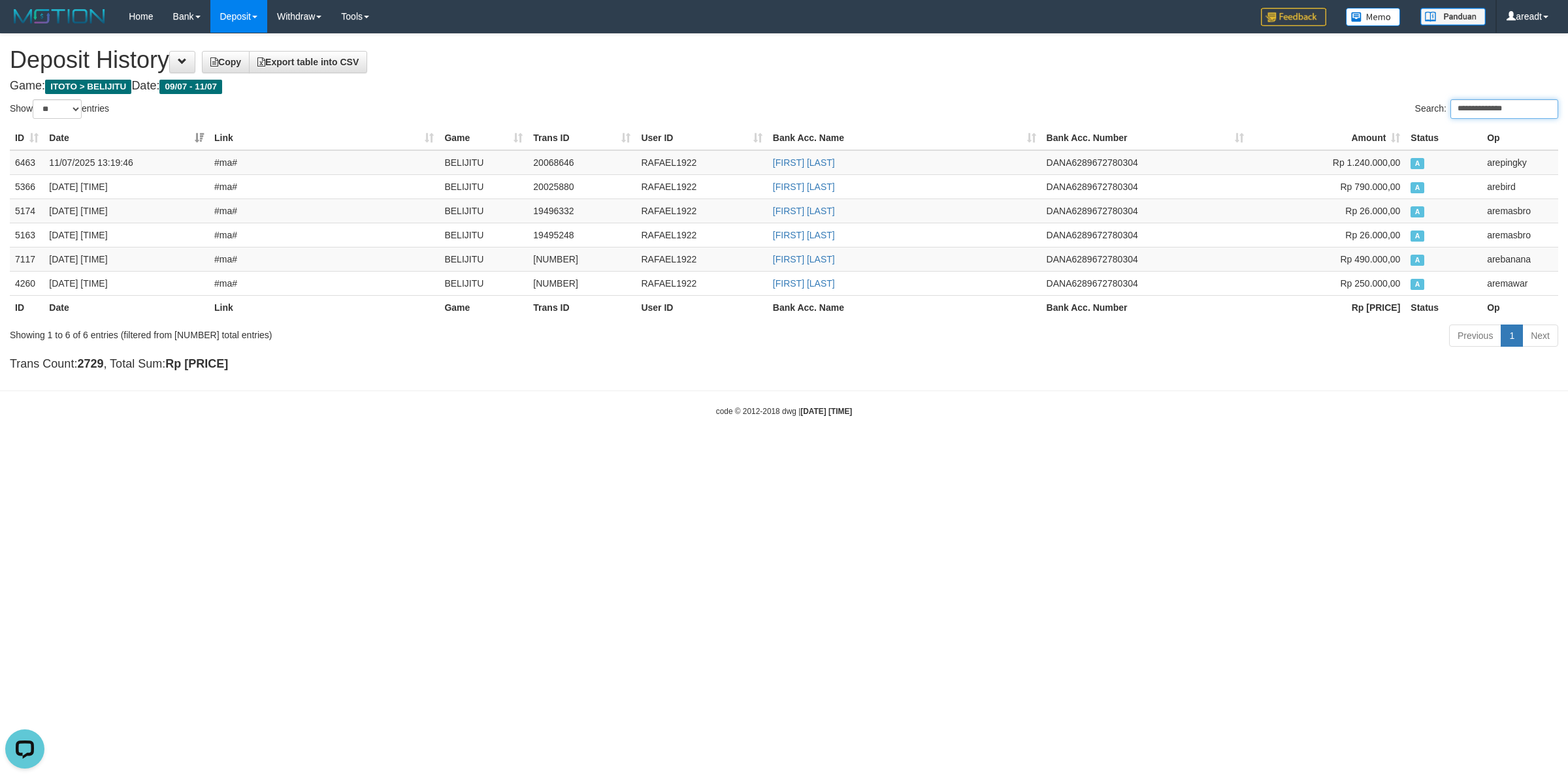 click on "**********" at bounding box center (1504, 109) 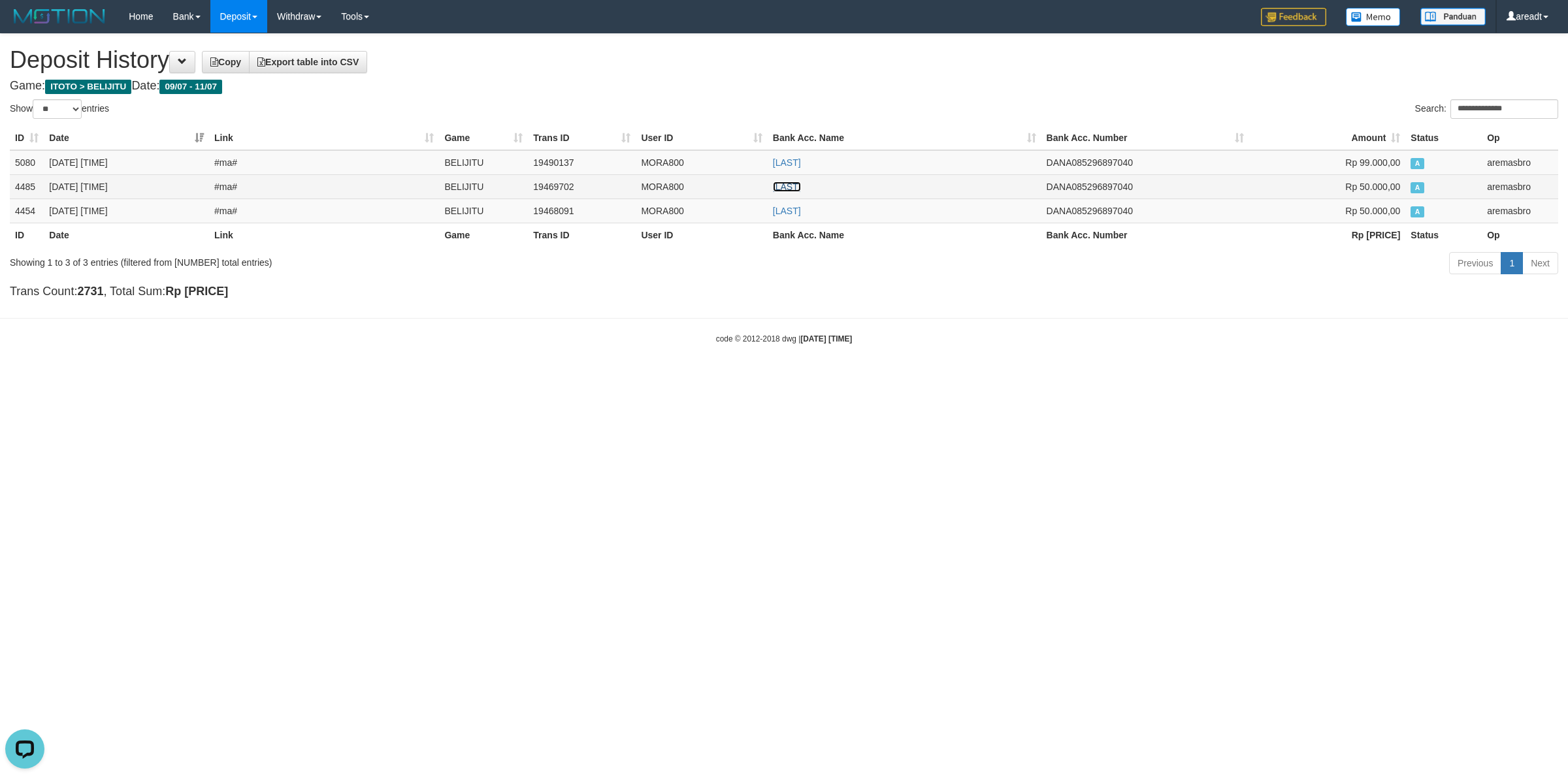 click on "HARDI SIMAMORA" at bounding box center [787, 187] 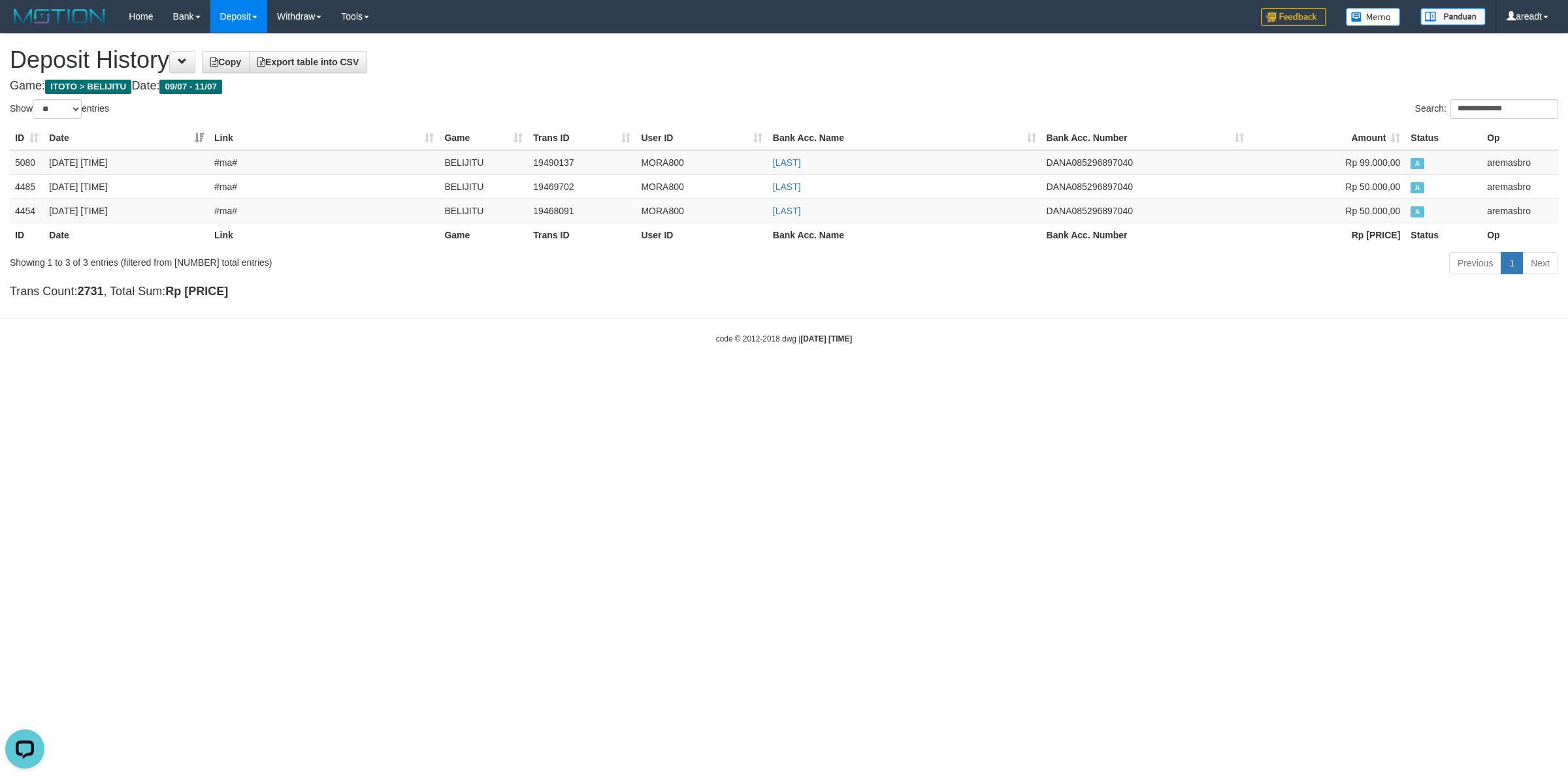 click on "Game:   ITOTO > BELIJITU    				Date:  09/07 - 11/07" at bounding box center [784, 86] 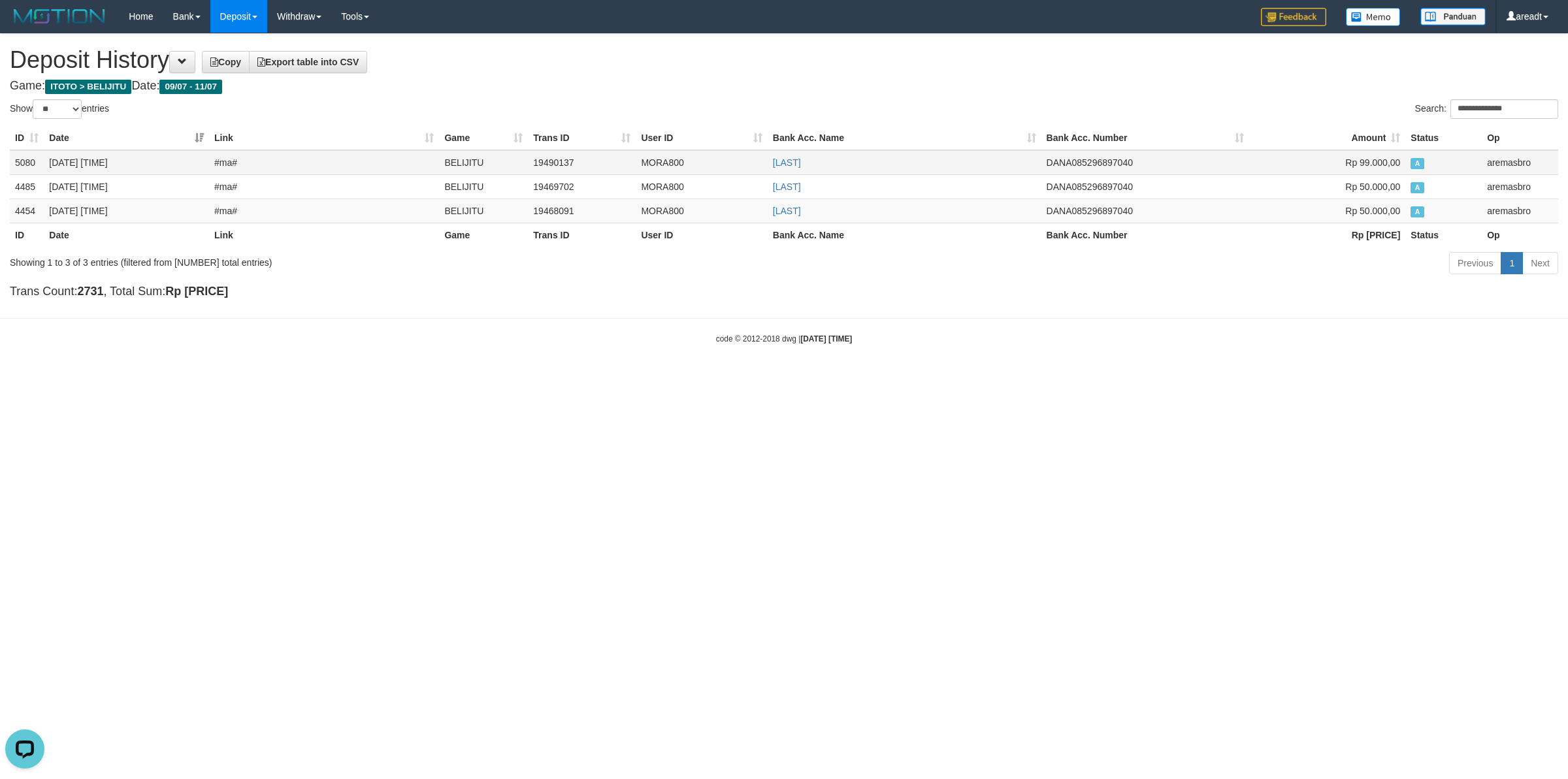 click on "MORA800" at bounding box center (701, 163) 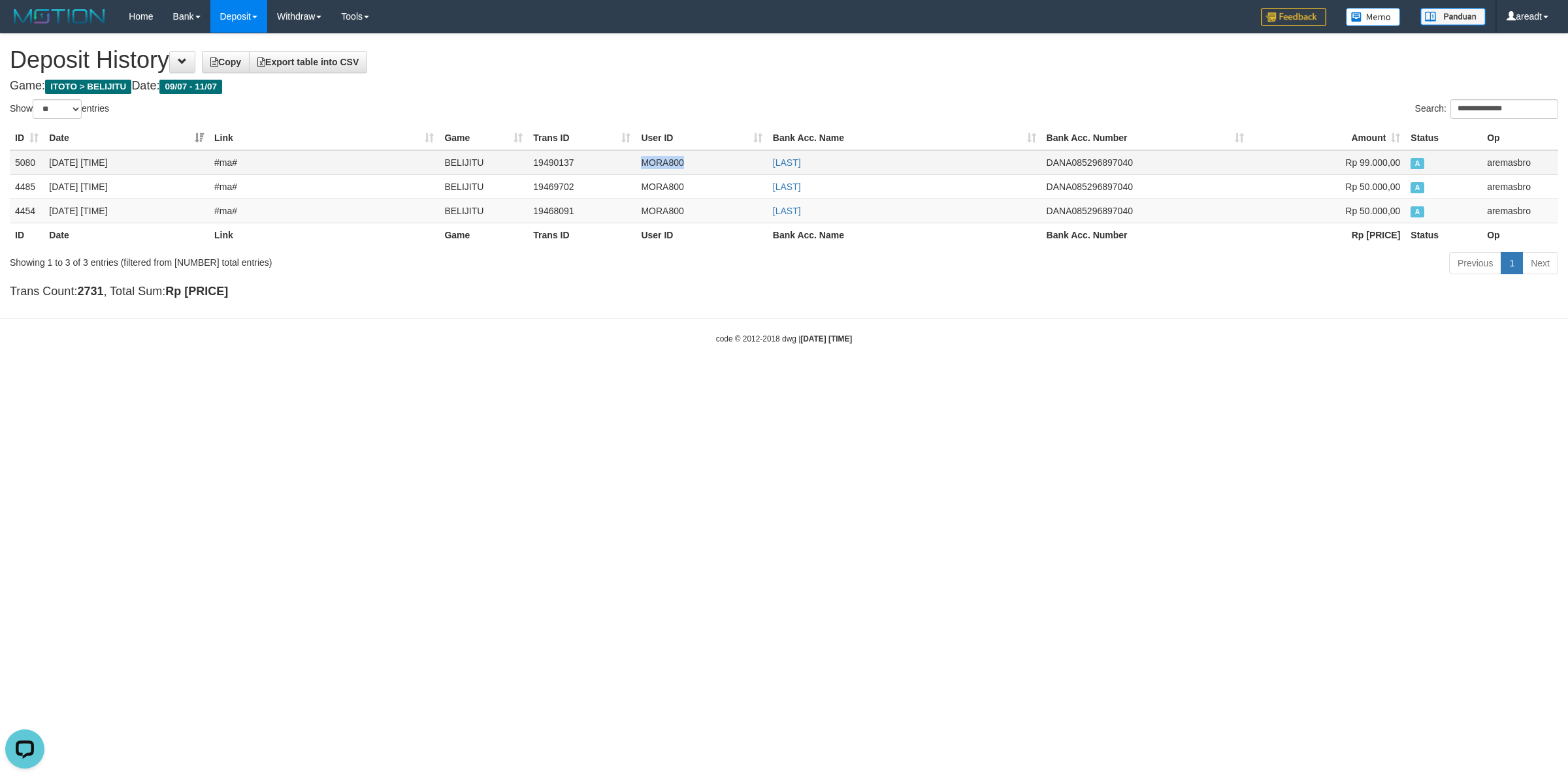 click on "MORA800" at bounding box center [701, 163] 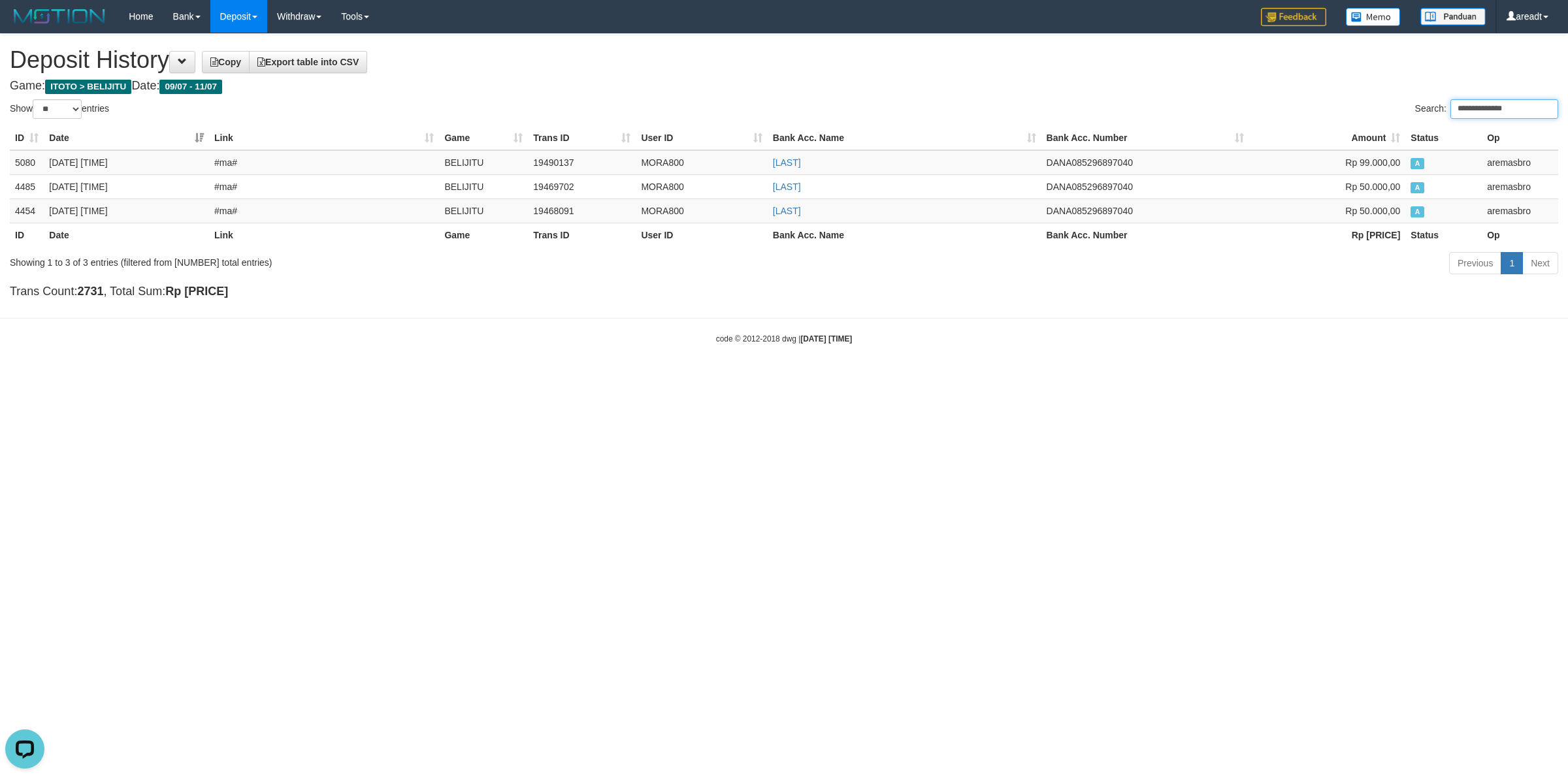 click on "**********" at bounding box center [1504, 109] 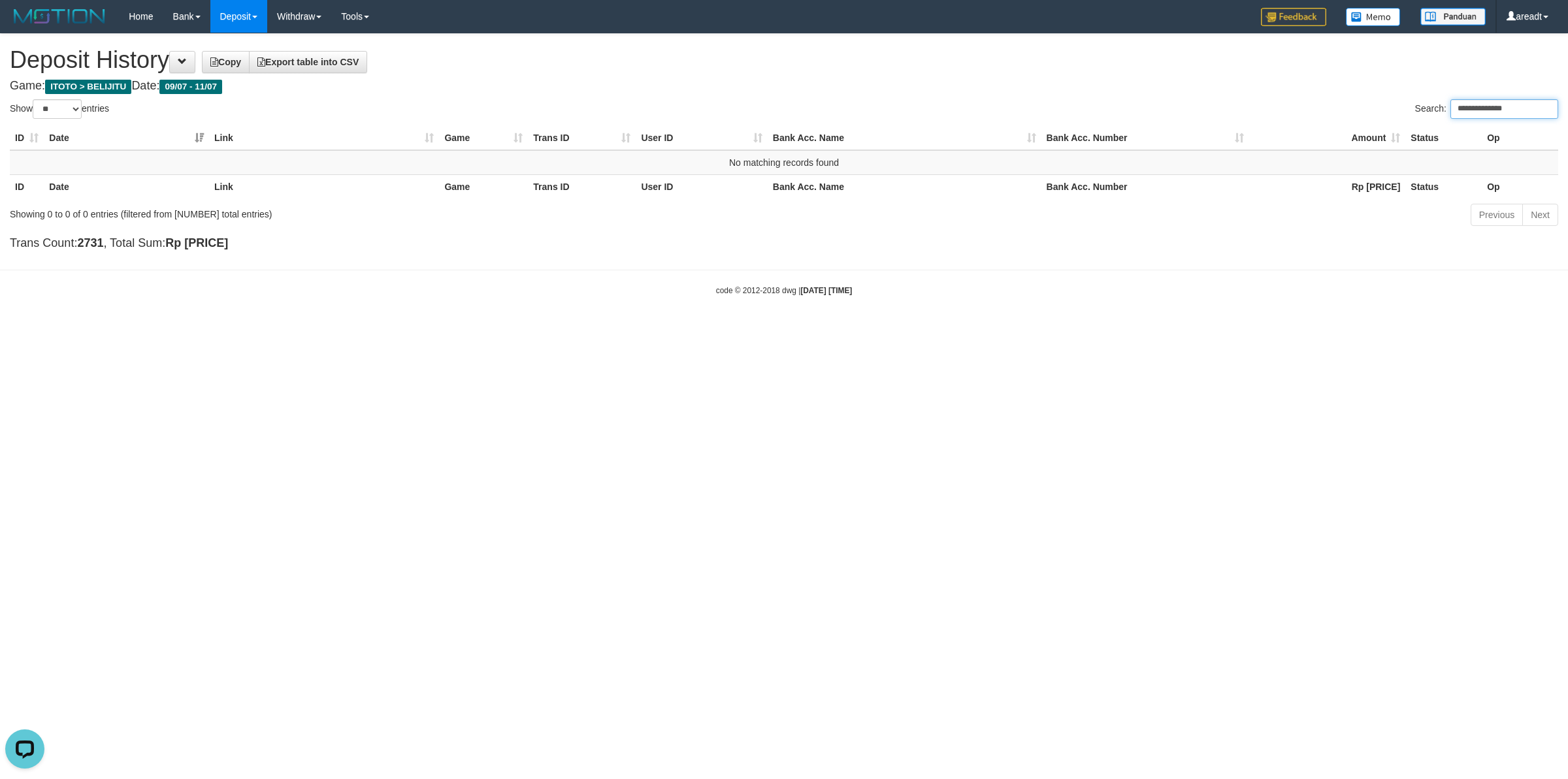click on "**********" at bounding box center (1504, 109) 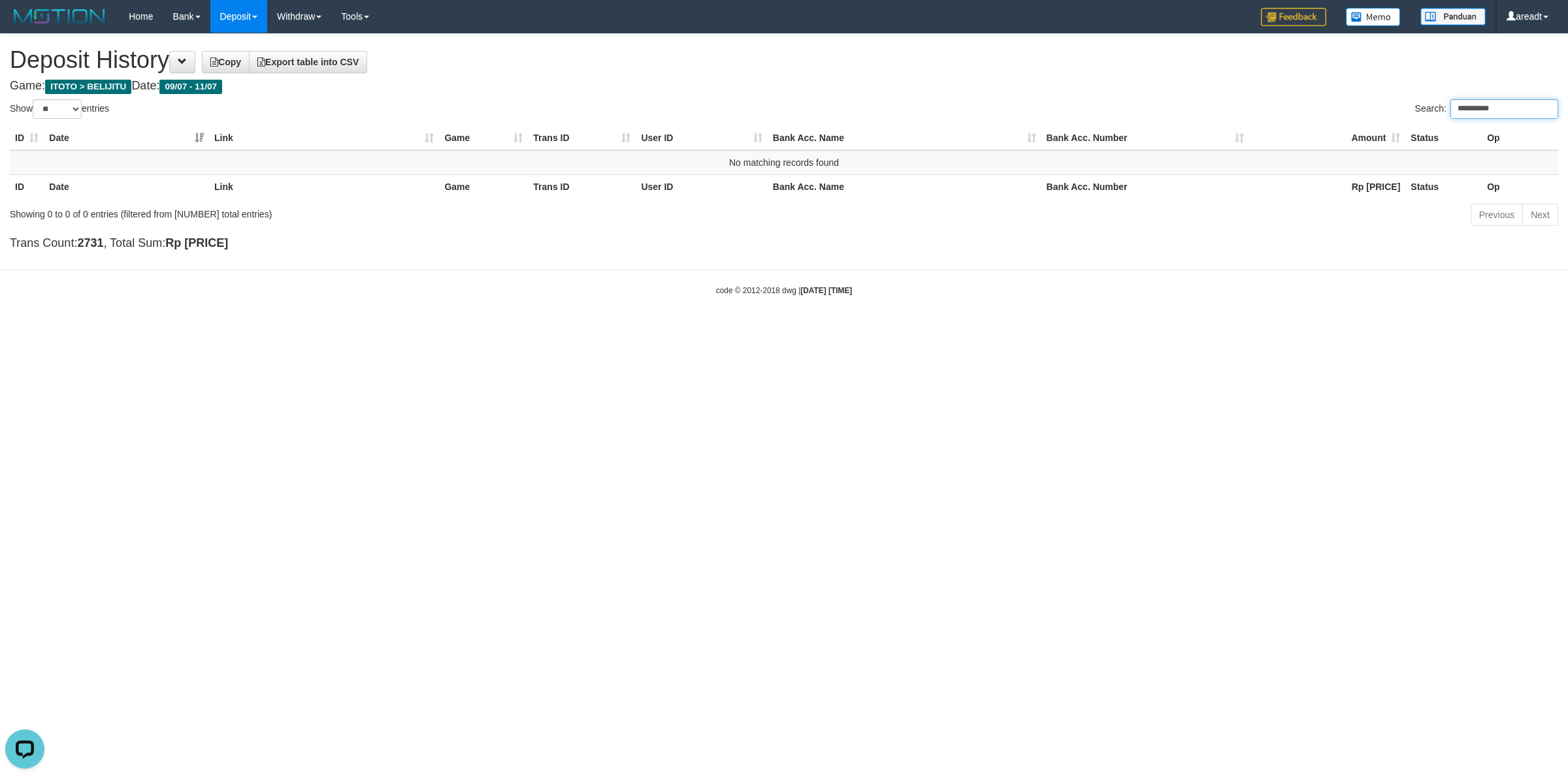 click on "**********" at bounding box center (1504, 109) 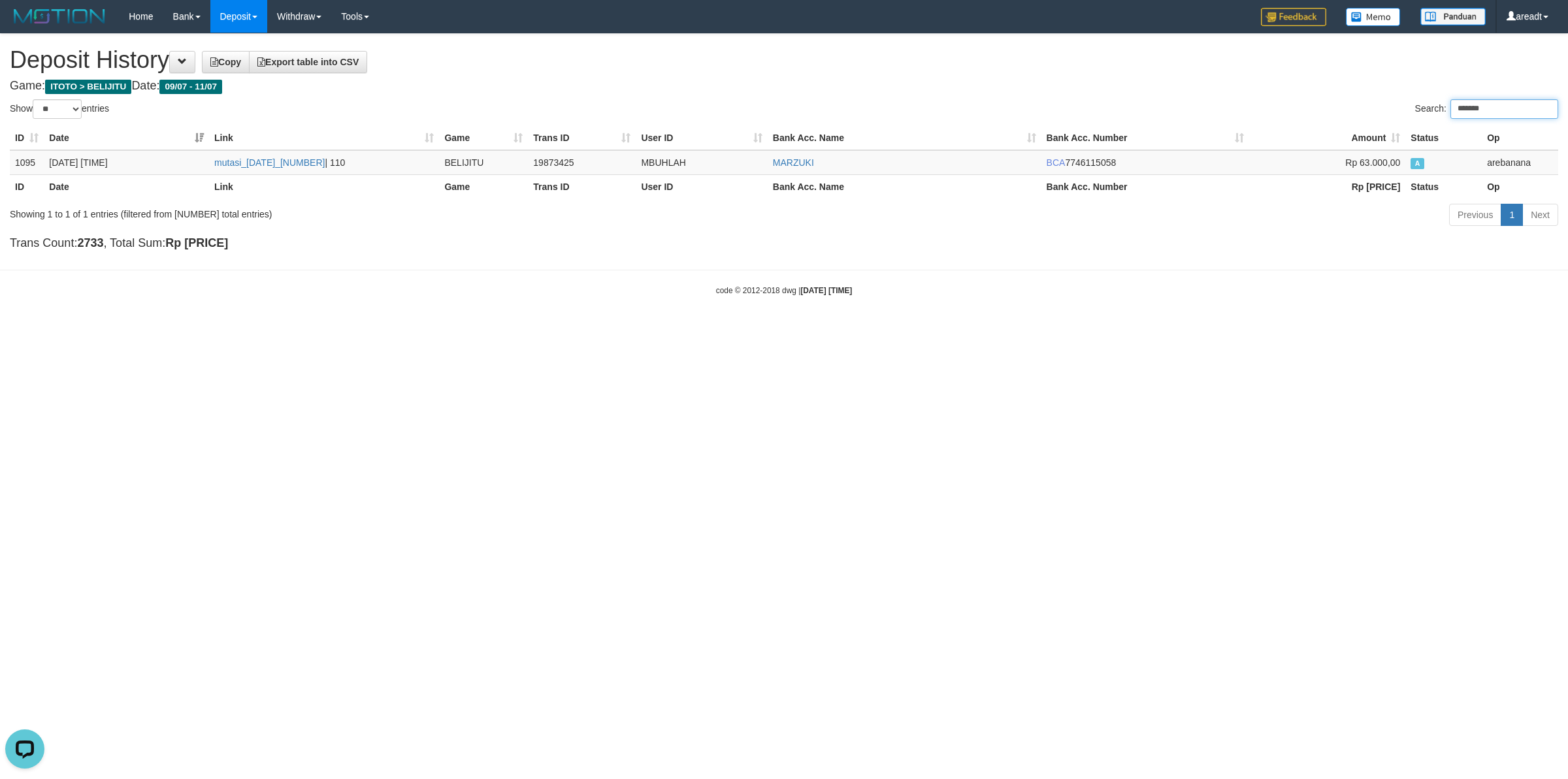 type on "*******" 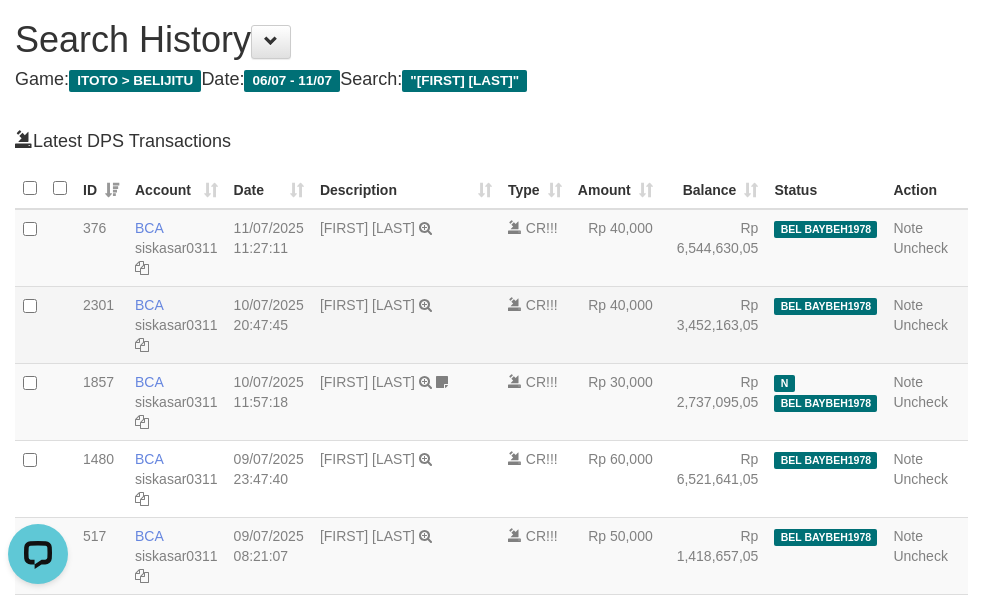 scroll, scrollTop: 0, scrollLeft: 0, axis: both 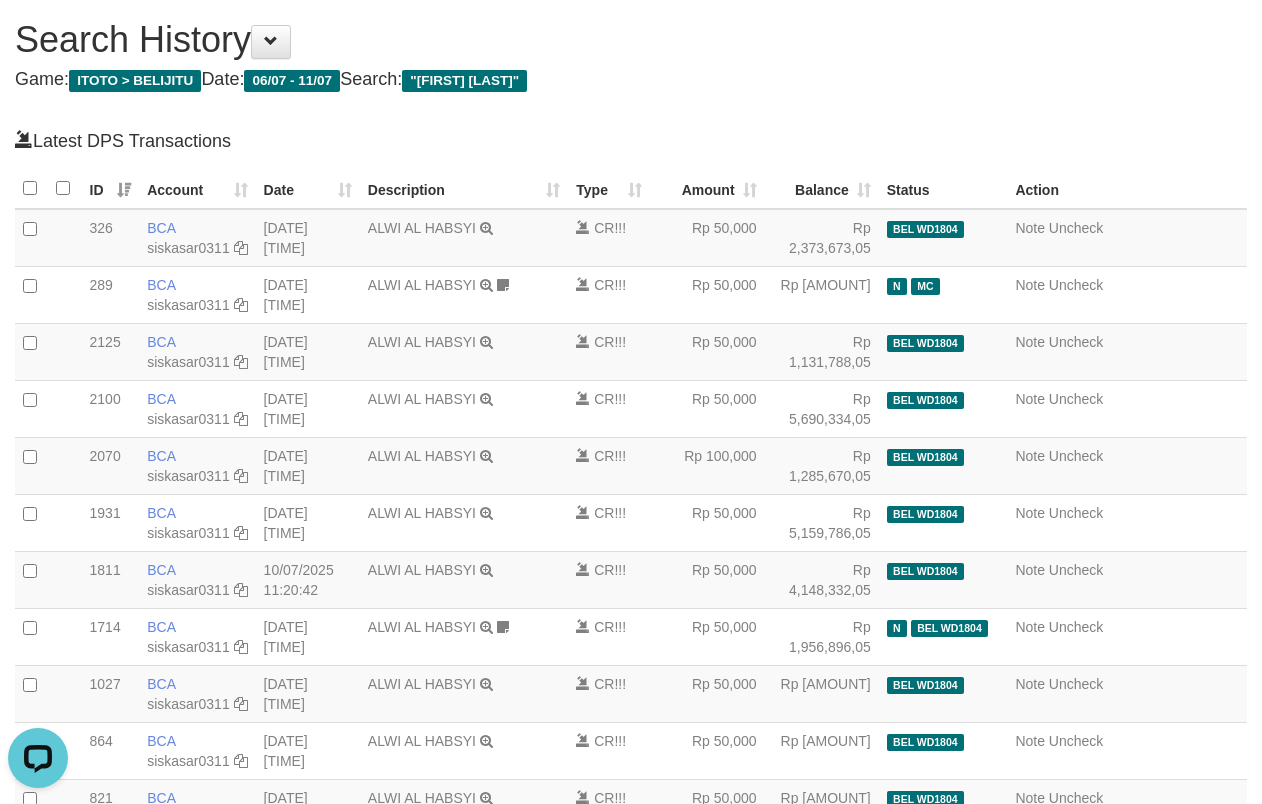 click on "Balance" at bounding box center (822, 189) 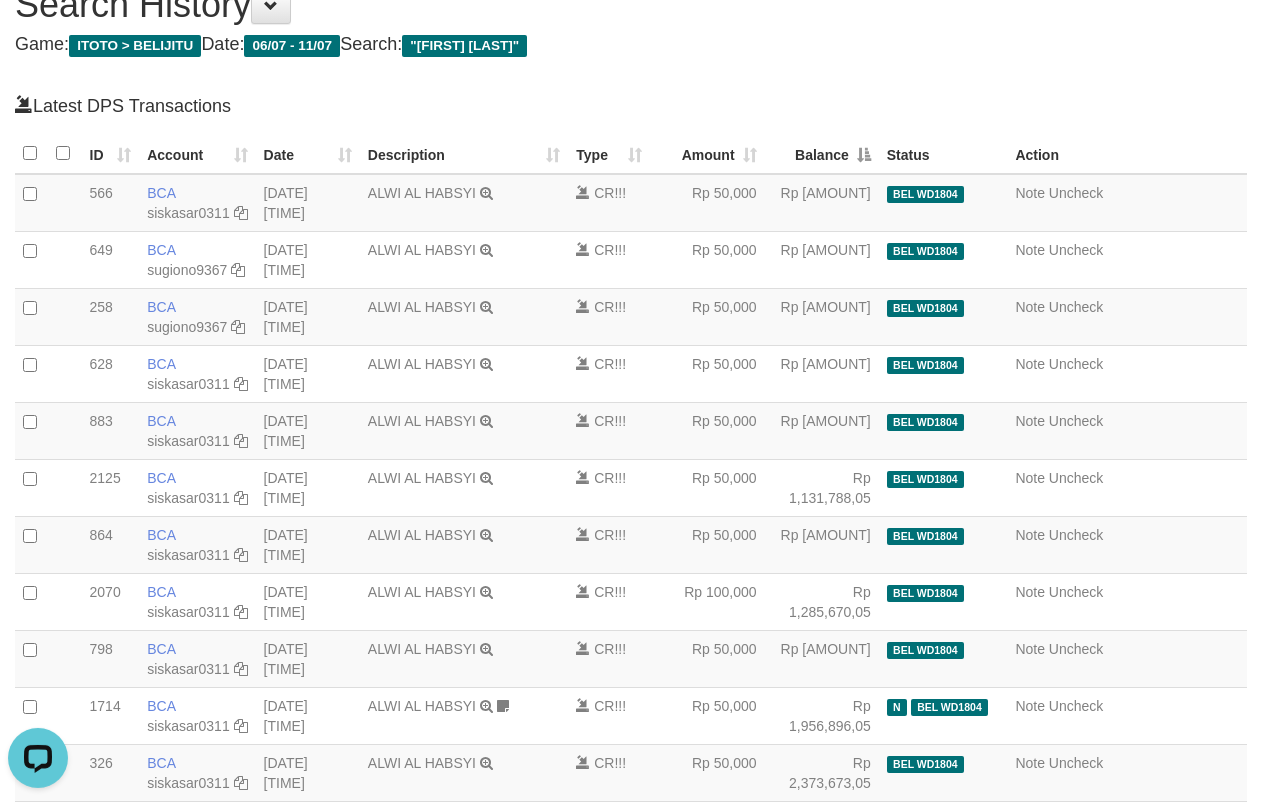 scroll, scrollTop: 0, scrollLeft: 0, axis: both 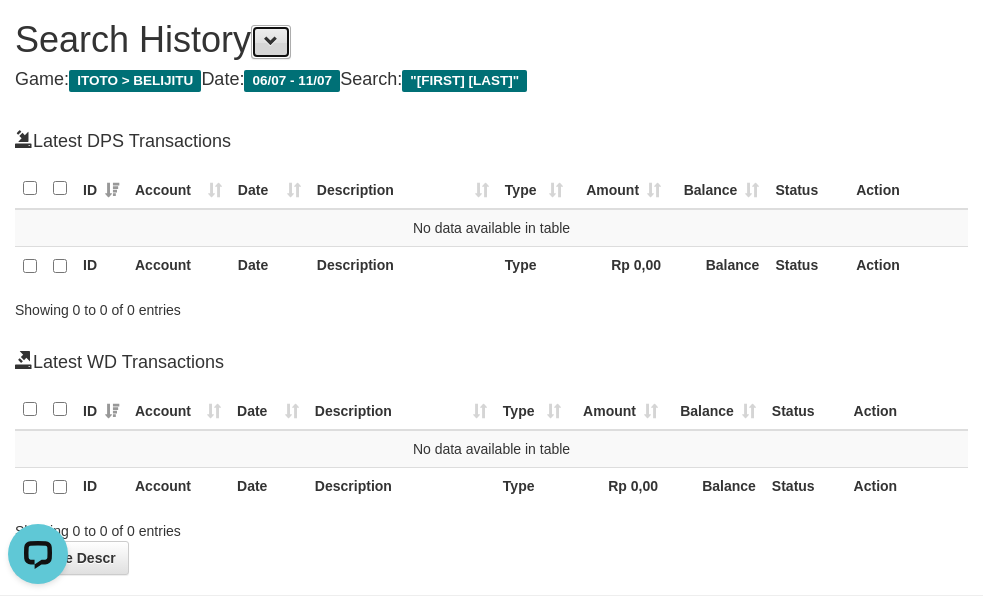 click at bounding box center (271, 42) 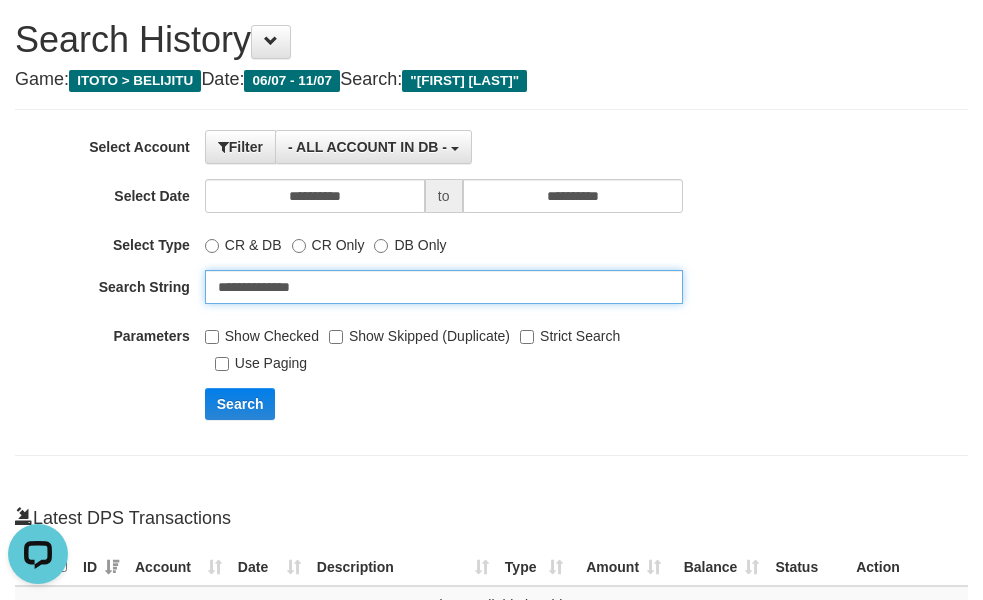 click on "**********" at bounding box center (444, 287) 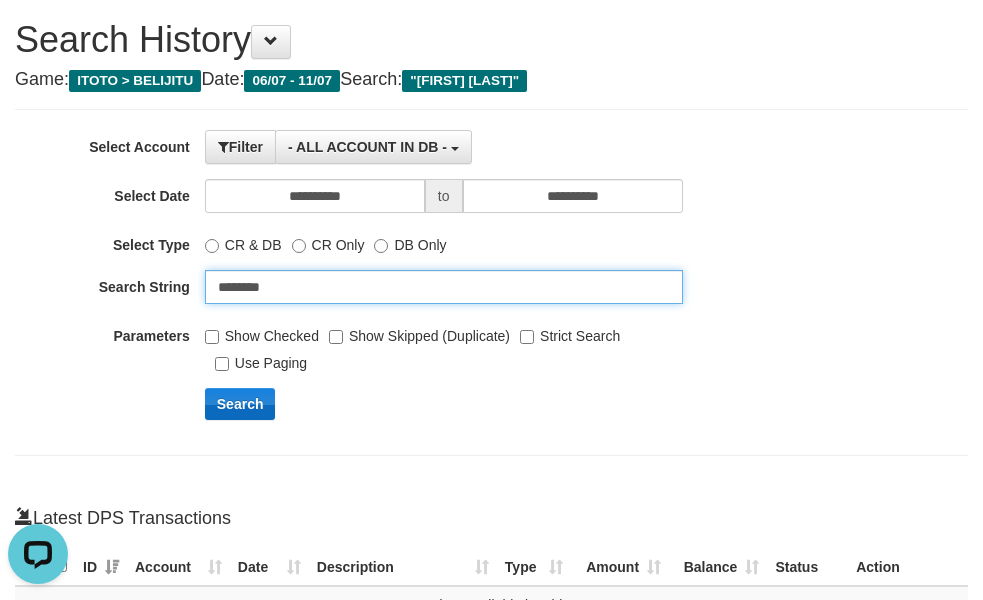 type on "********" 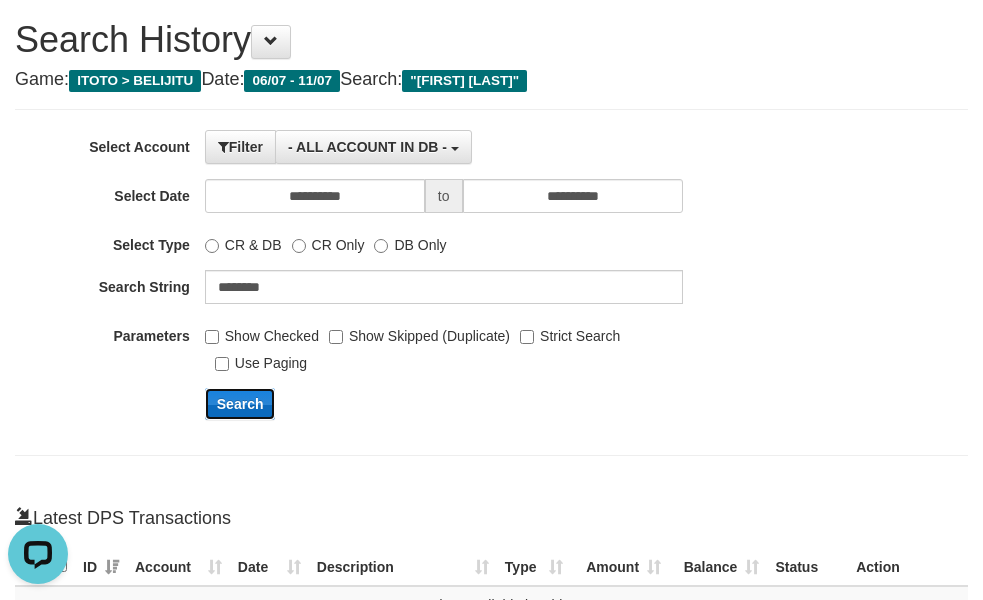click on "Search" at bounding box center [240, 404] 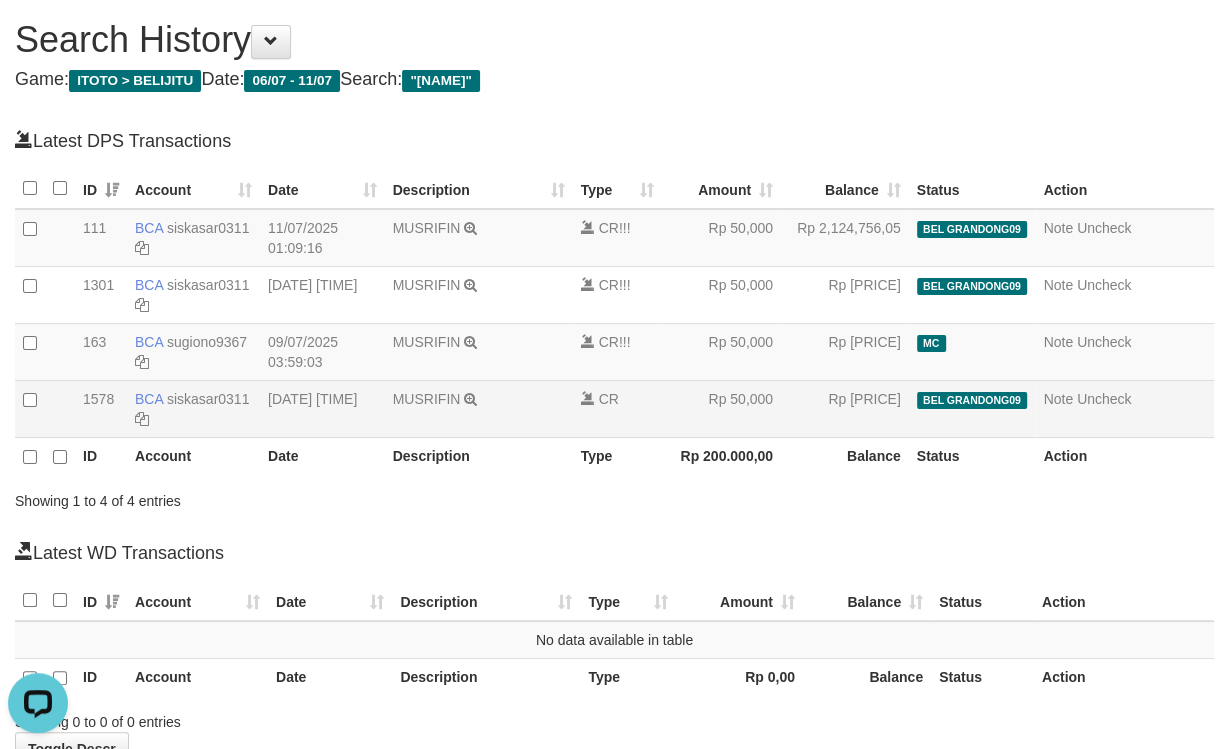 scroll, scrollTop: 0, scrollLeft: 0, axis: both 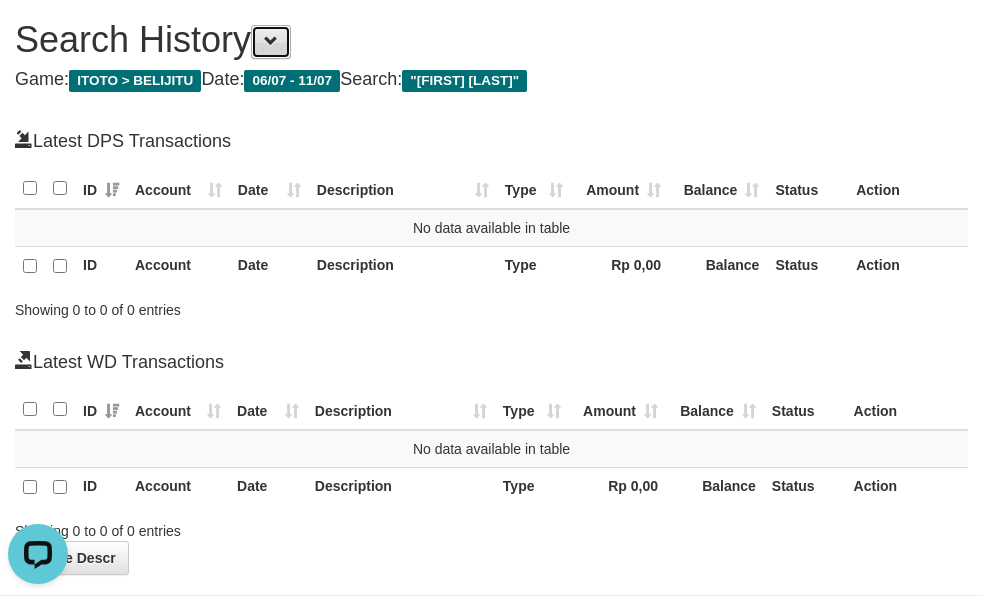 click at bounding box center (271, 41) 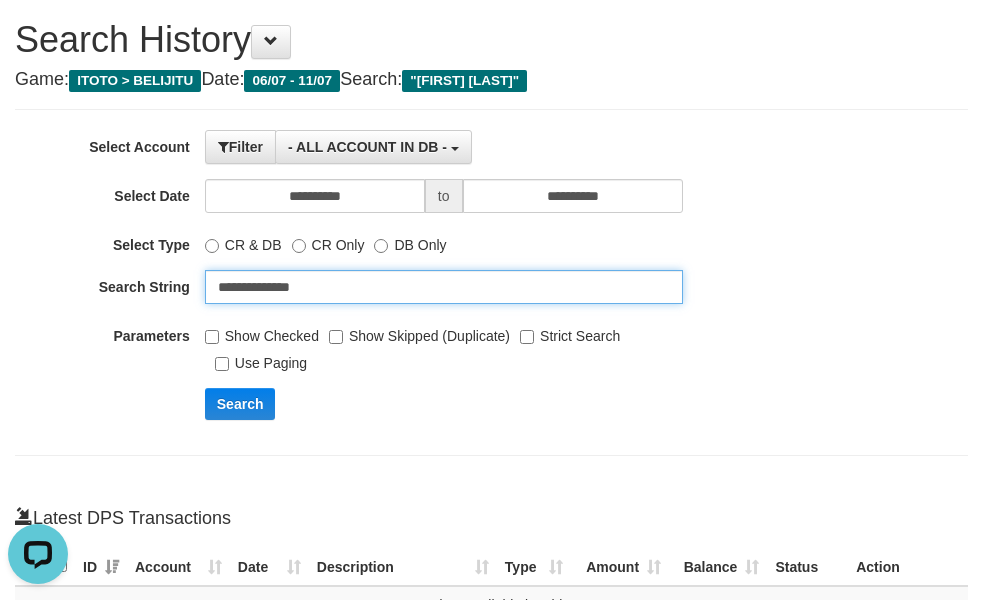 click on "**********" at bounding box center (444, 287) 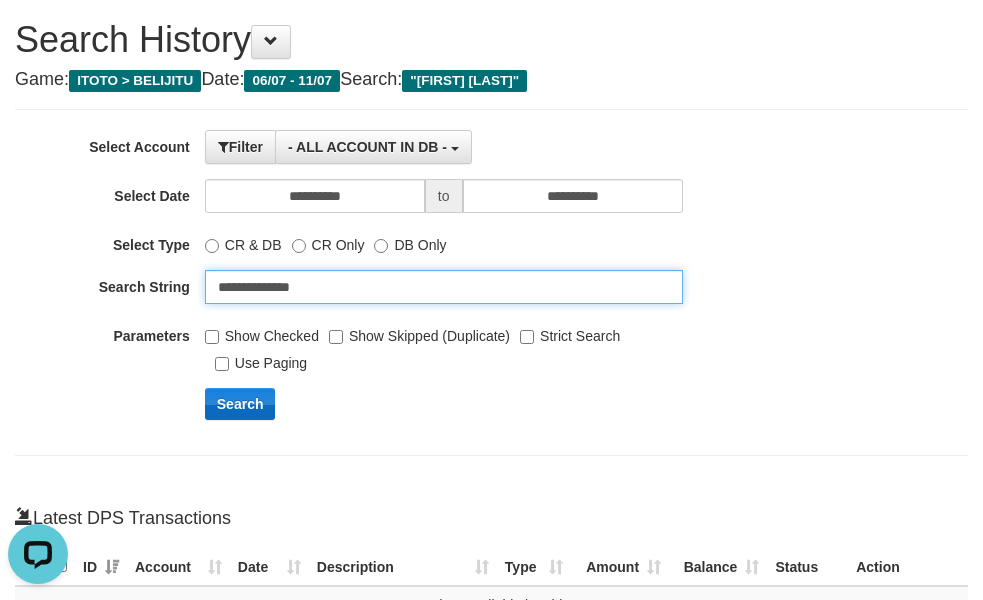 type on "**********" 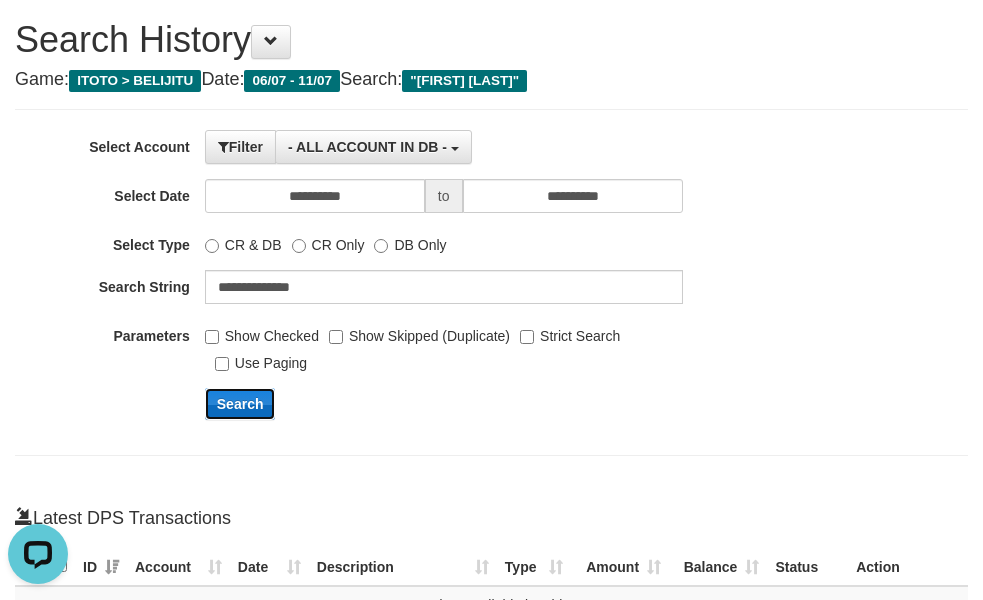 click on "Search" at bounding box center [240, 404] 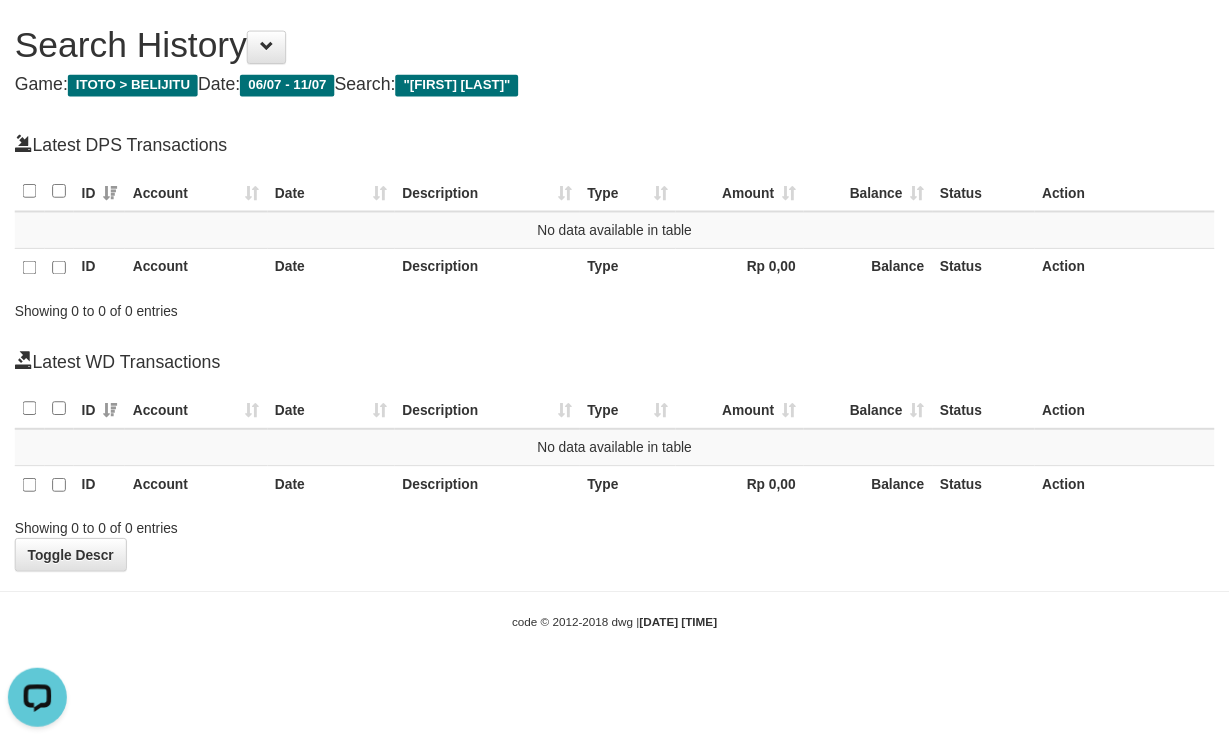 scroll, scrollTop: 0, scrollLeft: 0, axis: both 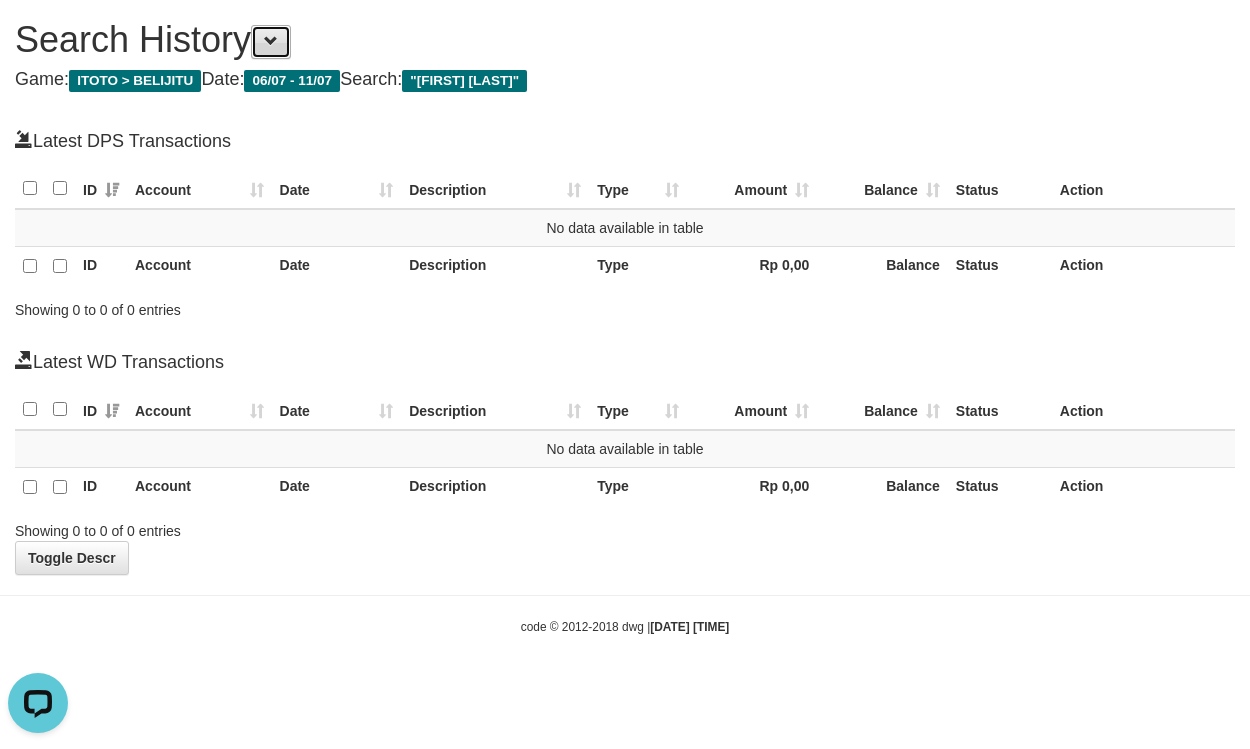 click at bounding box center [271, 42] 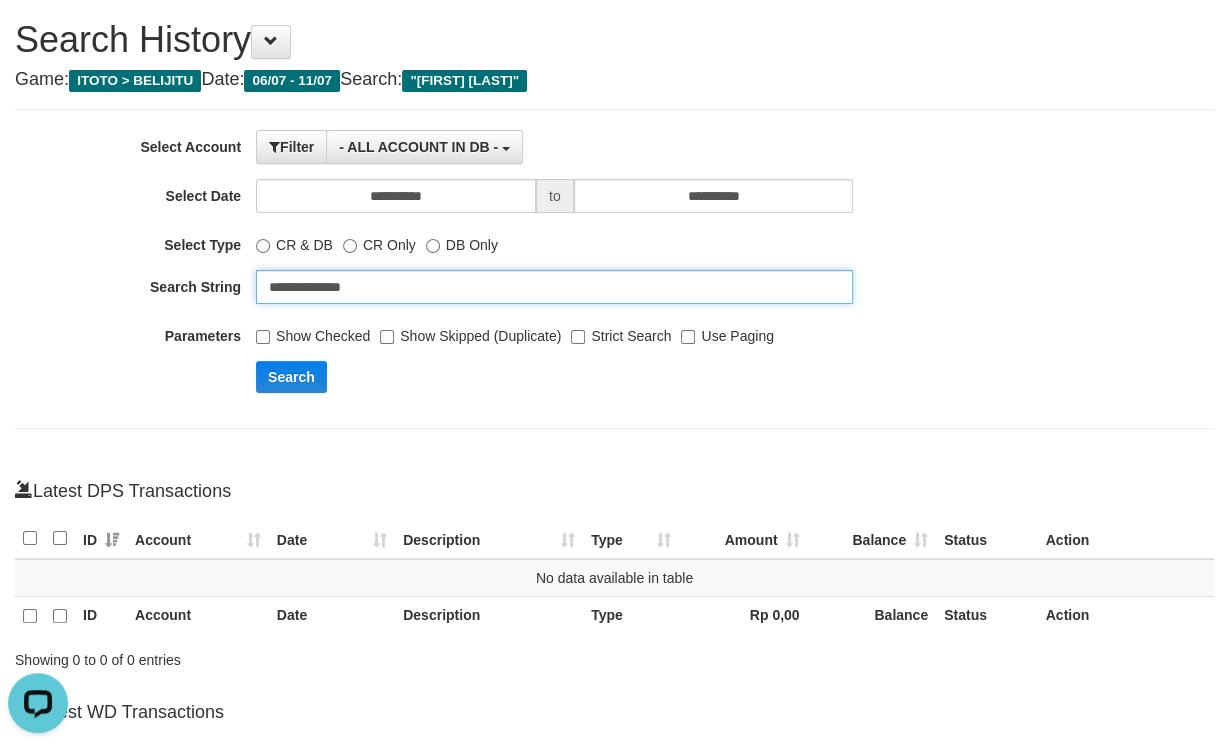 click on "**********" at bounding box center (554, 287) 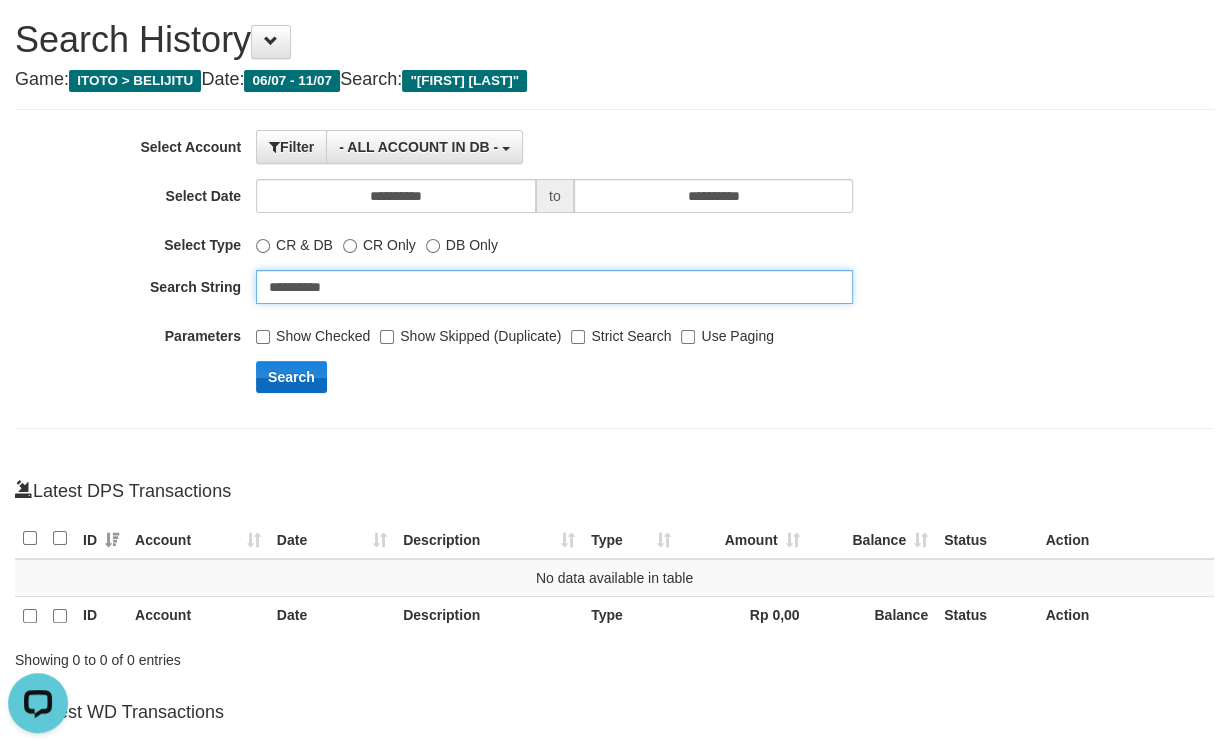 type on "**********" 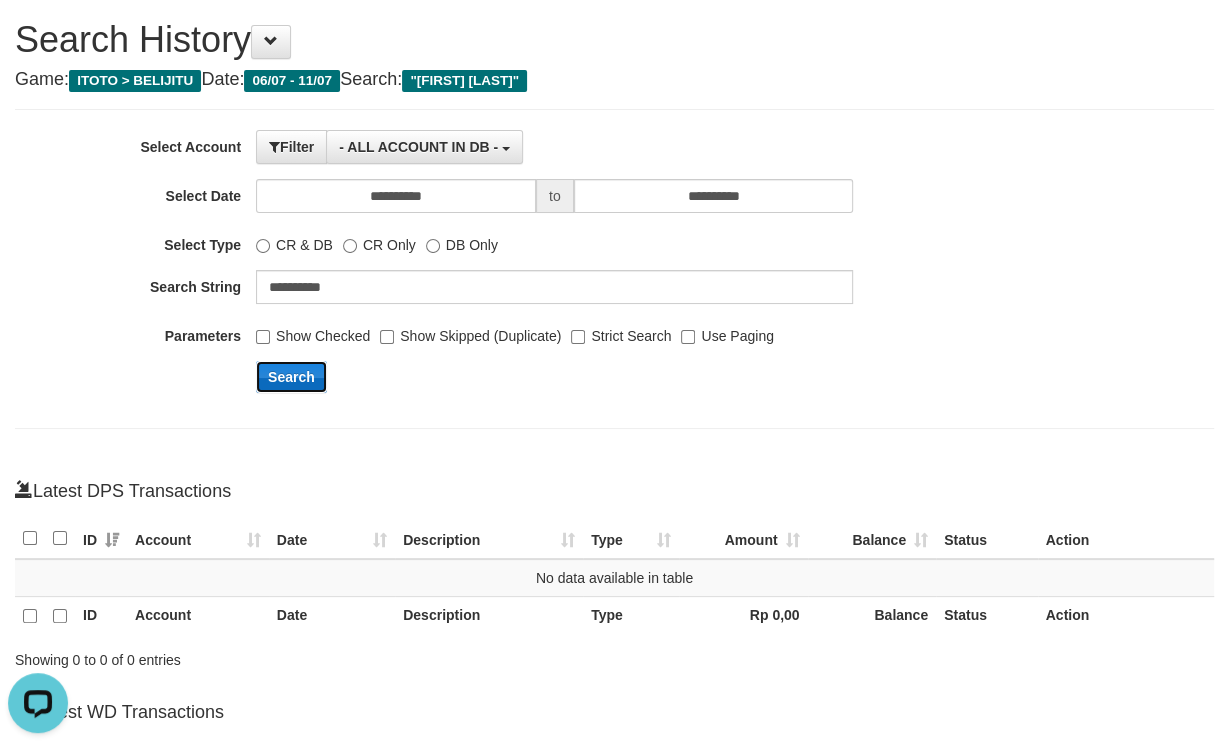 click on "Search" at bounding box center [291, 377] 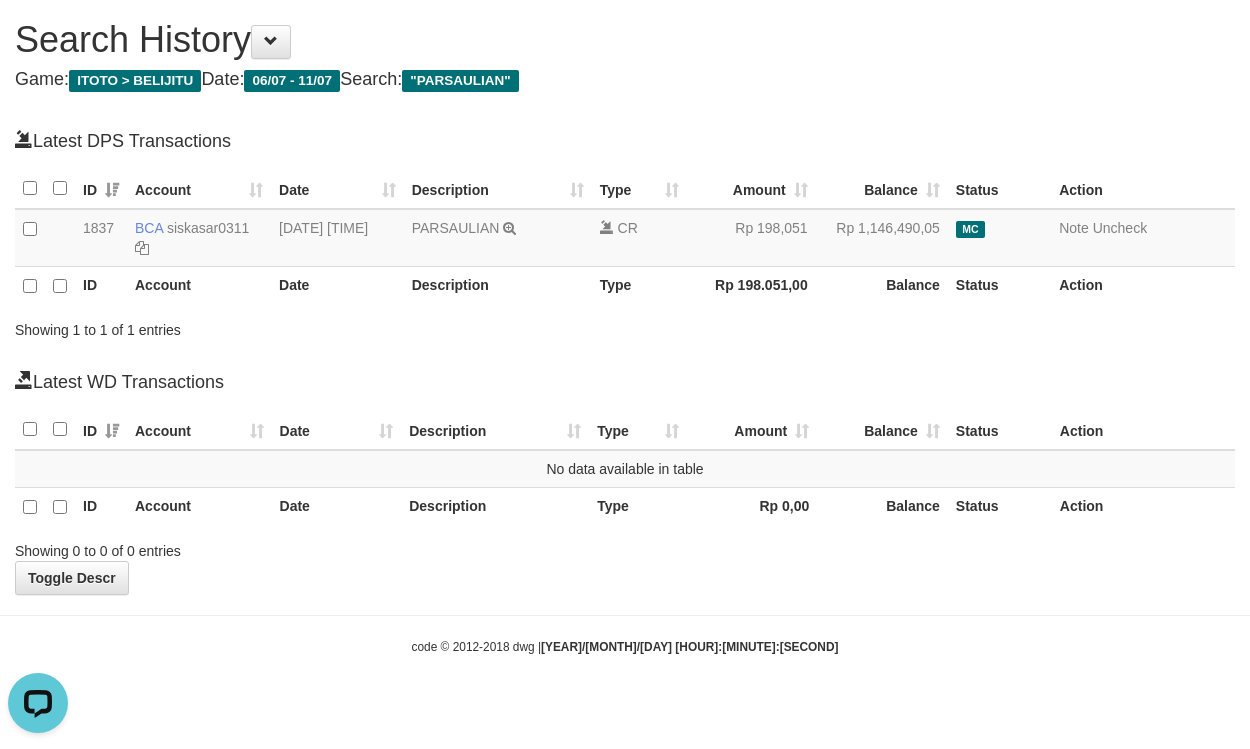 scroll, scrollTop: 0, scrollLeft: 0, axis: both 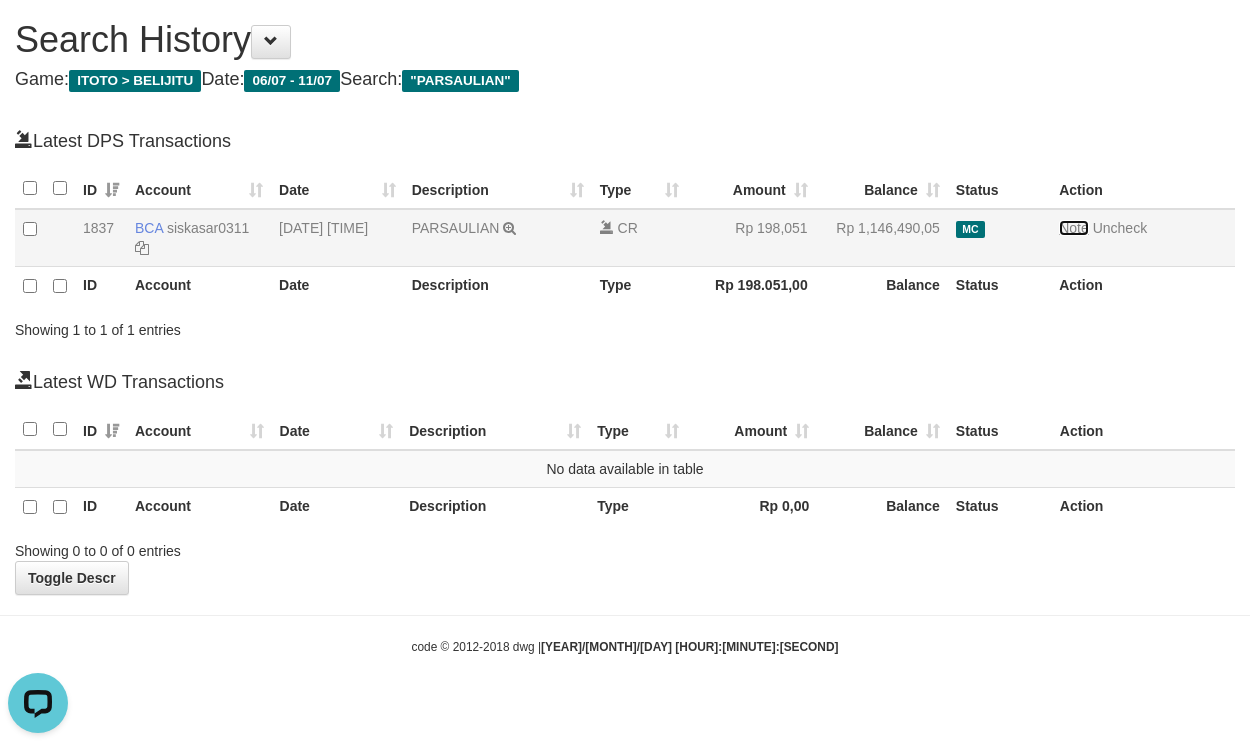 click on "Note" at bounding box center (1074, 228) 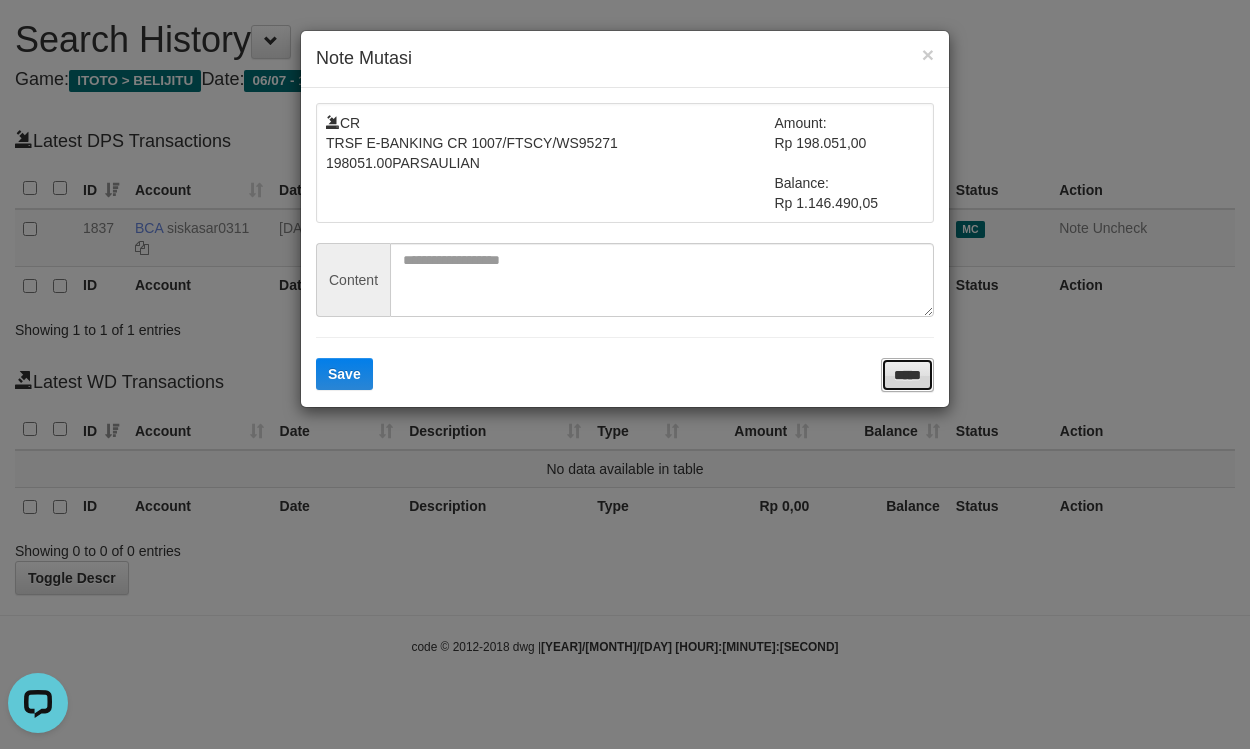 click on "*****" at bounding box center [907, 375] 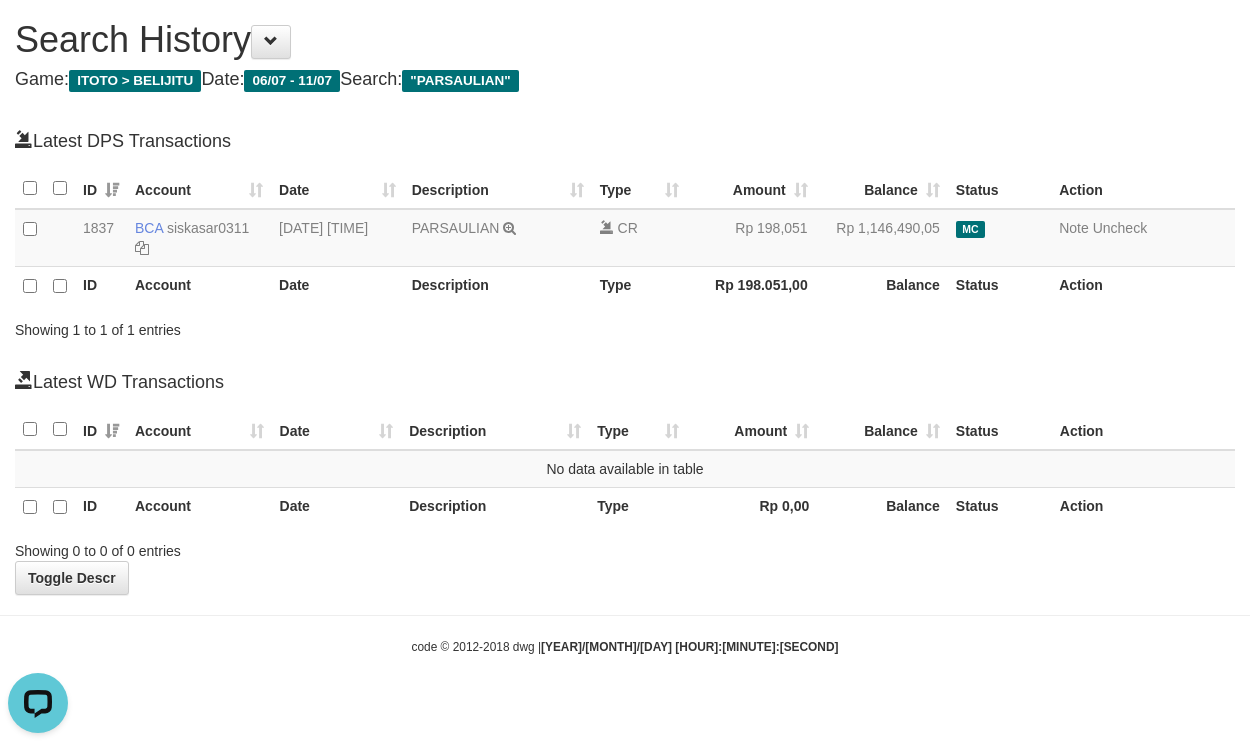 click on "**********" at bounding box center [625, 353] 